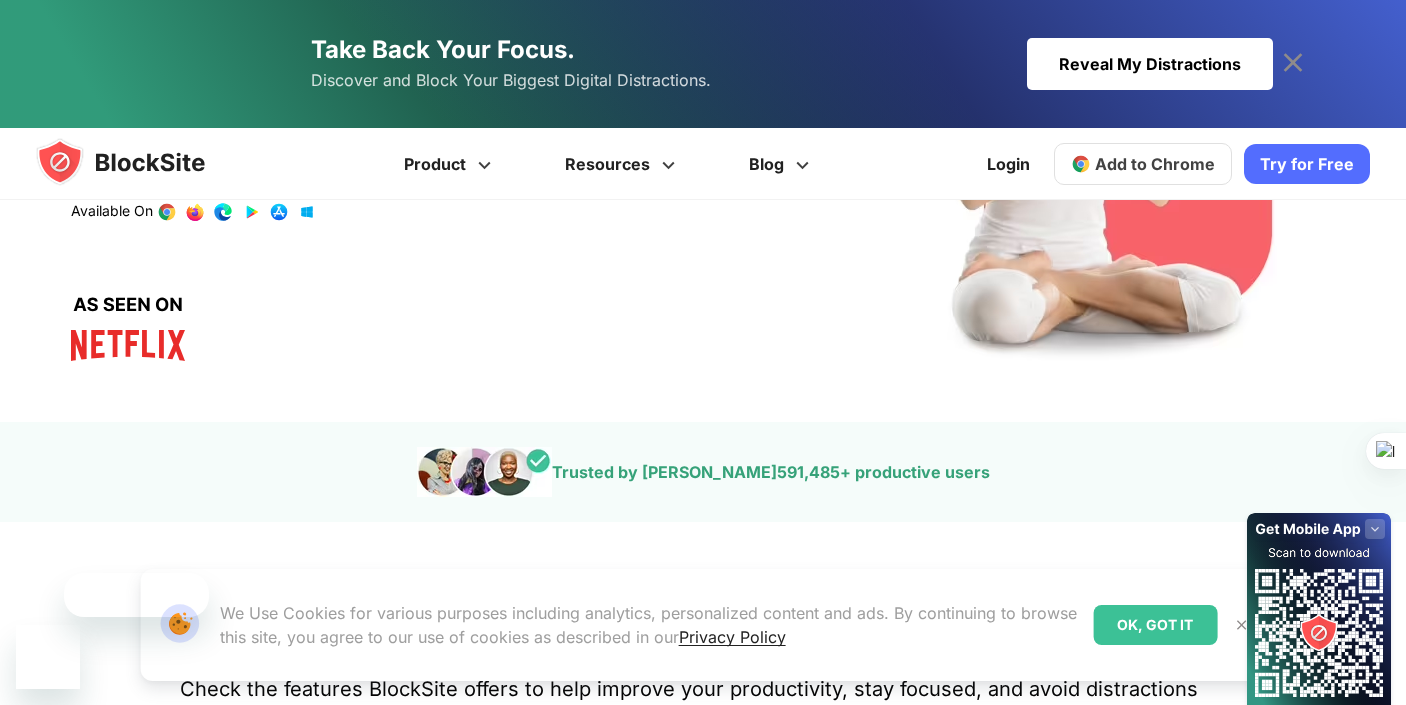 scroll, scrollTop: 327, scrollLeft: 0, axis: vertical 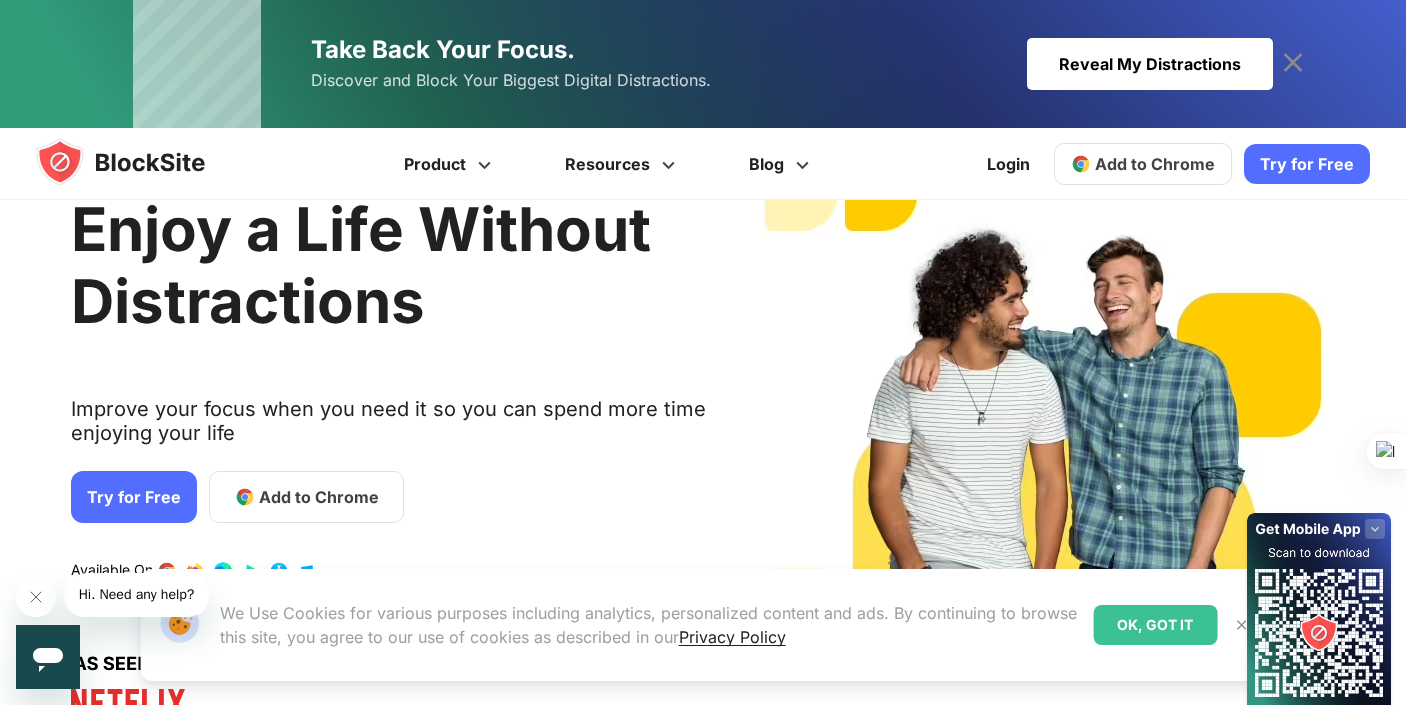 click on "Try for Free" at bounding box center [134, 497] 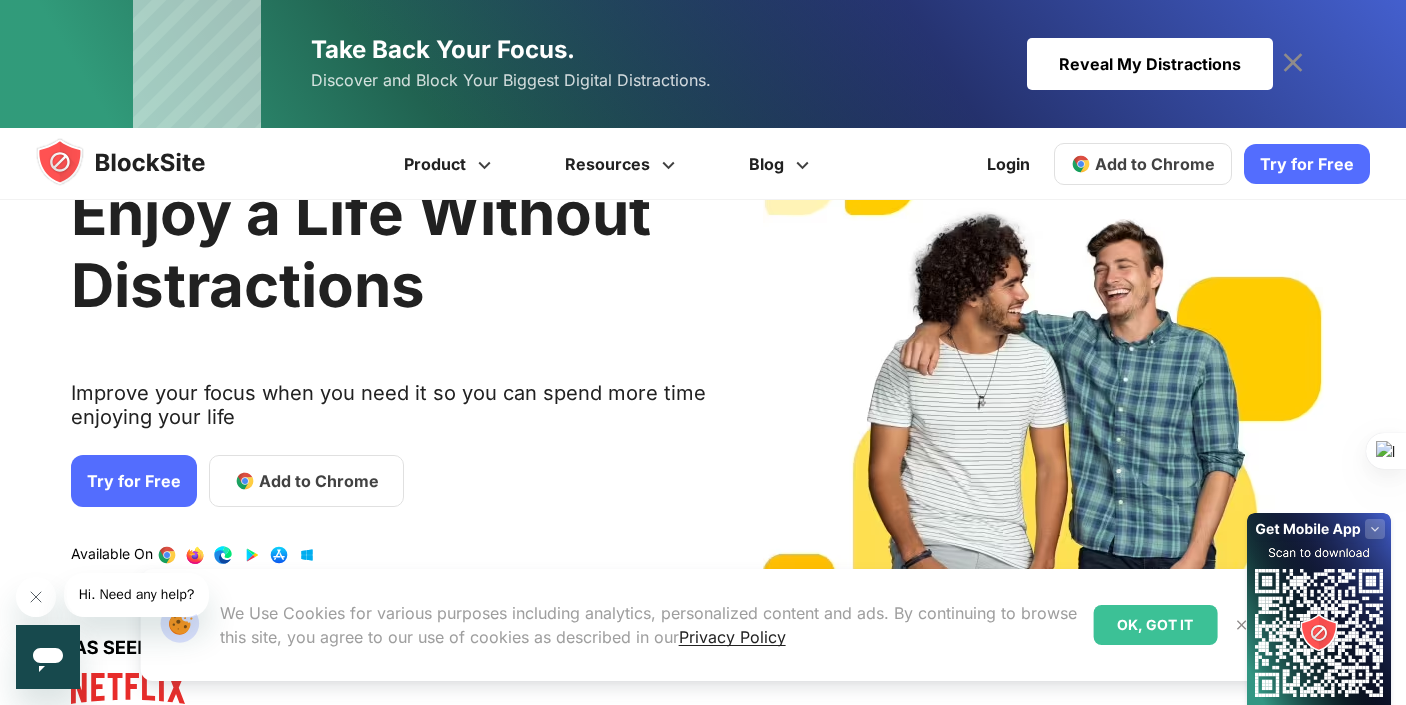 scroll, scrollTop: 104, scrollLeft: 0, axis: vertical 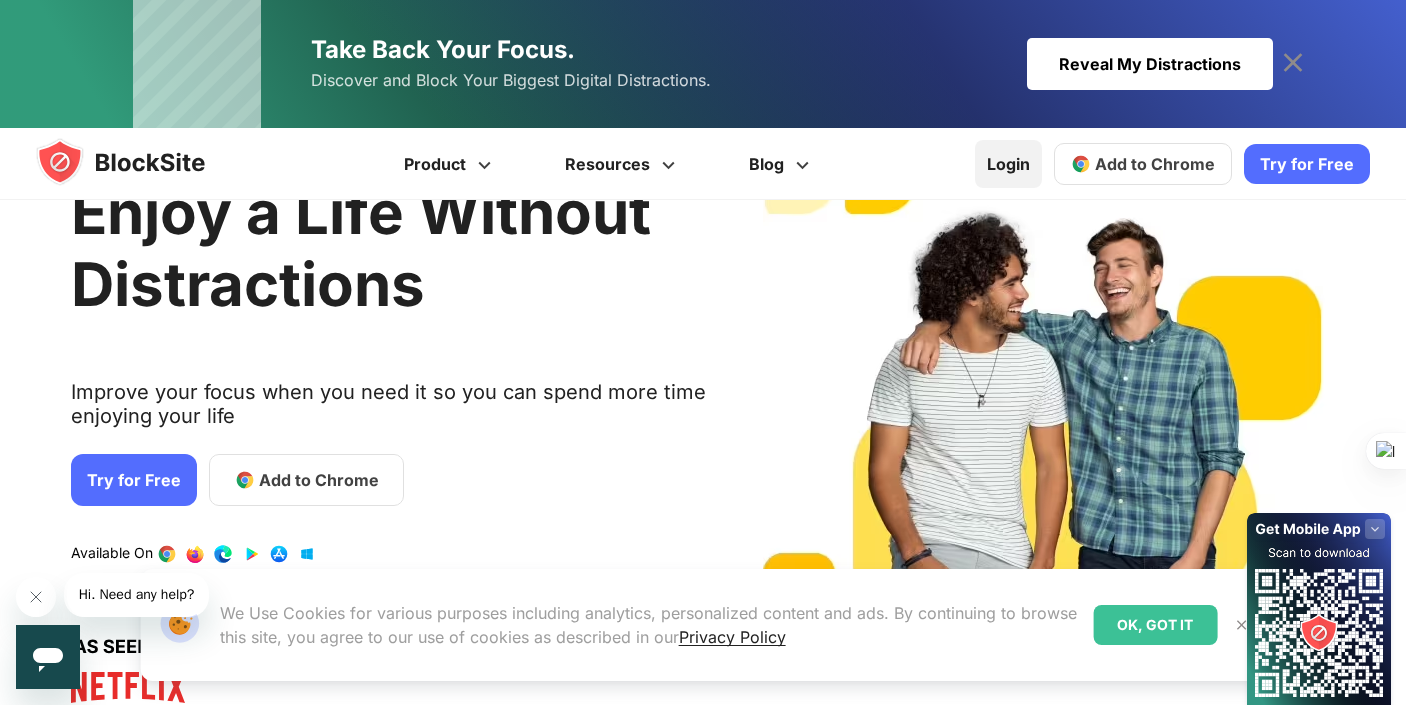 click on "Login" at bounding box center (1008, 164) 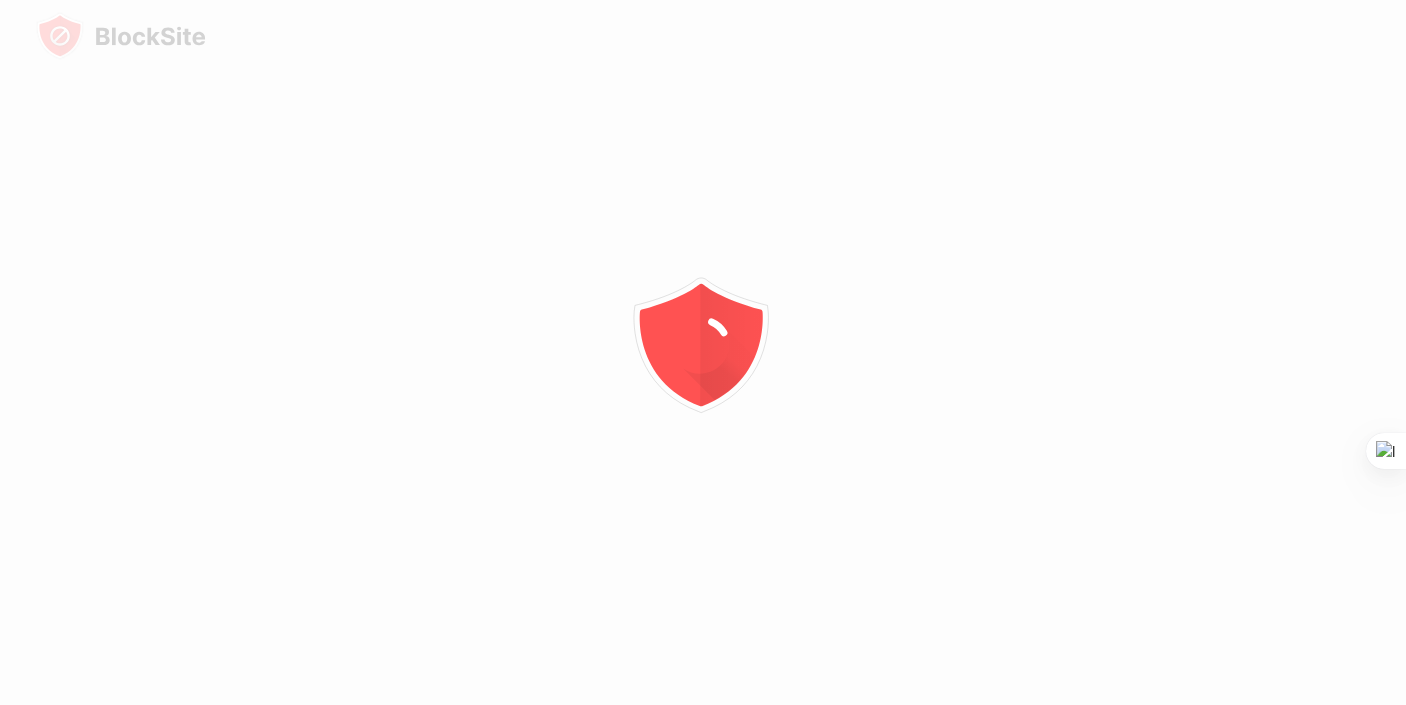 scroll, scrollTop: 0, scrollLeft: 0, axis: both 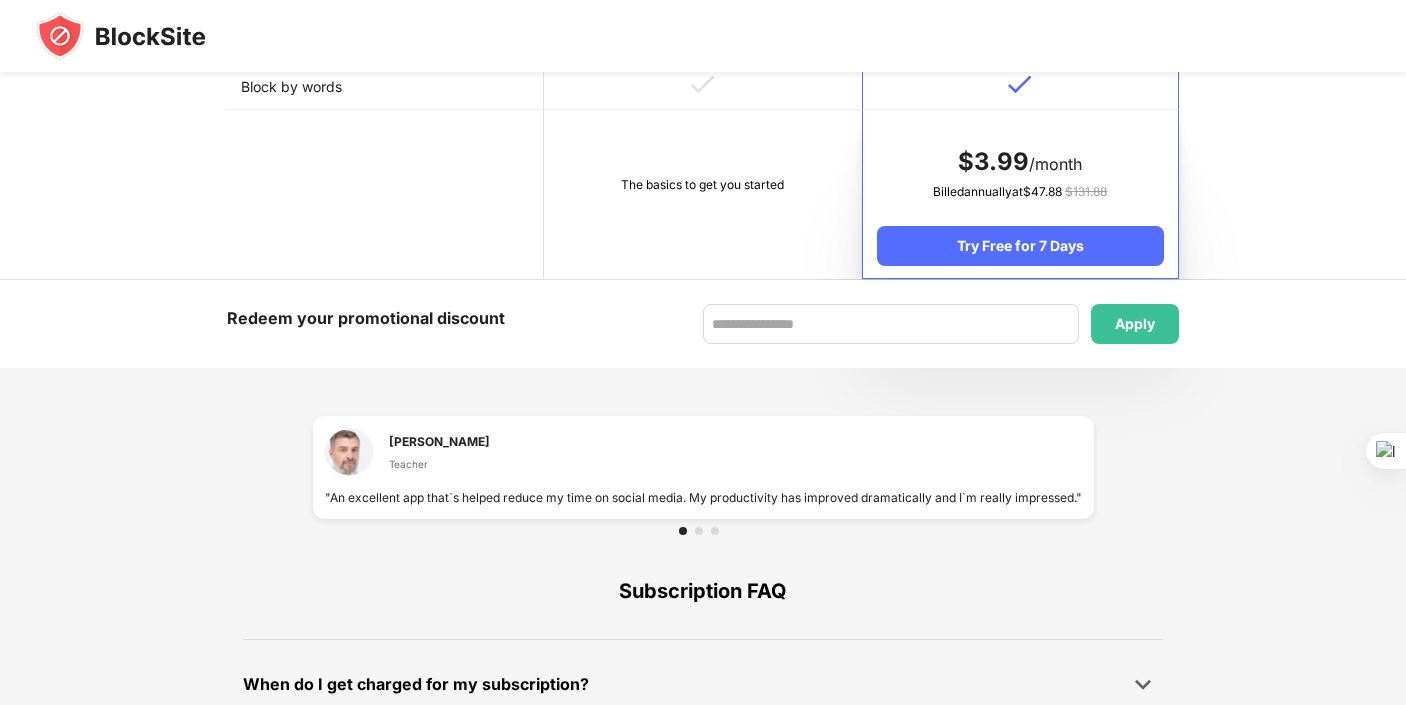 click on "The basics to get you started" at bounding box center (702, 194) 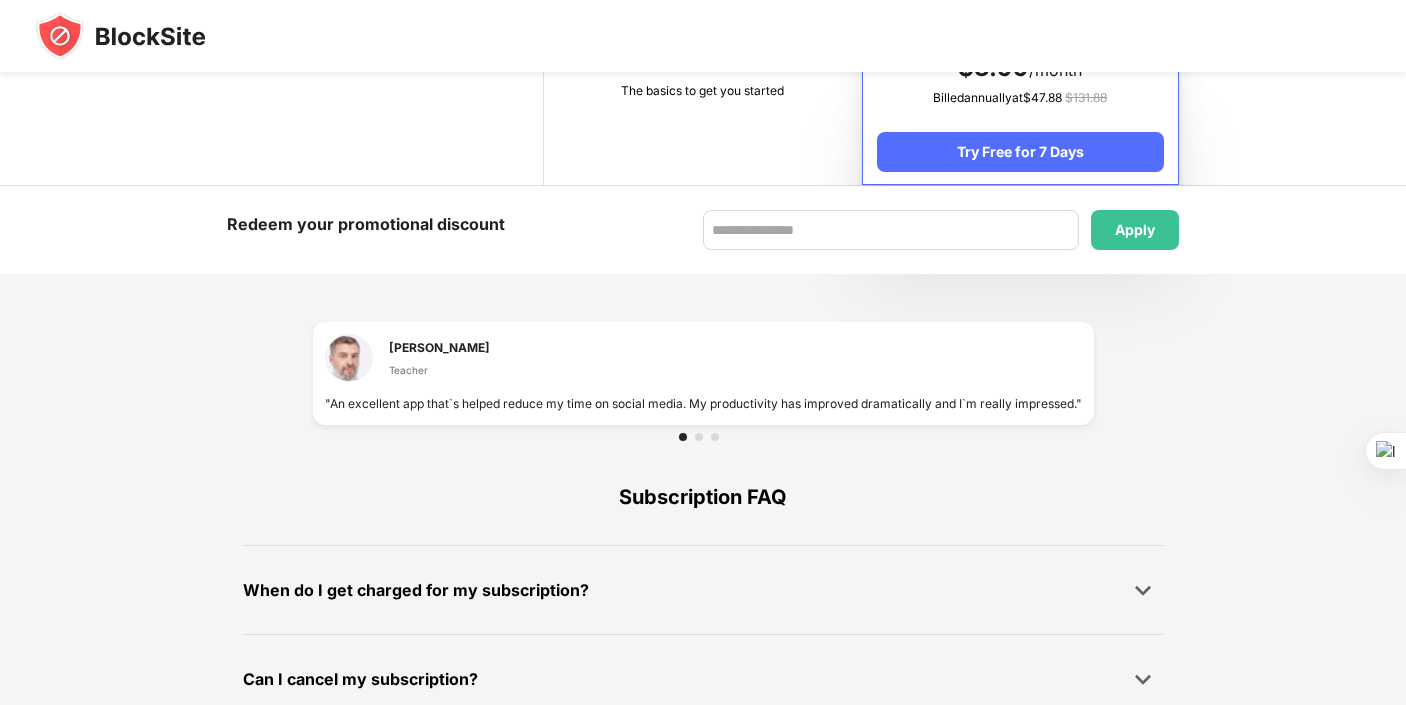 scroll, scrollTop: 1350, scrollLeft: 0, axis: vertical 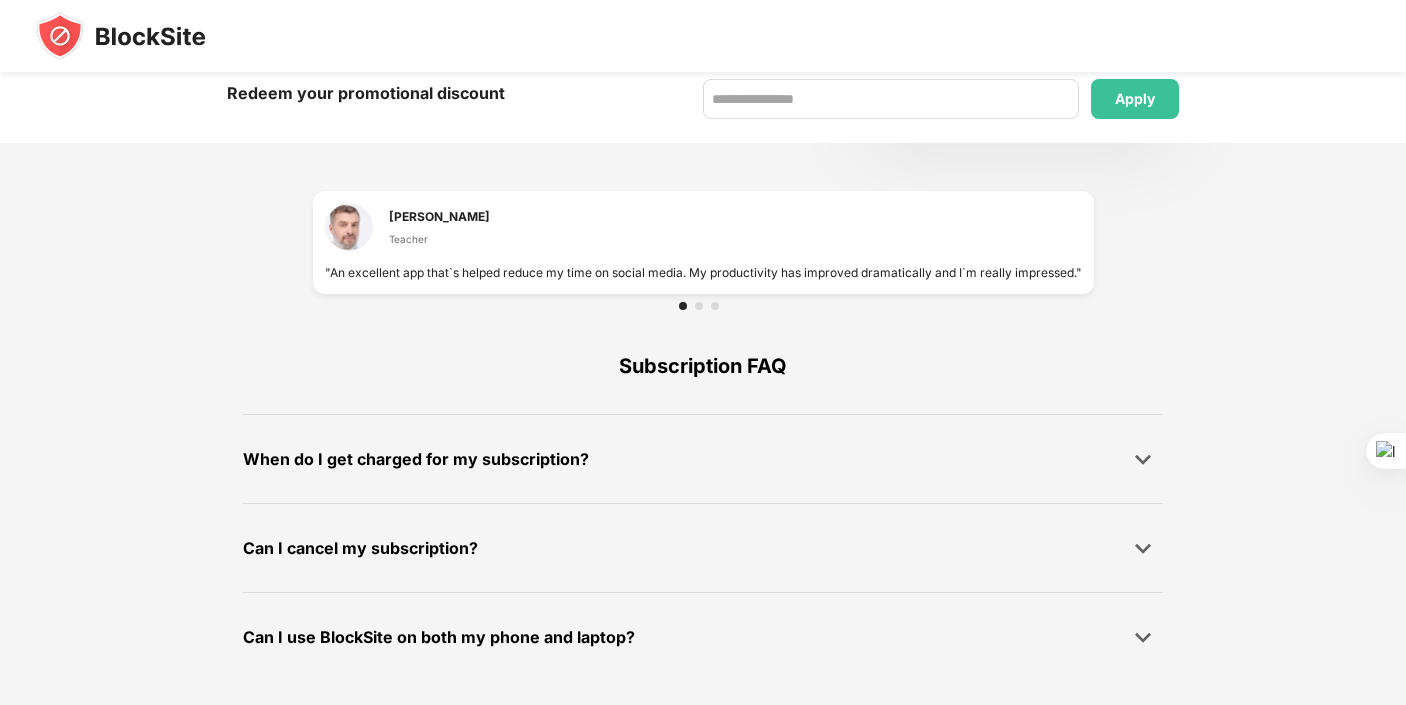 click on "Can I use BlockSite on both my phone and laptop?" at bounding box center (439, 637) 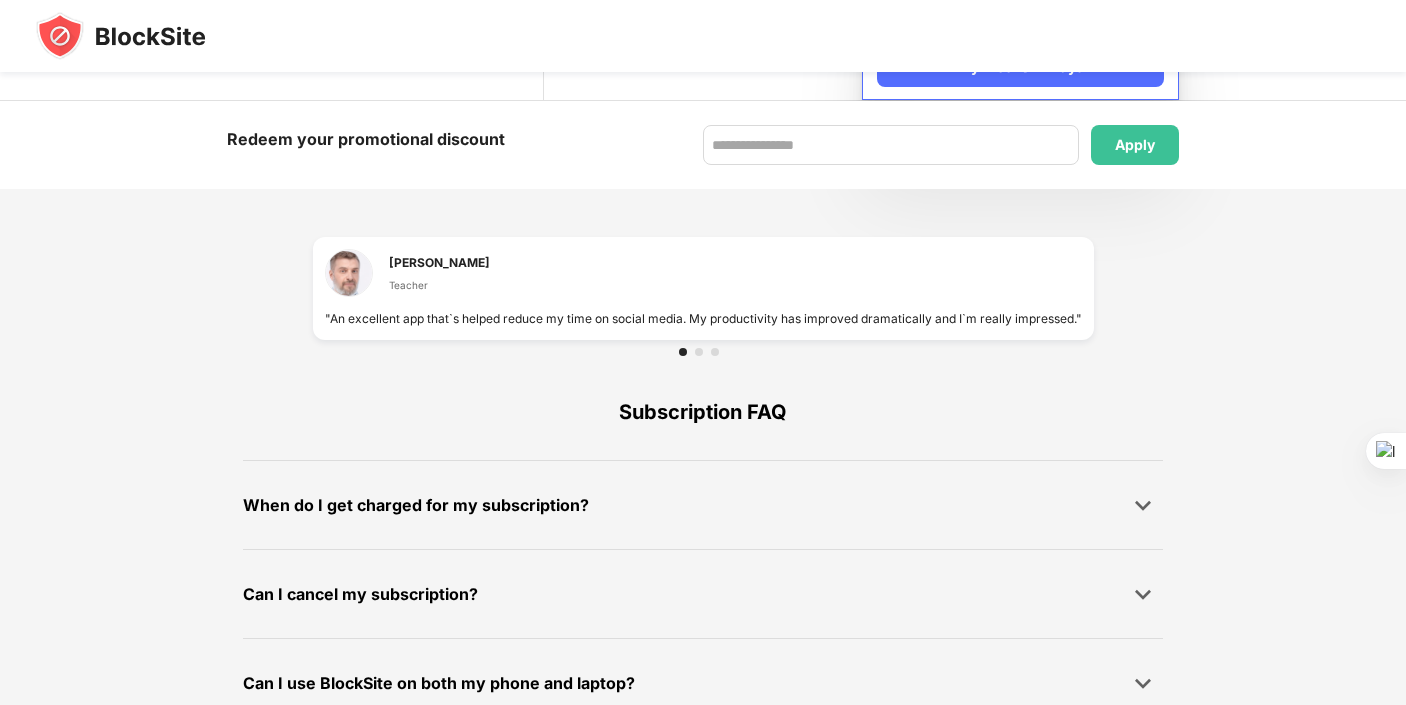 scroll, scrollTop: 1280, scrollLeft: 0, axis: vertical 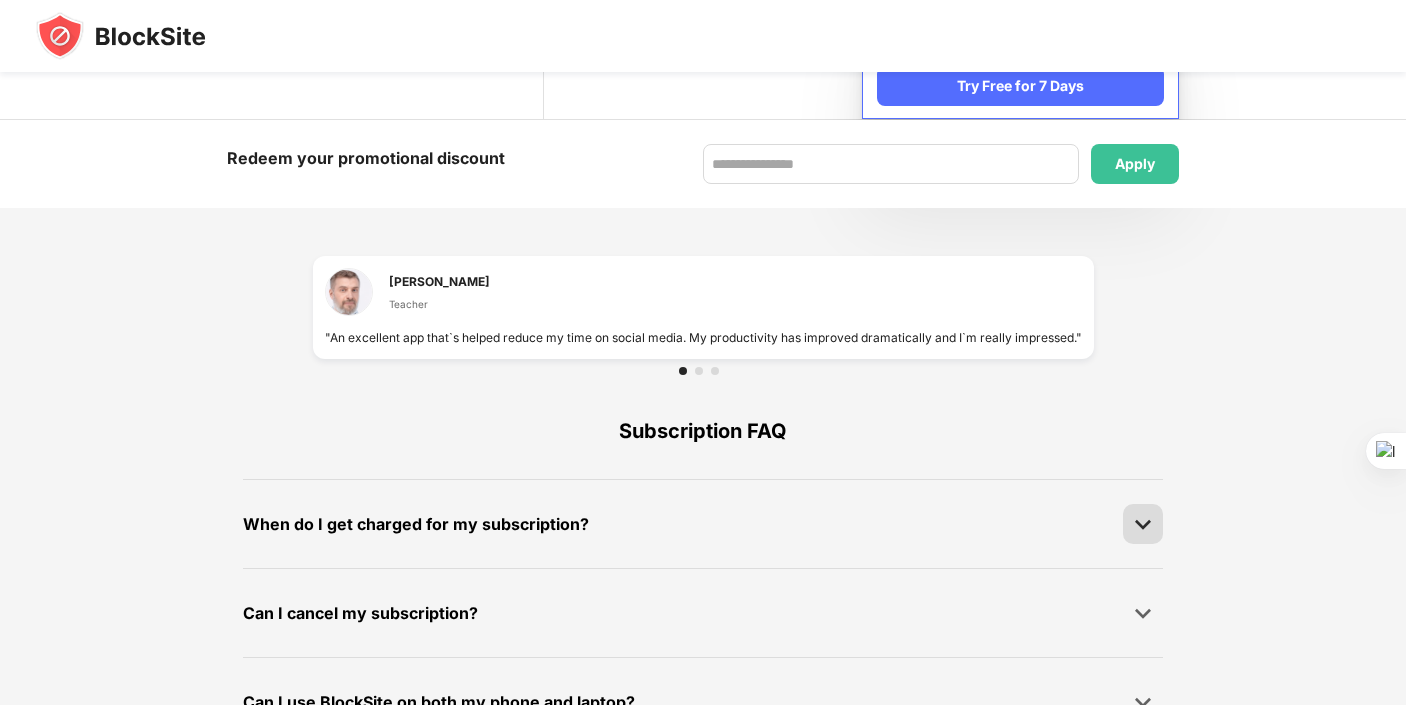 click at bounding box center (1143, 524) 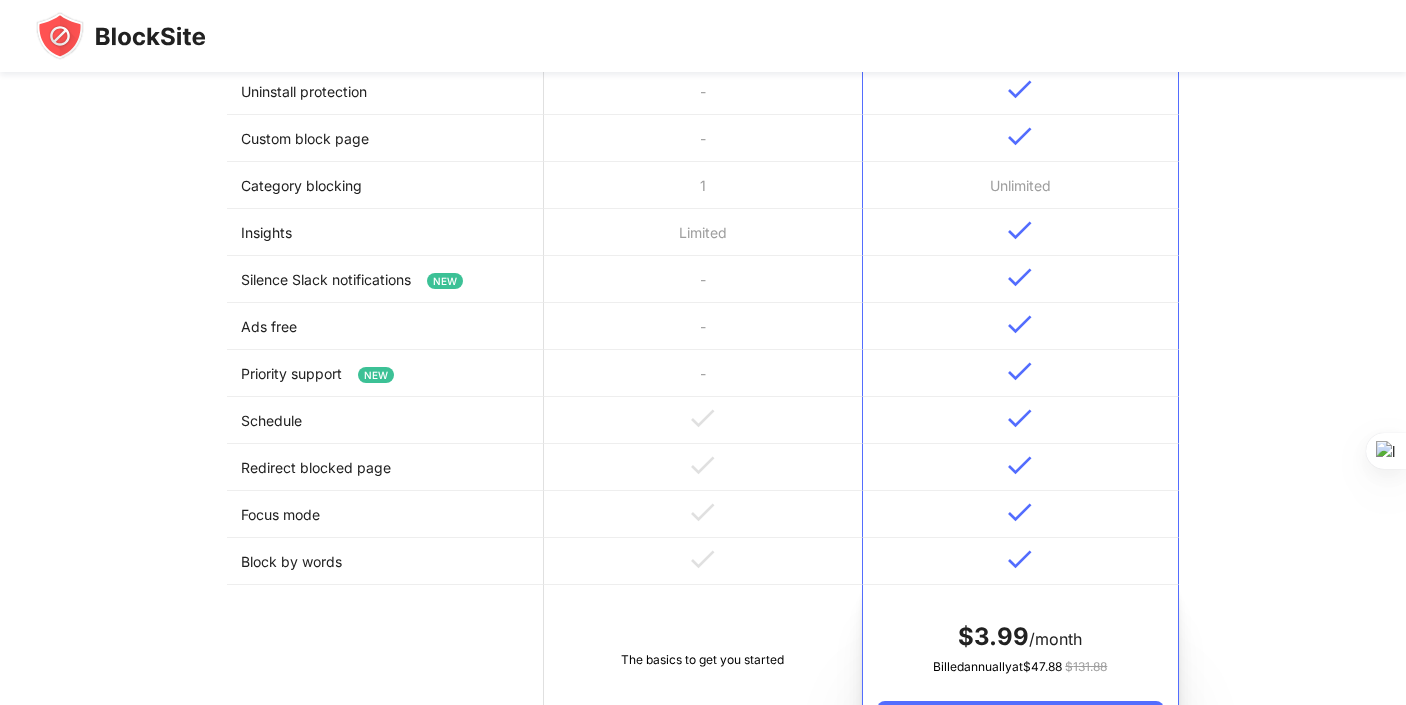 scroll, scrollTop: 654, scrollLeft: 0, axis: vertical 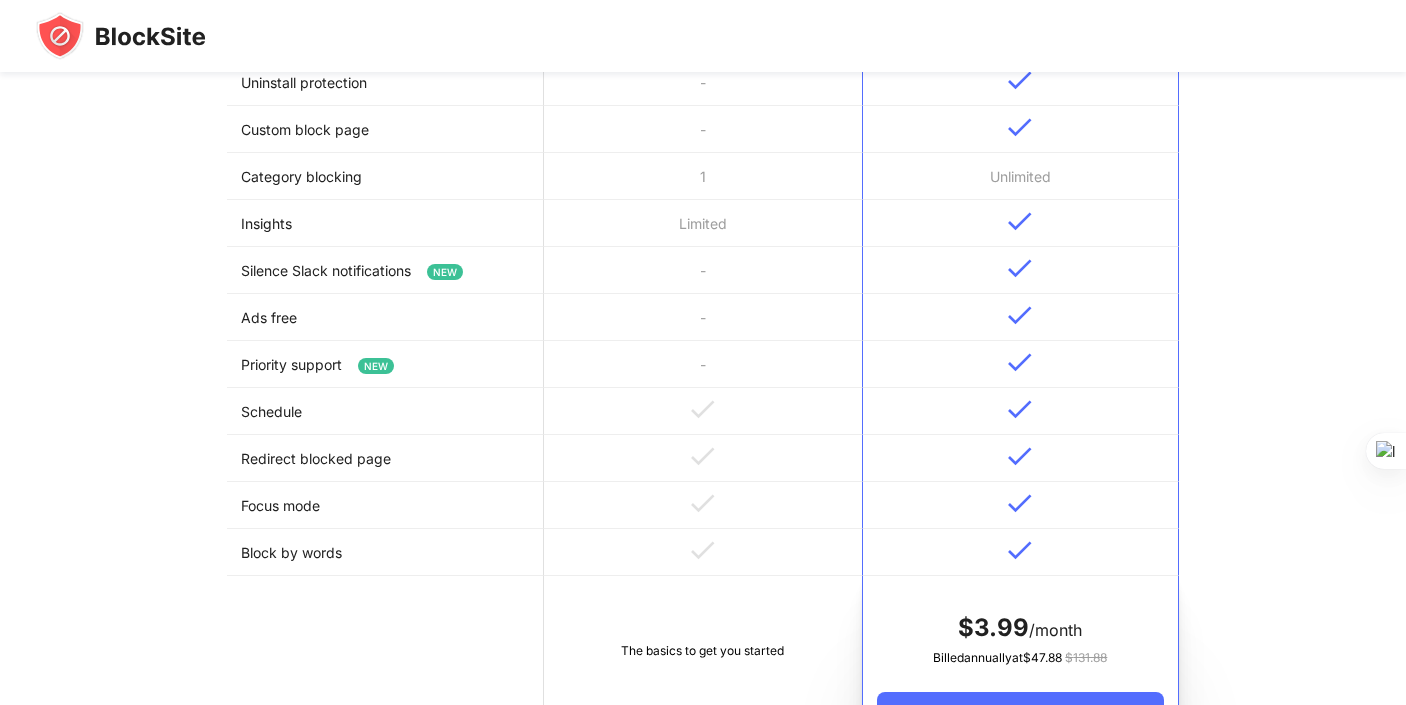 click on "The basics to get you started" at bounding box center (702, 660) 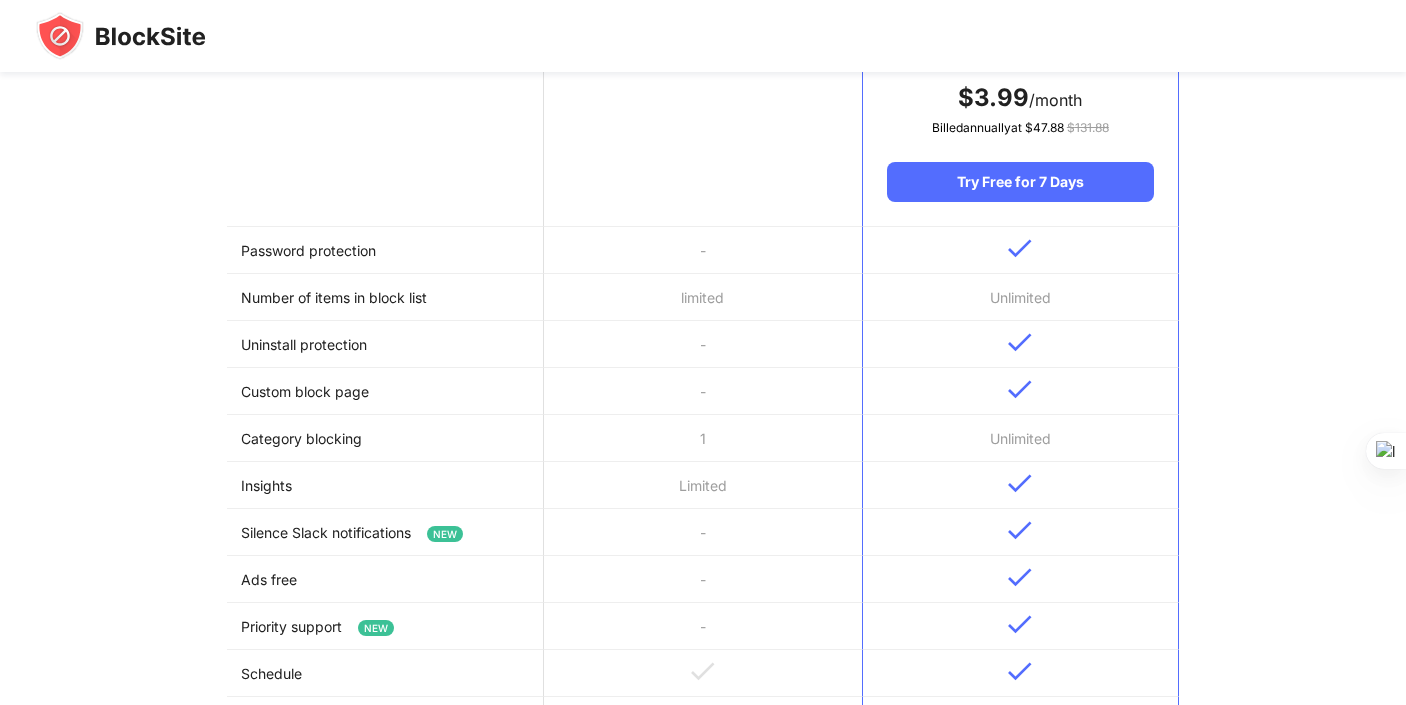 scroll, scrollTop: 0, scrollLeft: 0, axis: both 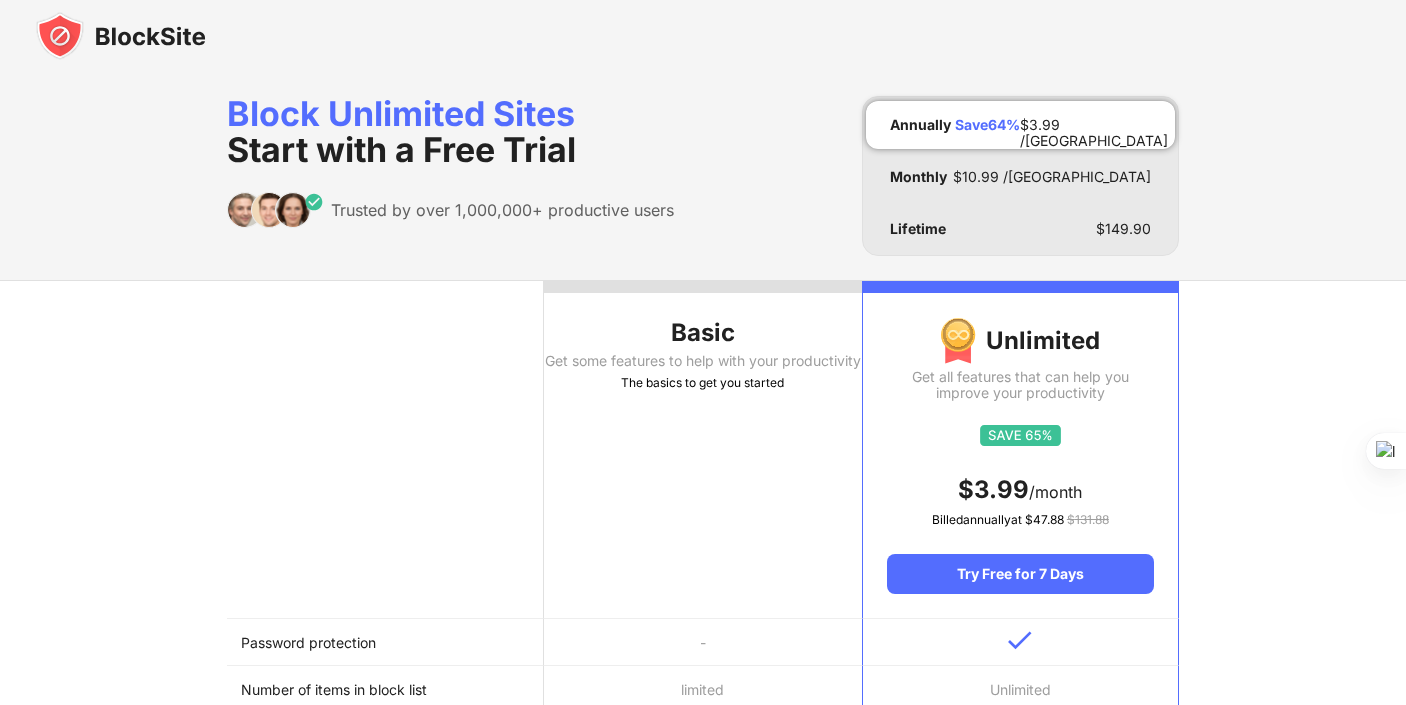 click on "Get some features to help with your productivity" at bounding box center [702, 361] 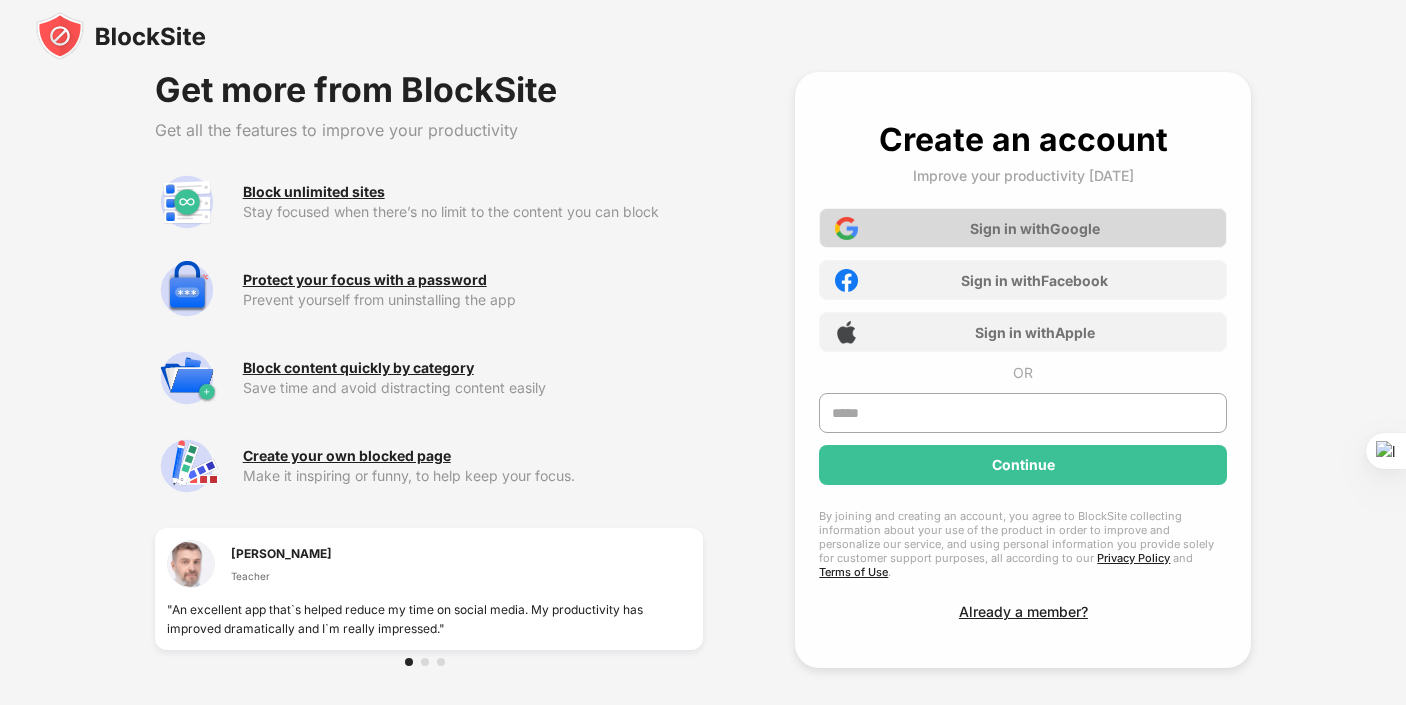 scroll, scrollTop: 0, scrollLeft: 0, axis: both 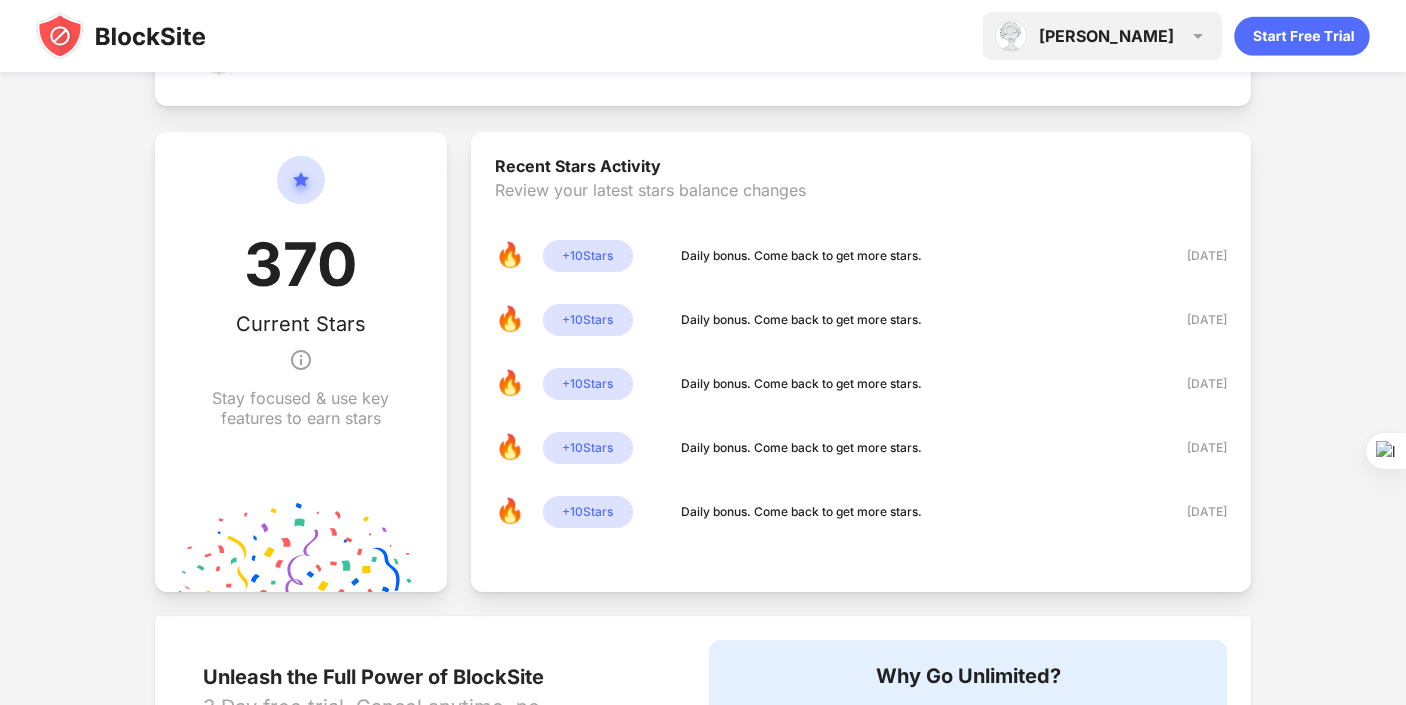 click at bounding box center [1198, 36] 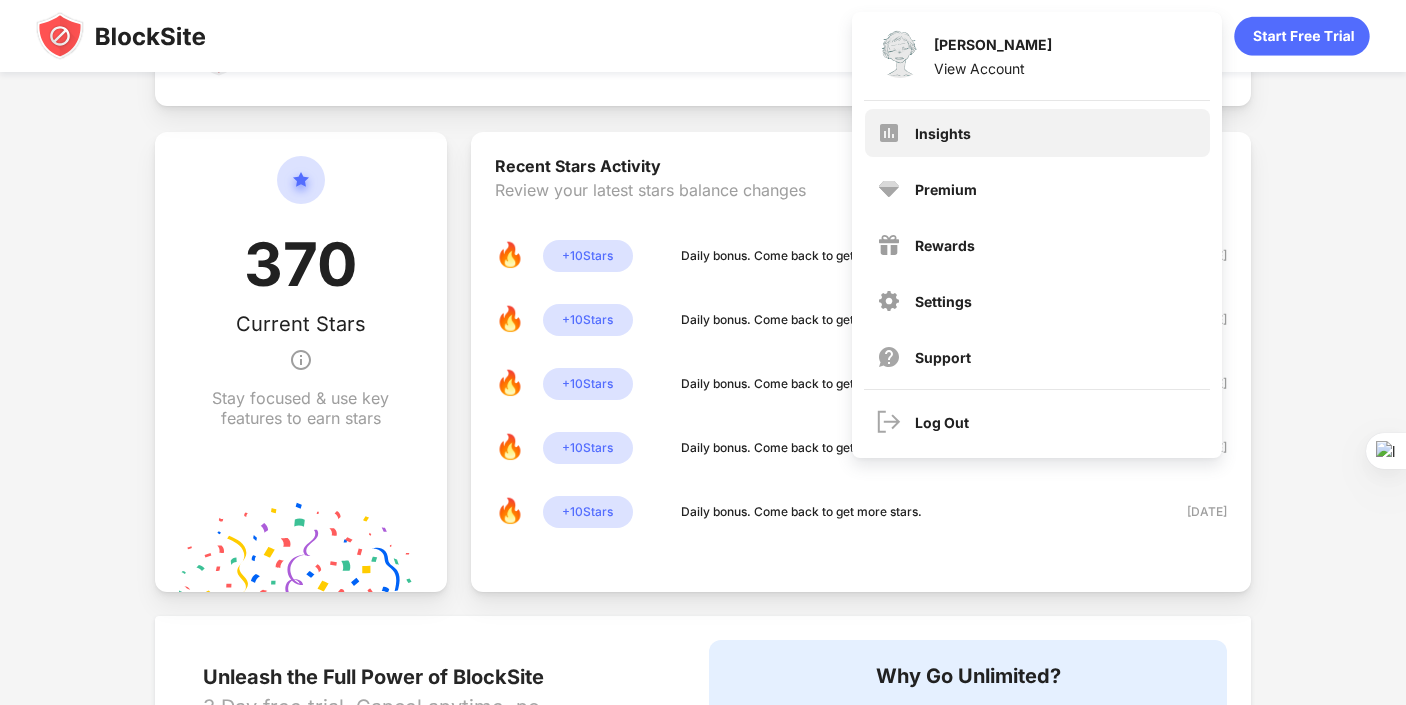 click on "Insights" at bounding box center [1037, 133] 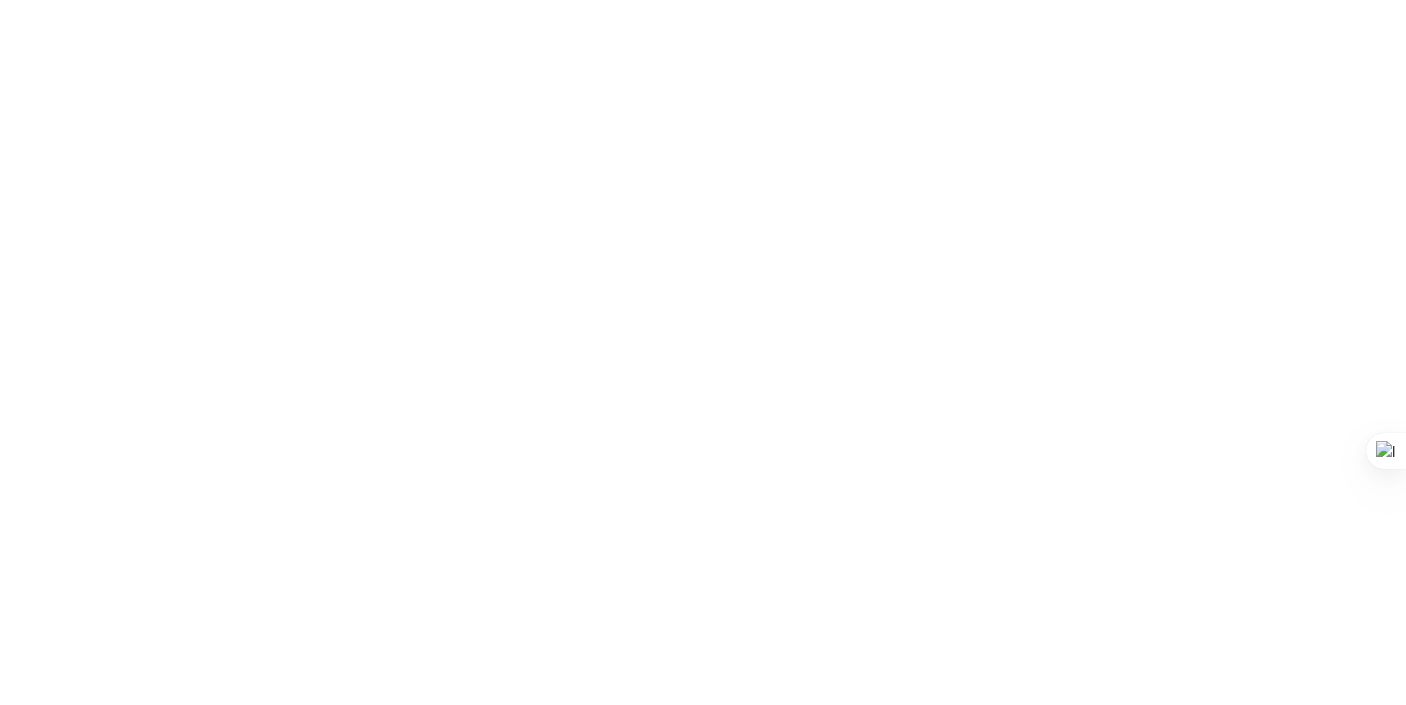 scroll, scrollTop: 0, scrollLeft: 0, axis: both 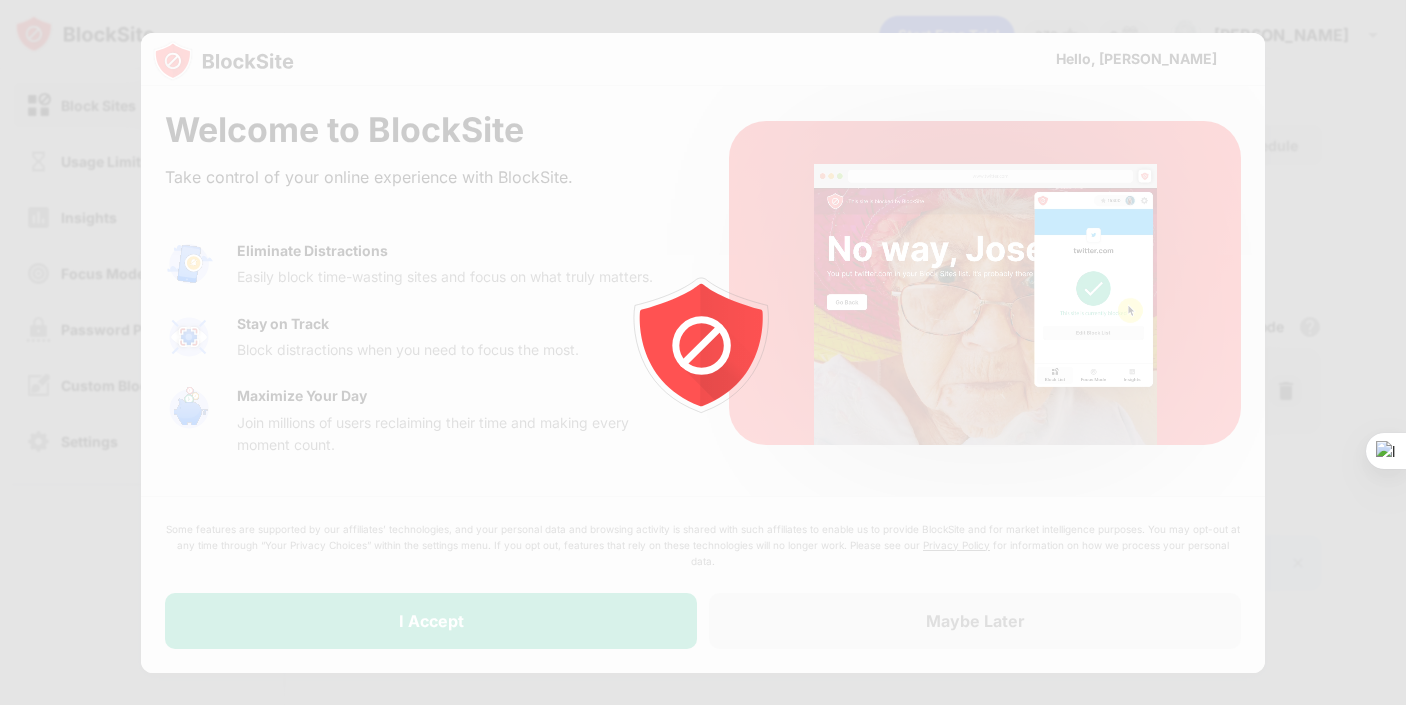 click at bounding box center (703, 352) 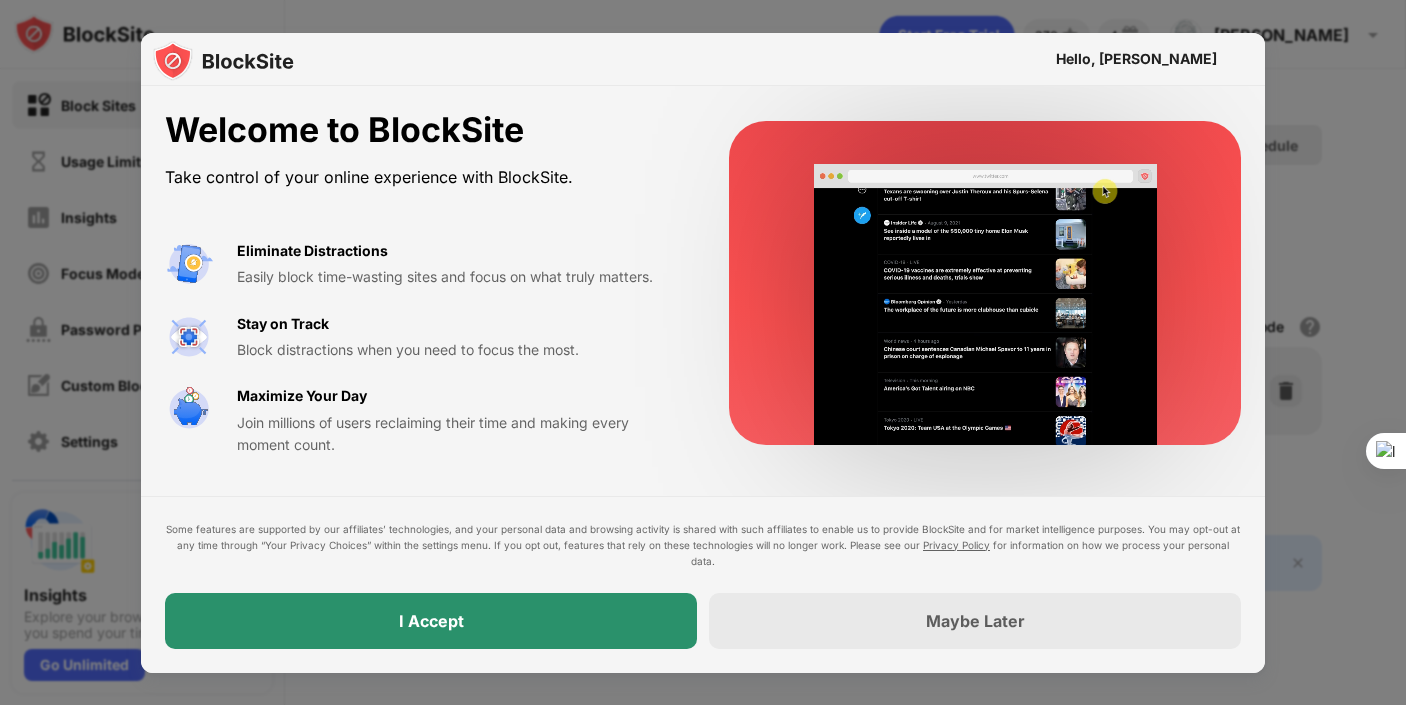 click on "I Accept" at bounding box center [431, 621] 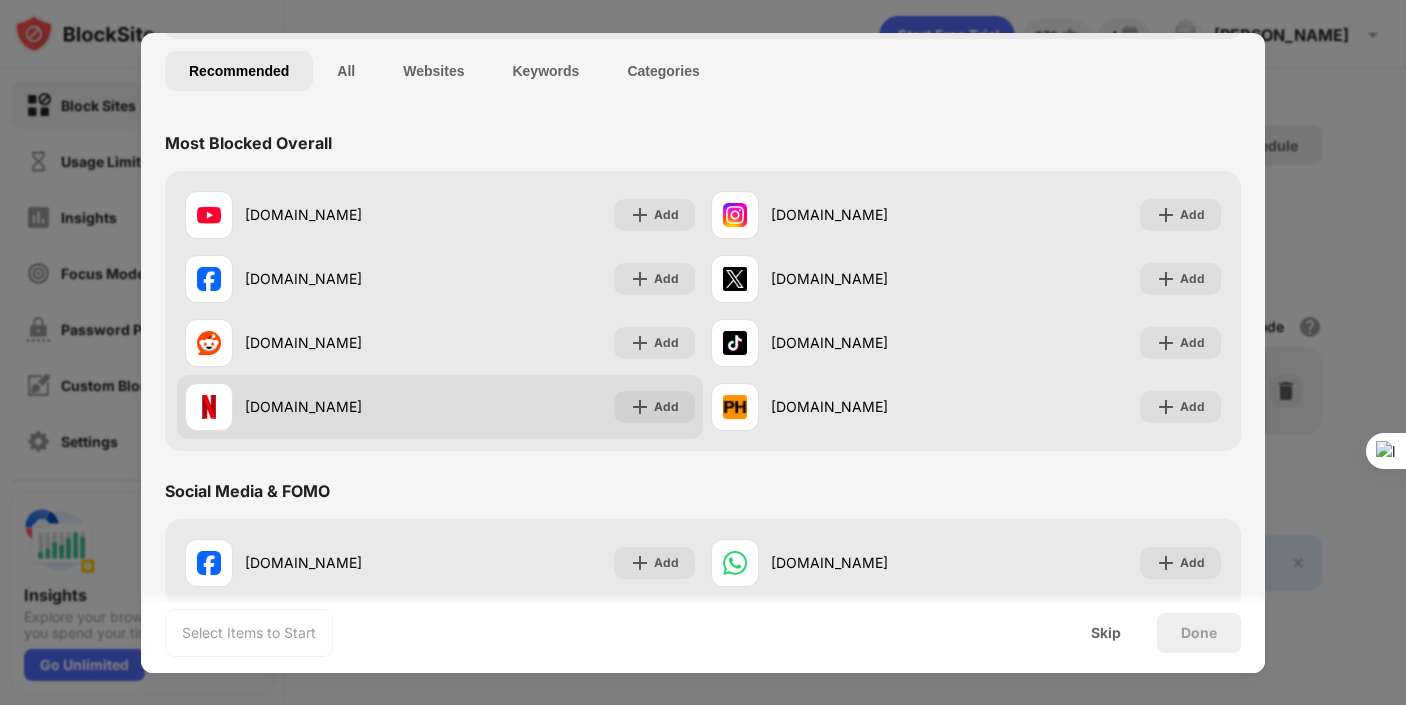 scroll, scrollTop: 83, scrollLeft: 0, axis: vertical 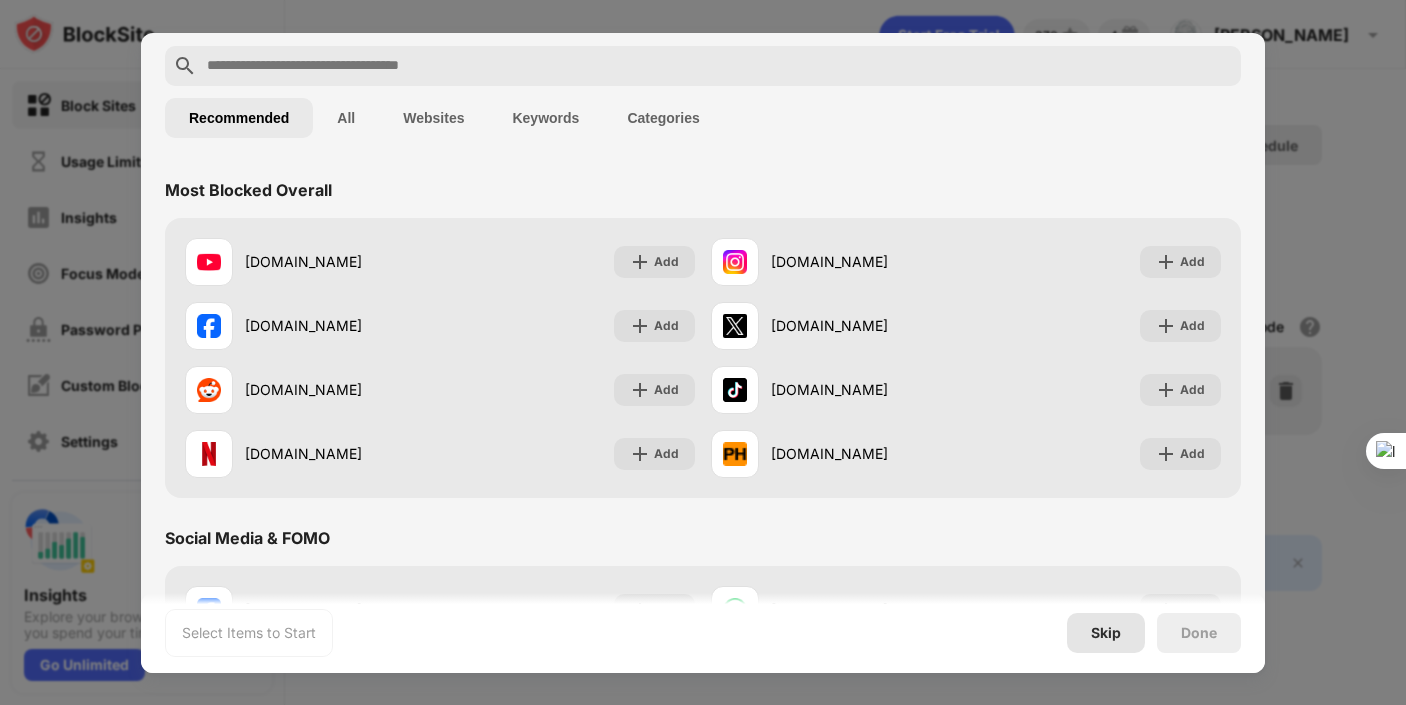 click on "Skip" at bounding box center (1106, 633) 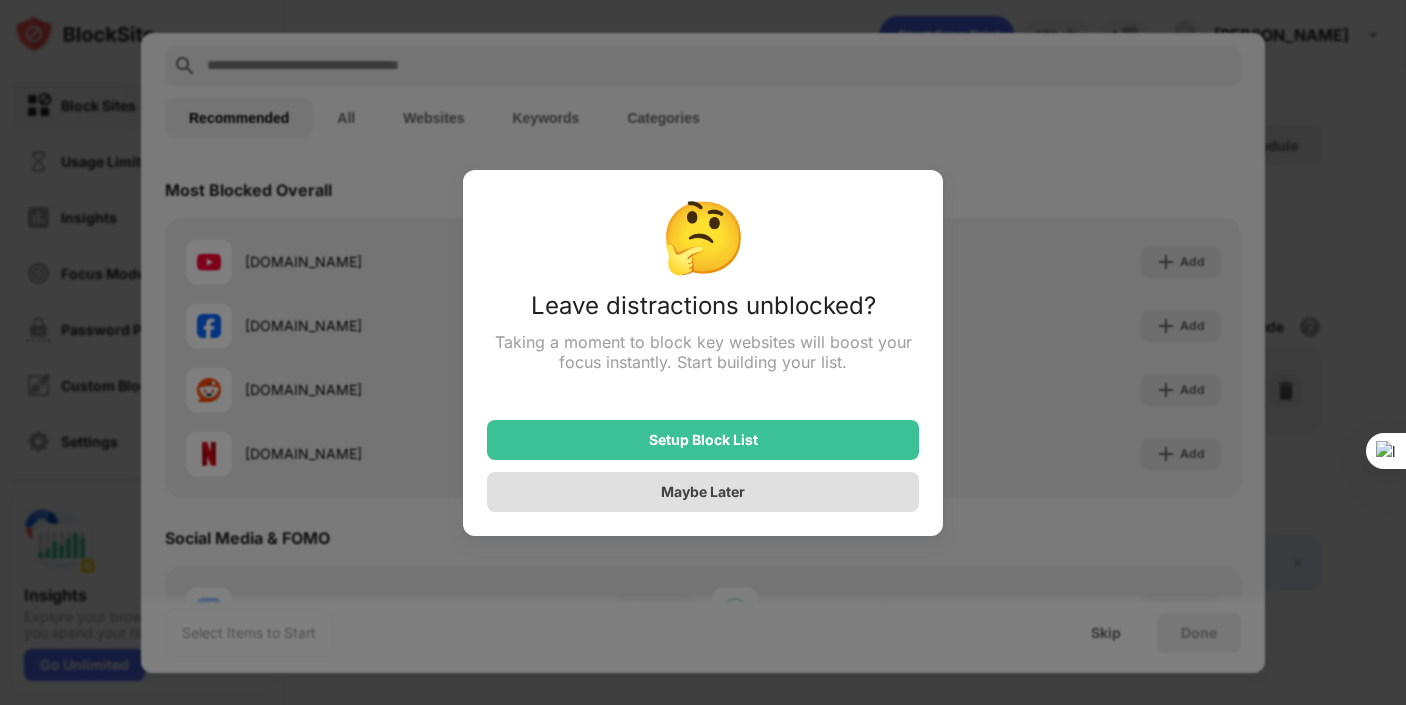 click on "Maybe Later" at bounding box center [703, 492] 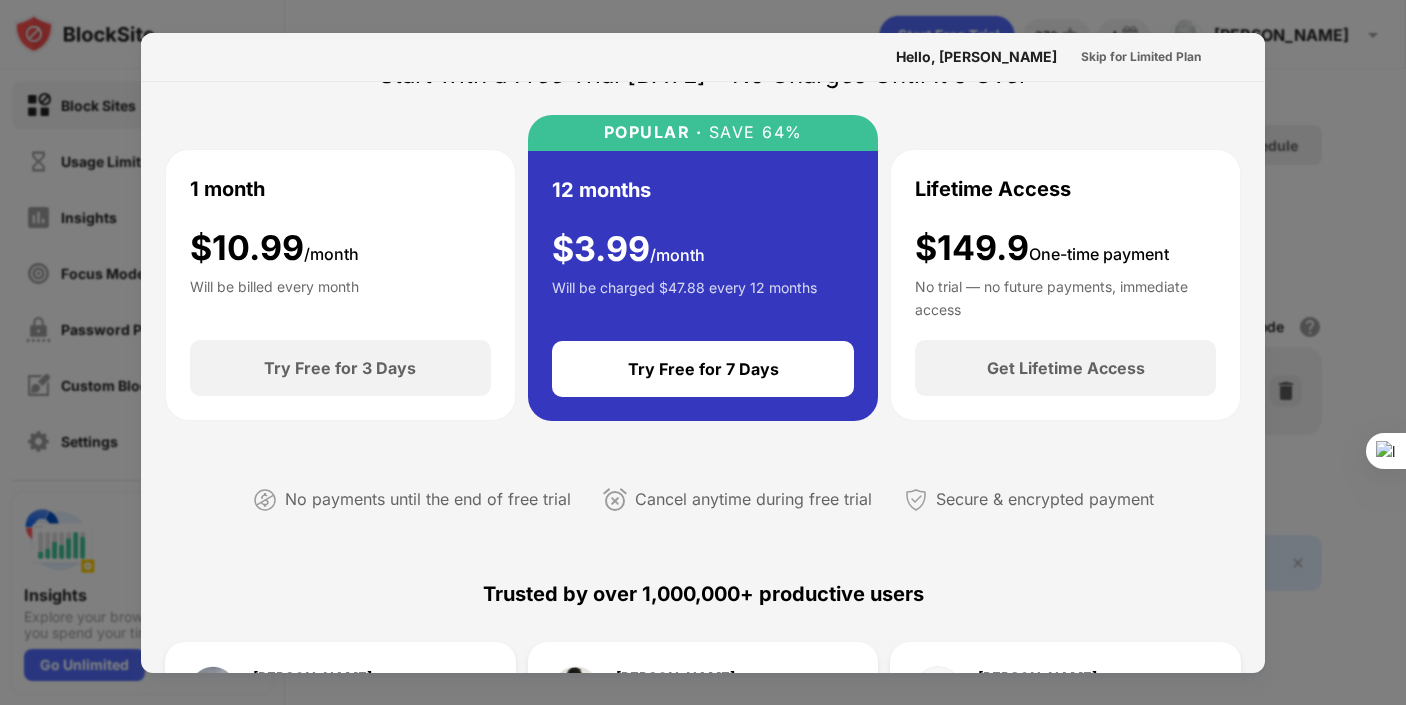 scroll, scrollTop: 0, scrollLeft: 0, axis: both 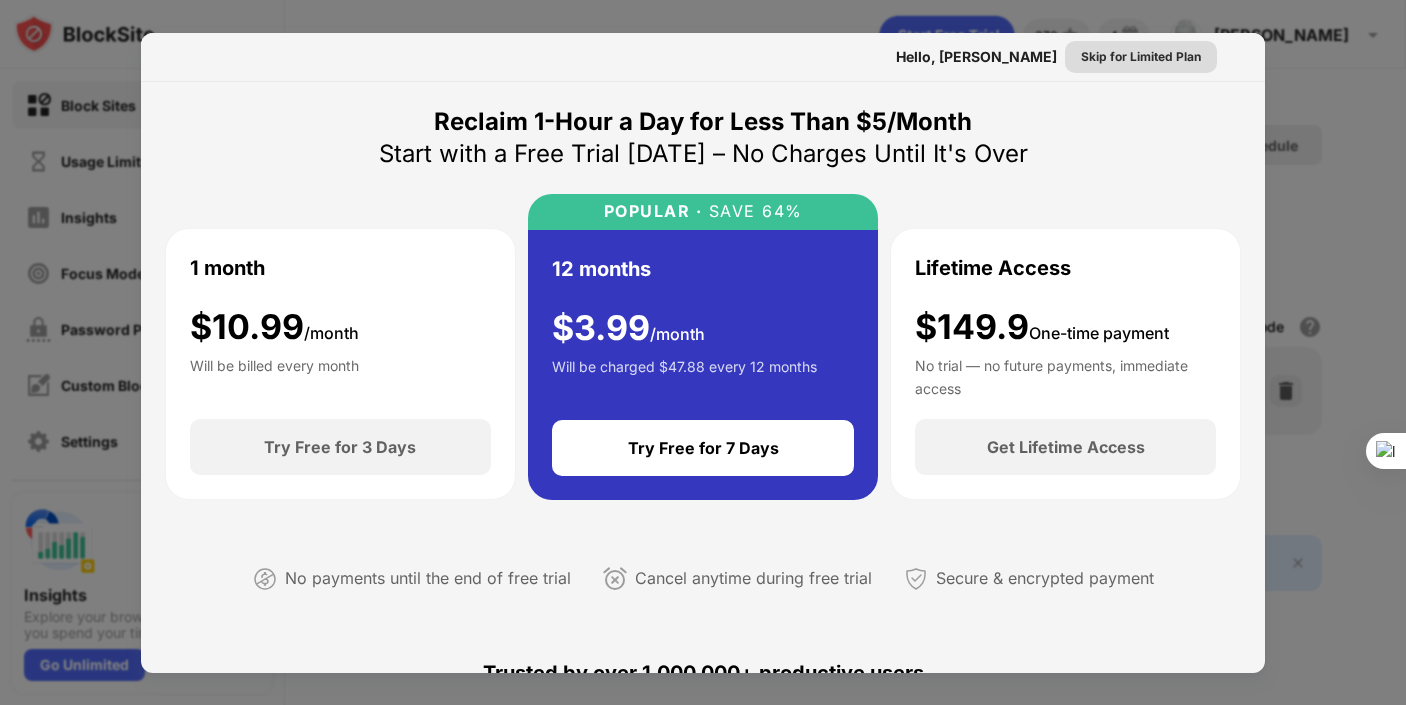 click on "Skip for Limited Plan" at bounding box center [1141, 57] 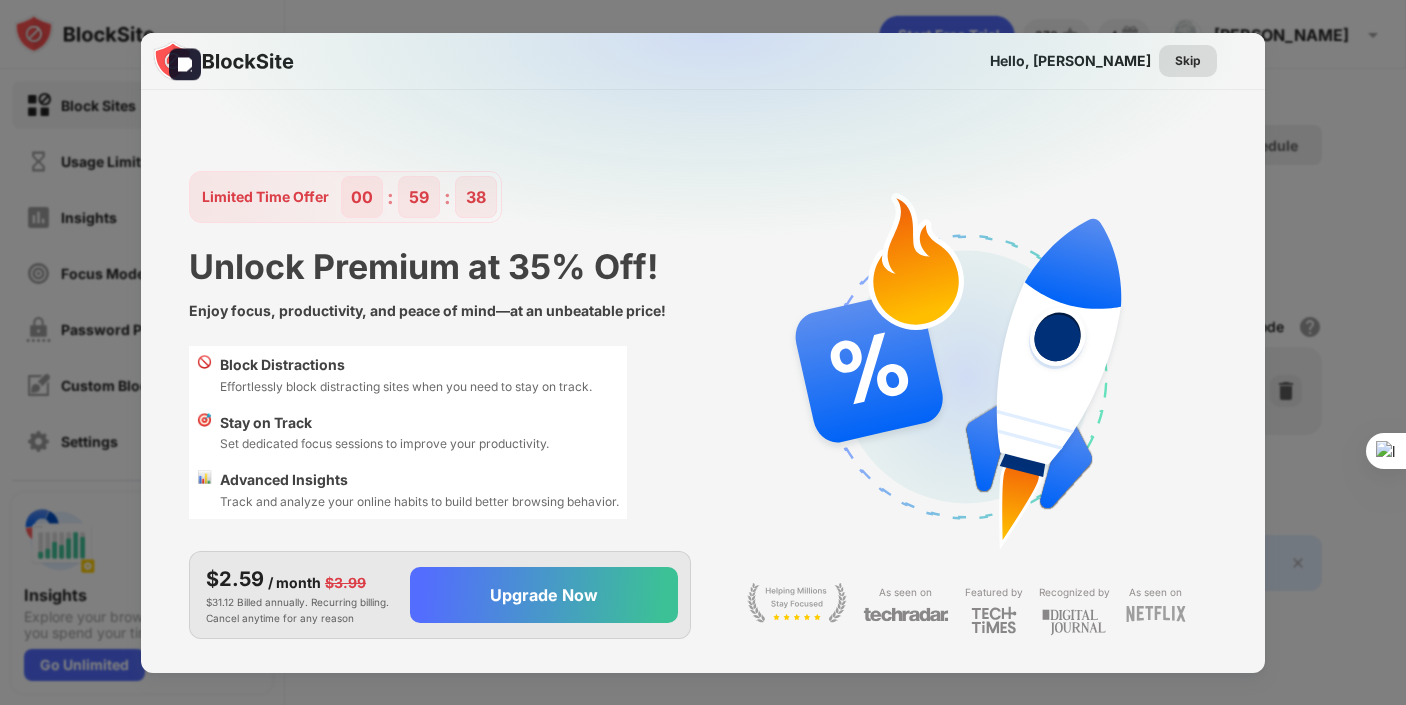 click on "Skip" at bounding box center [1188, 61] 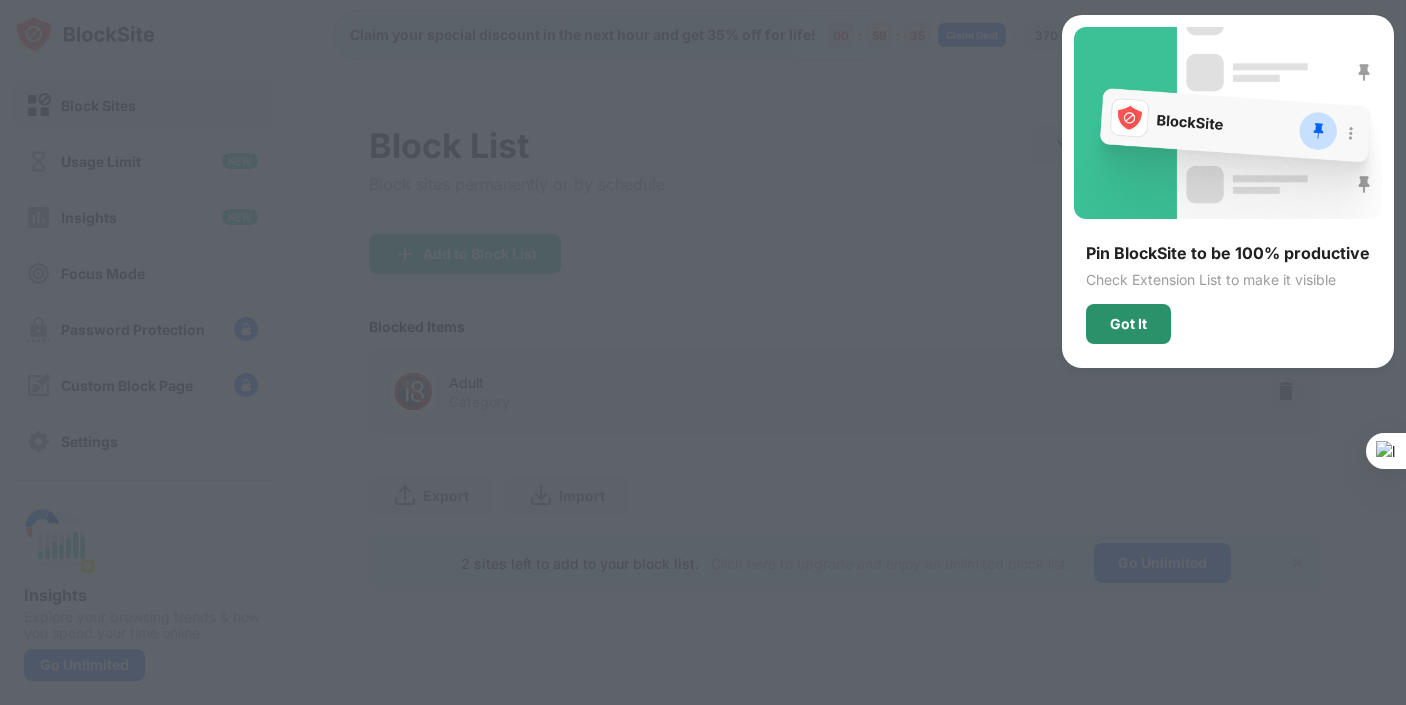 click on "Got It" at bounding box center [1128, 324] 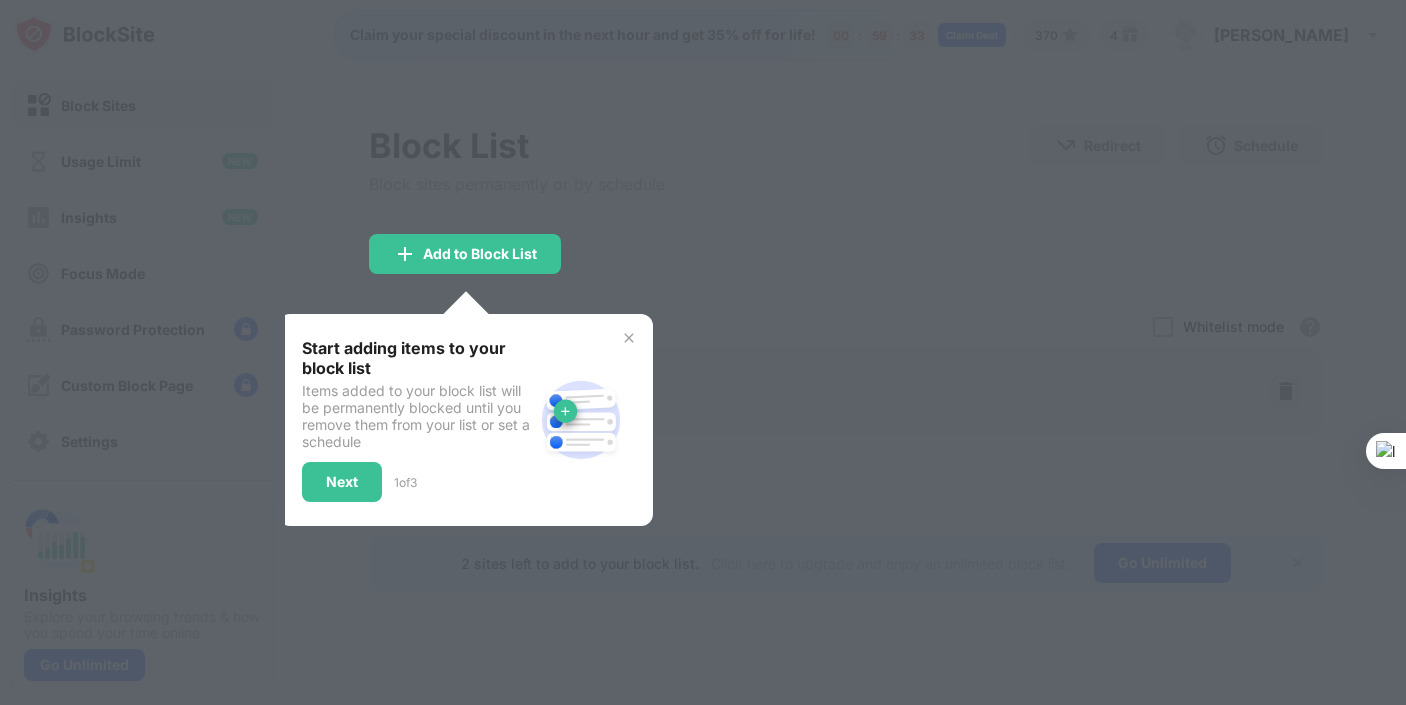 click at bounding box center (629, 338) 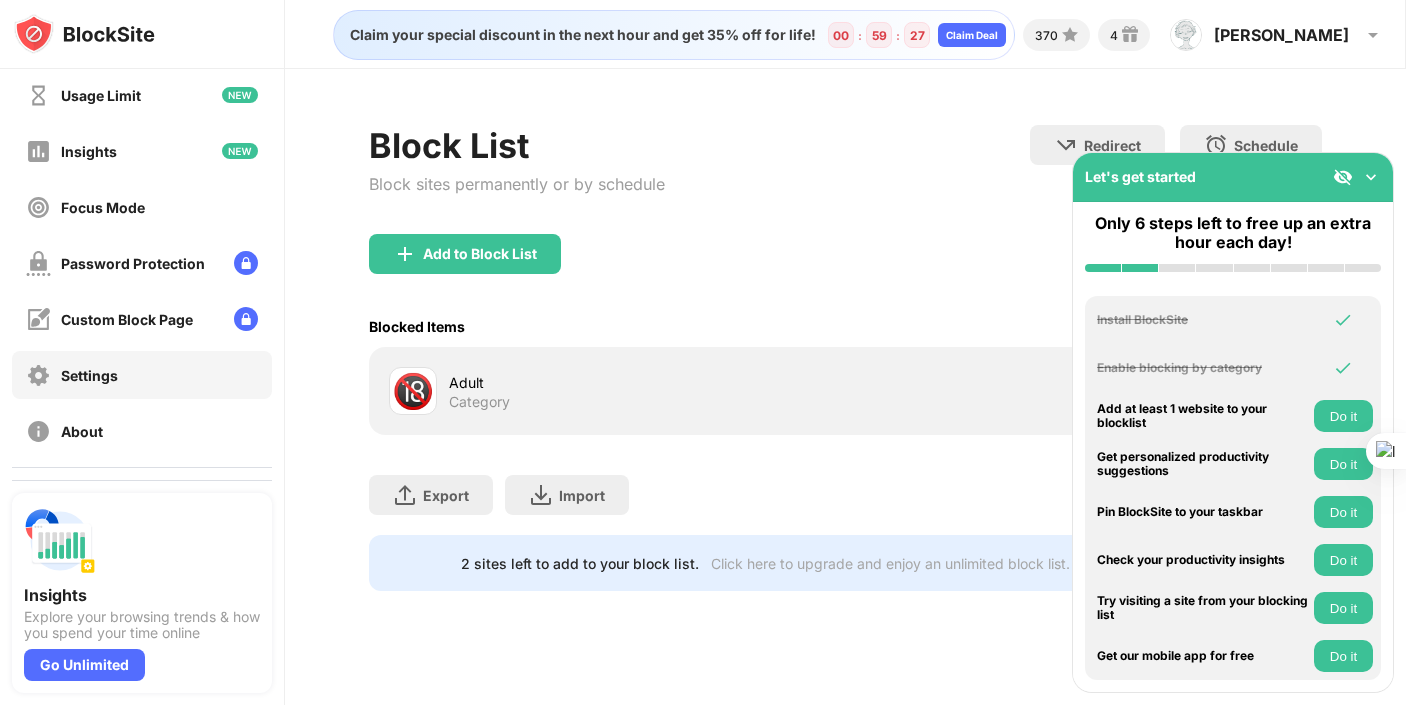 scroll, scrollTop: 114, scrollLeft: 0, axis: vertical 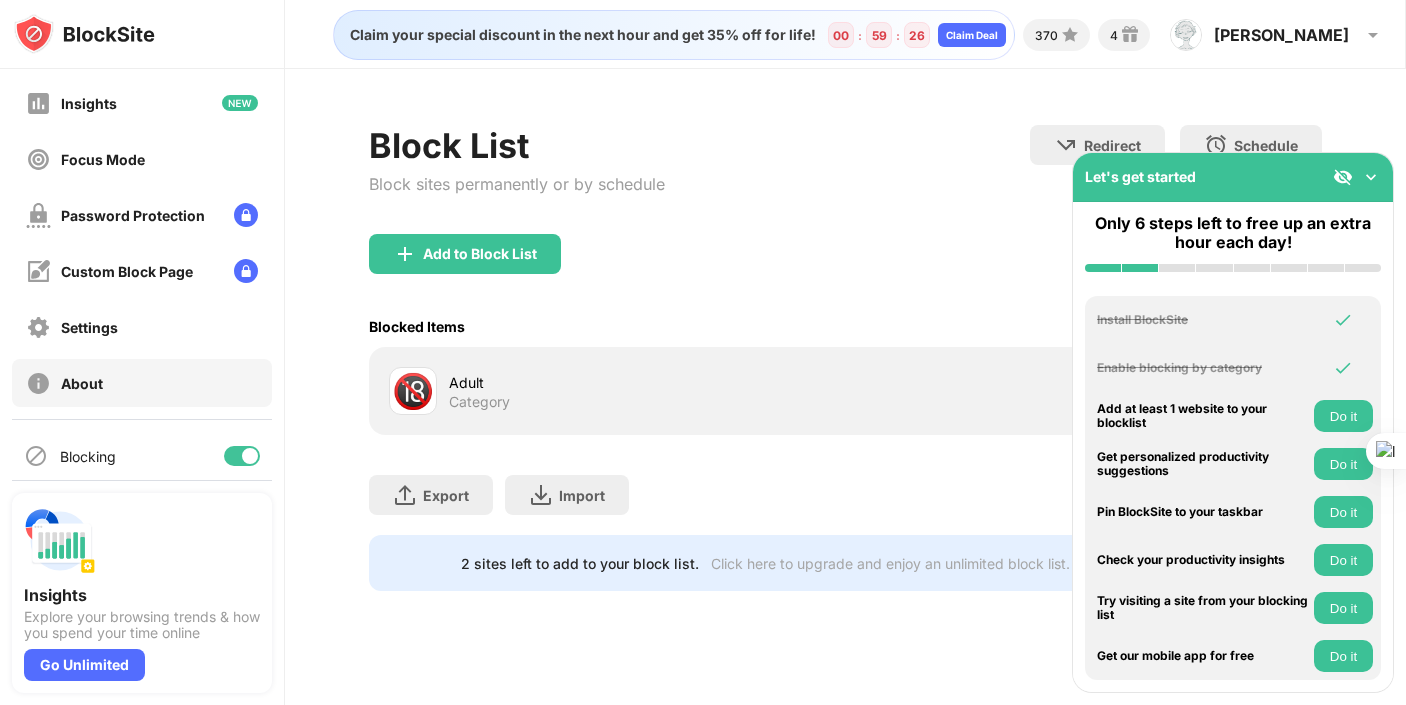 click on "About" at bounding box center (142, 383) 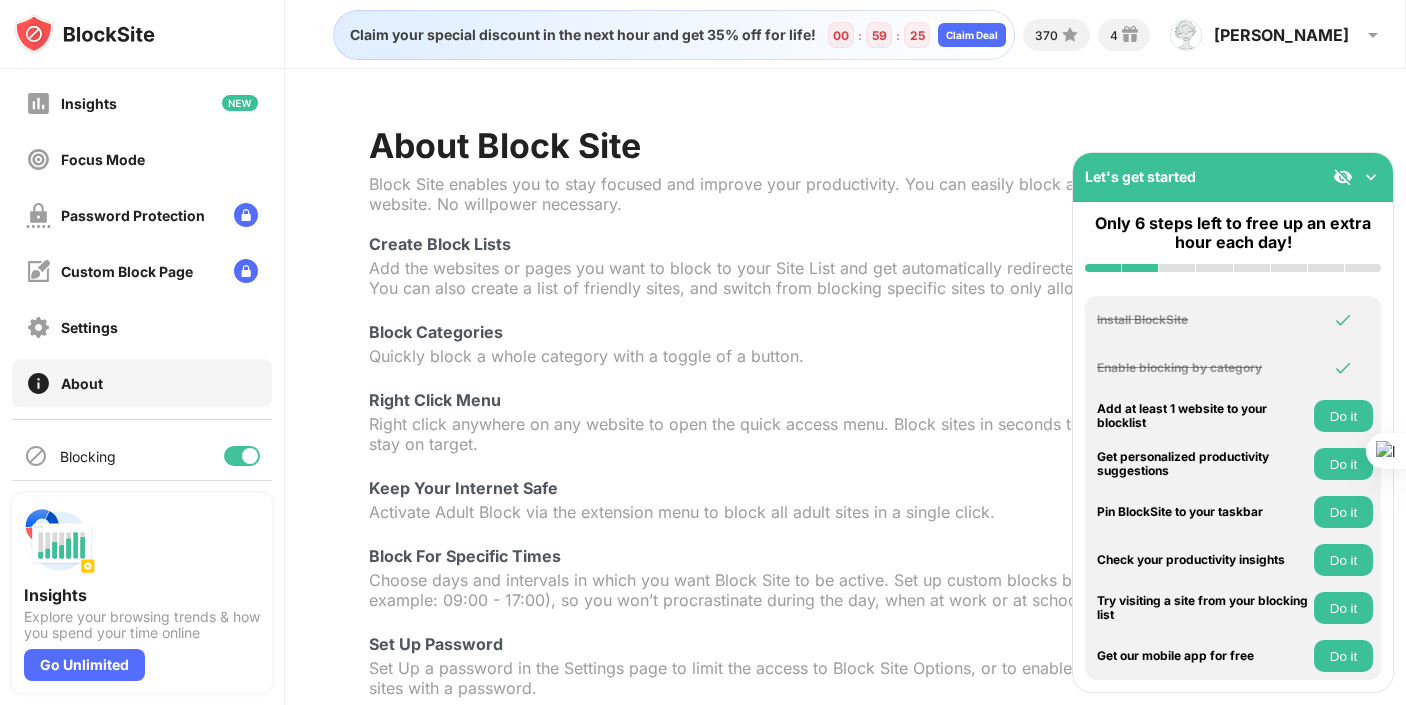 scroll, scrollTop: 0, scrollLeft: 0, axis: both 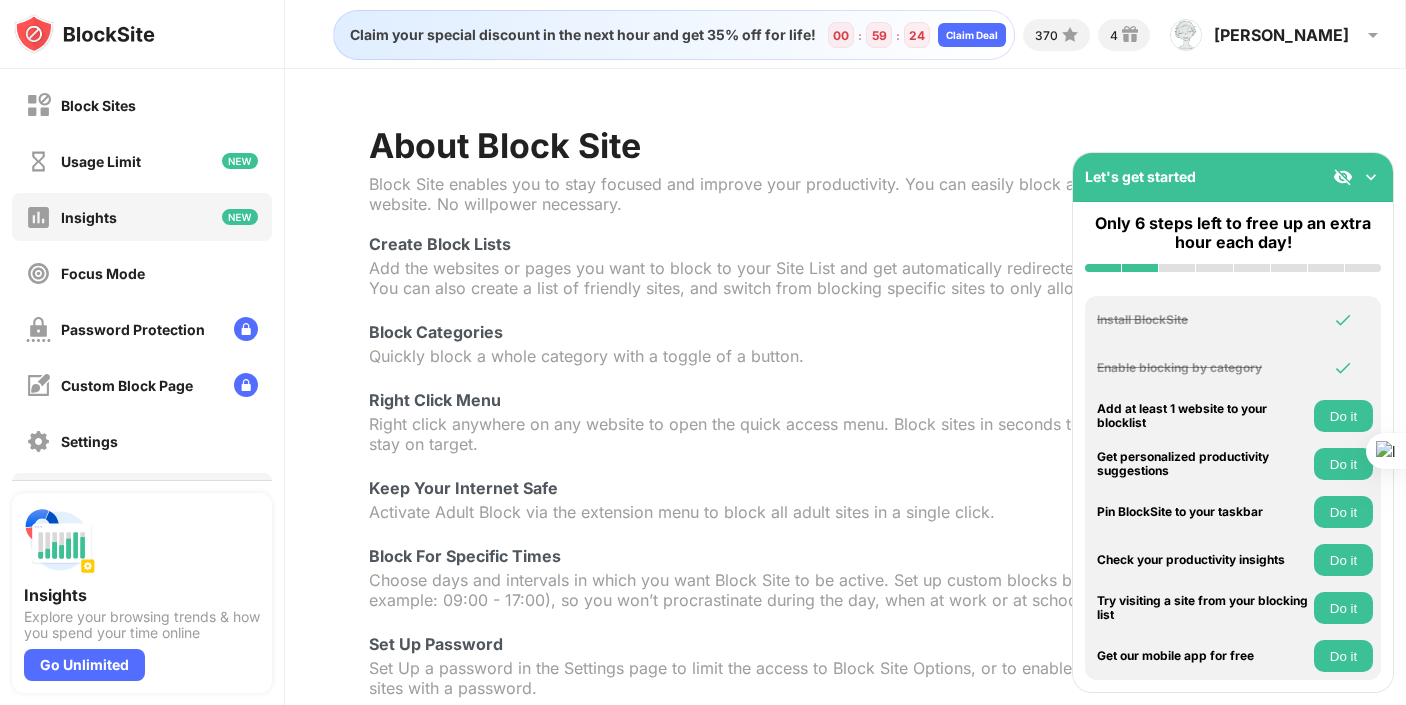 click on "Insights" at bounding box center [142, 217] 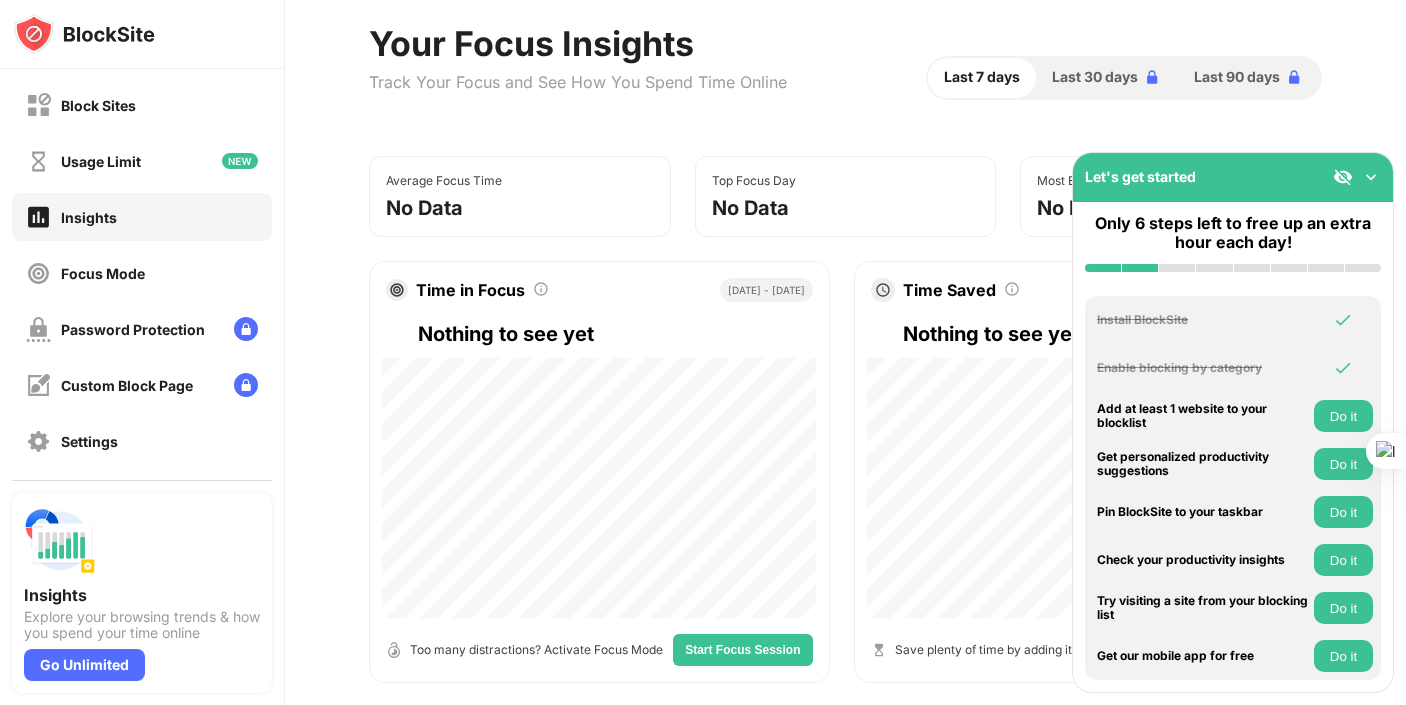 scroll, scrollTop: 0, scrollLeft: 0, axis: both 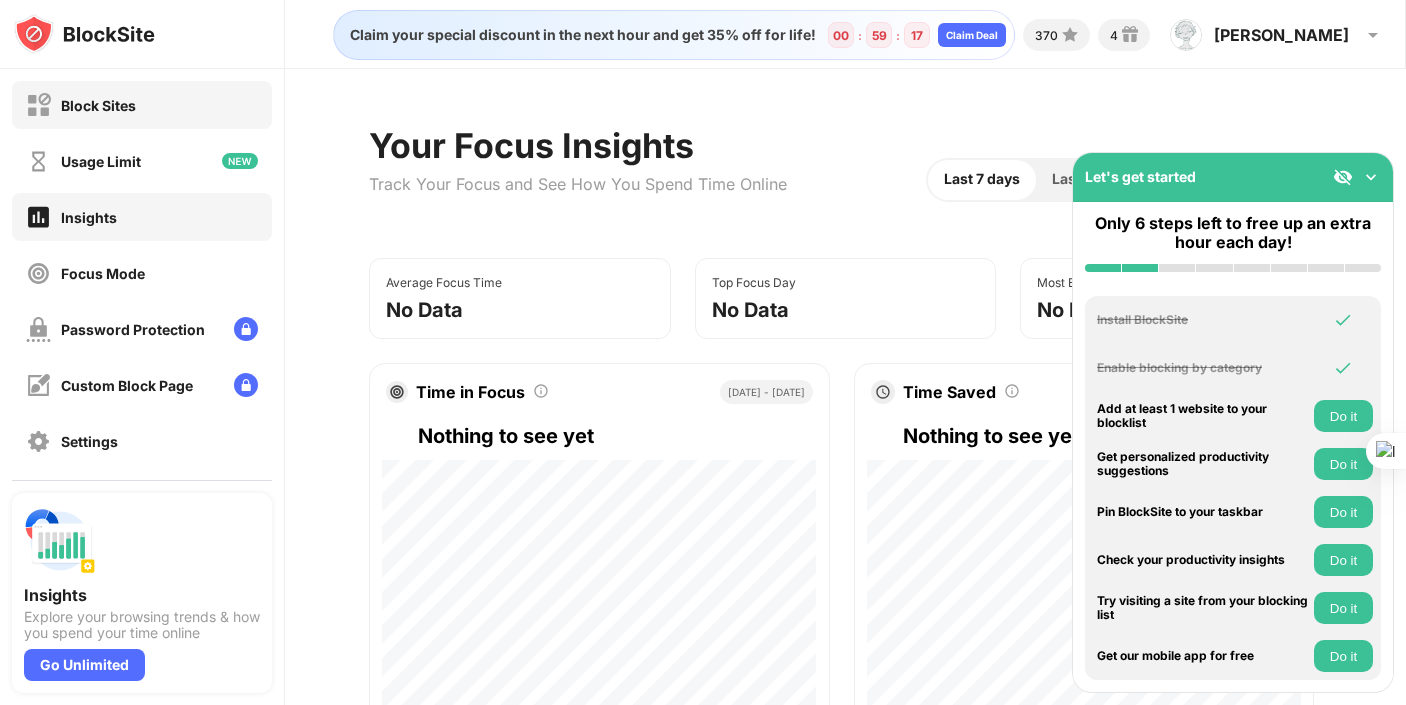 click on "Block Sites" at bounding box center (142, 105) 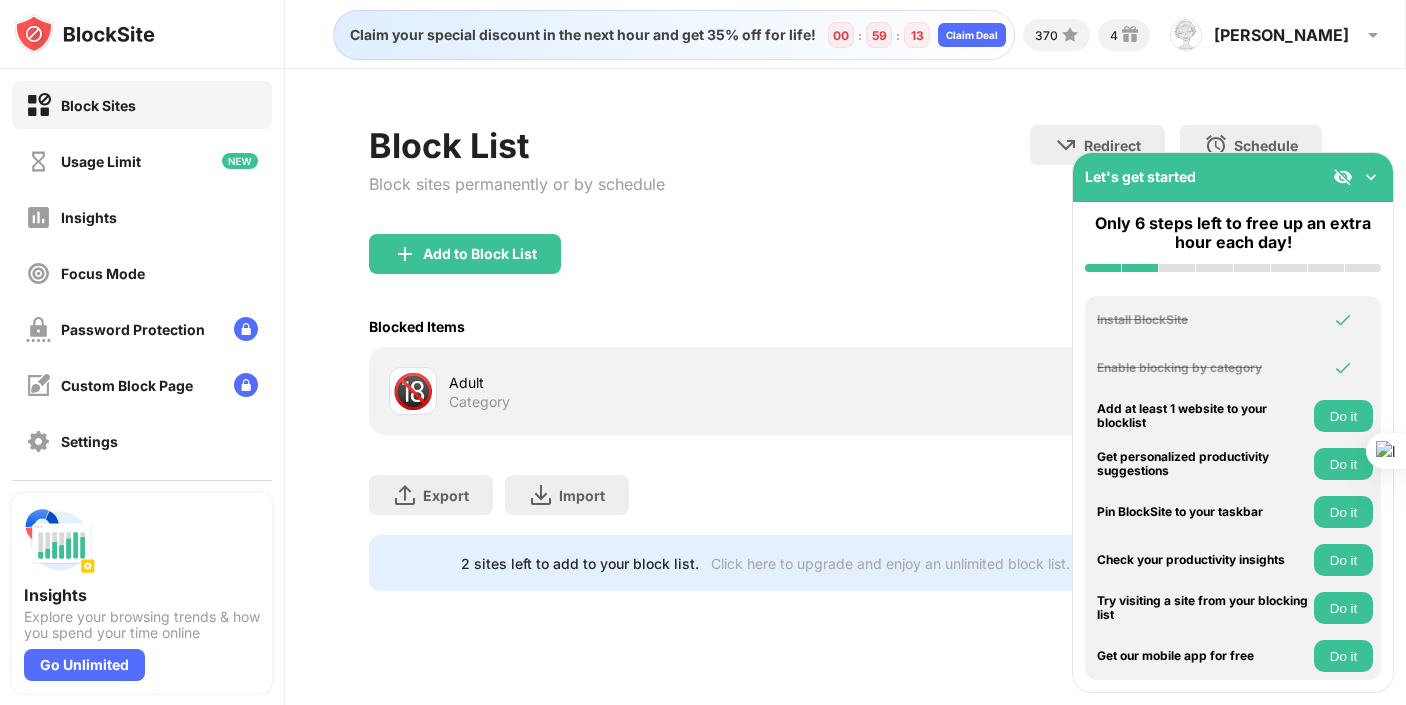 click on "Do it" at bounding box center [1343, 416] 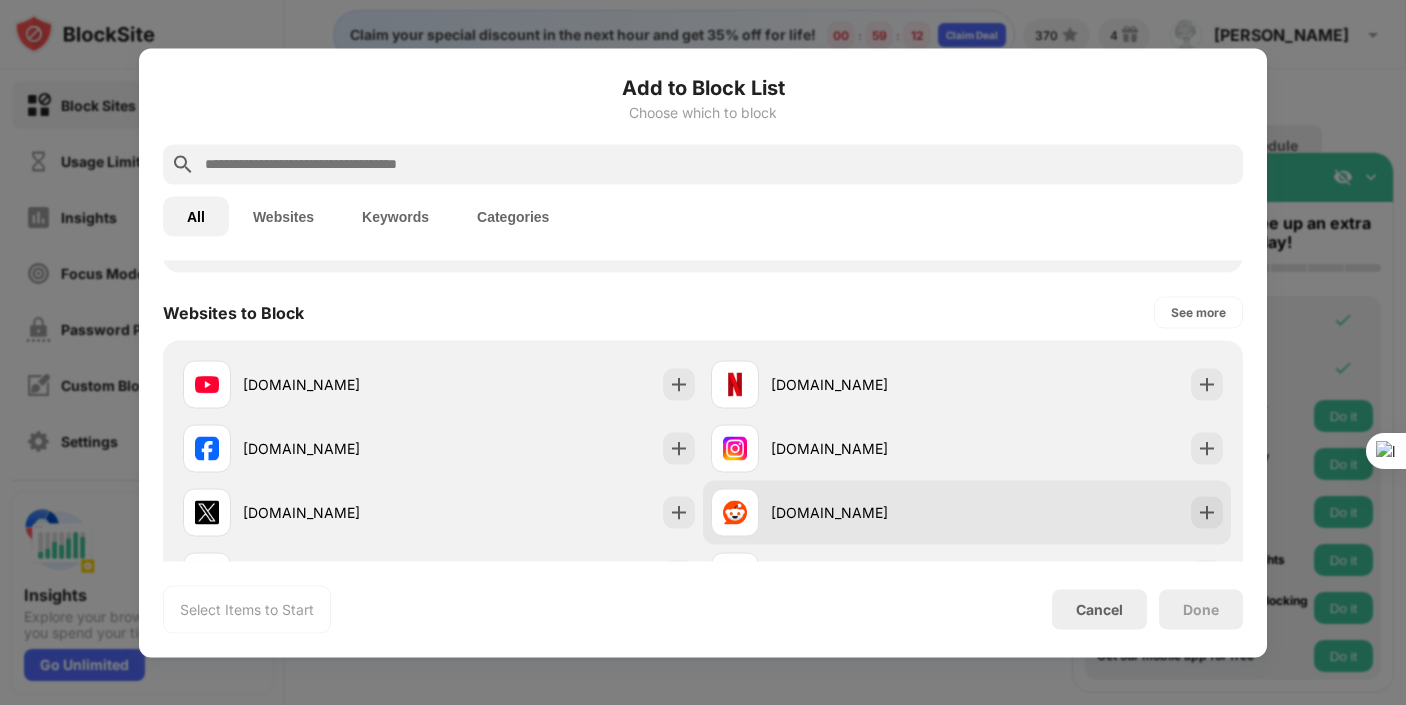 scroll, scrollTop: 284, scrollLeft: 0, axis: vertical 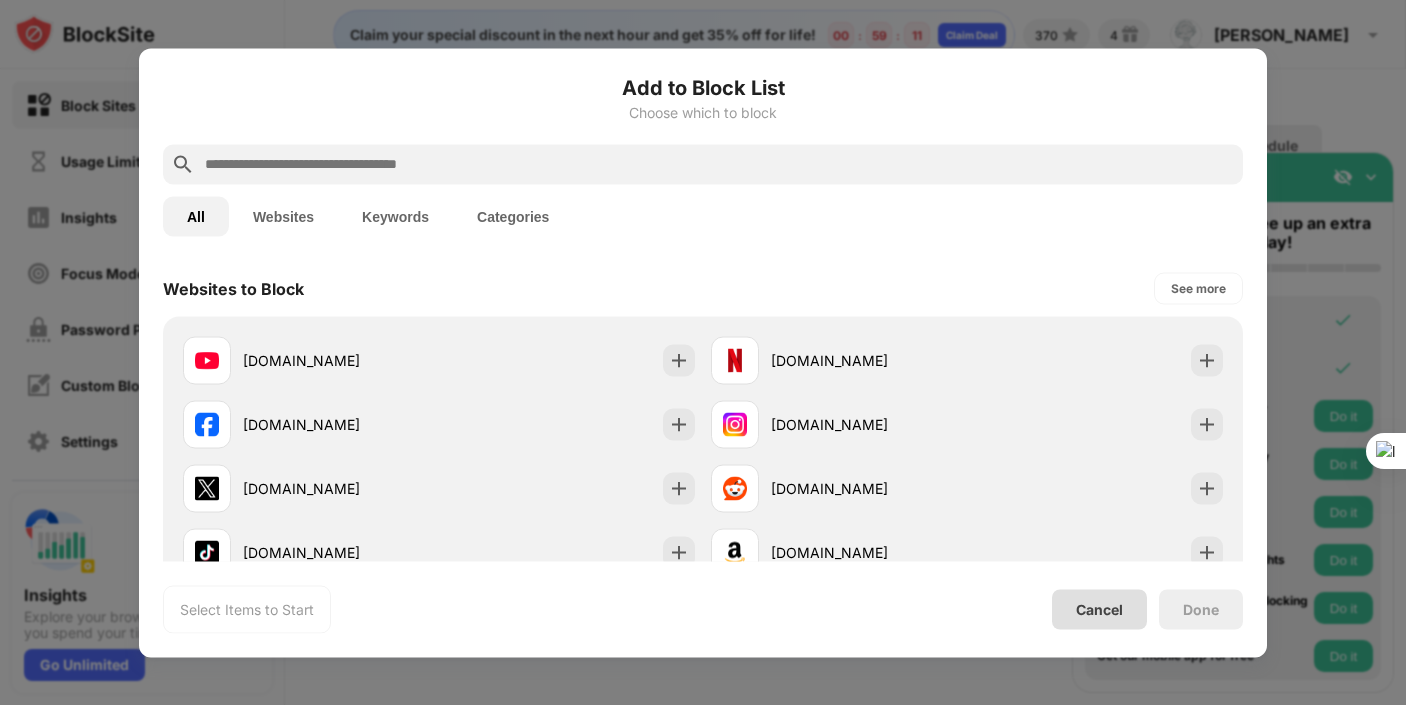 click on "Cancel" at bounding box center [1099, 609] 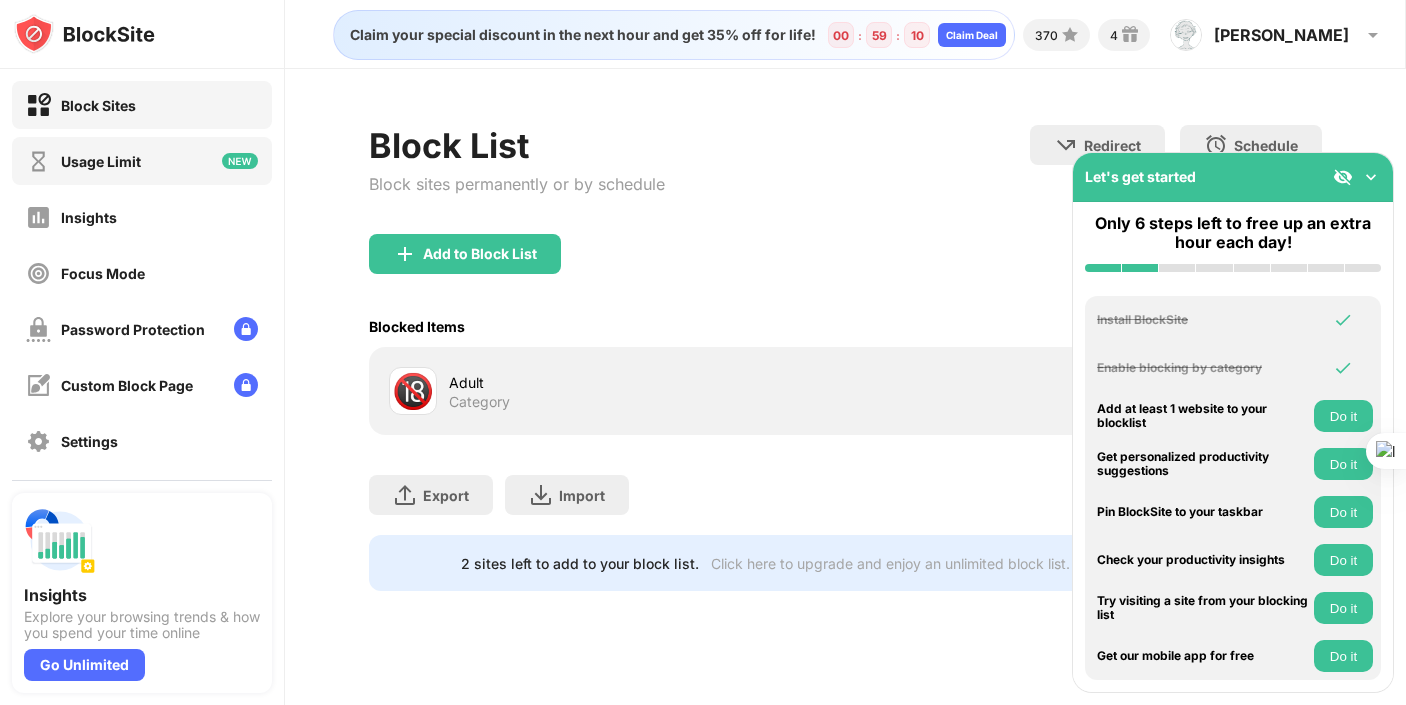 click on "Usage Limit" at bounding box center [142, 161] 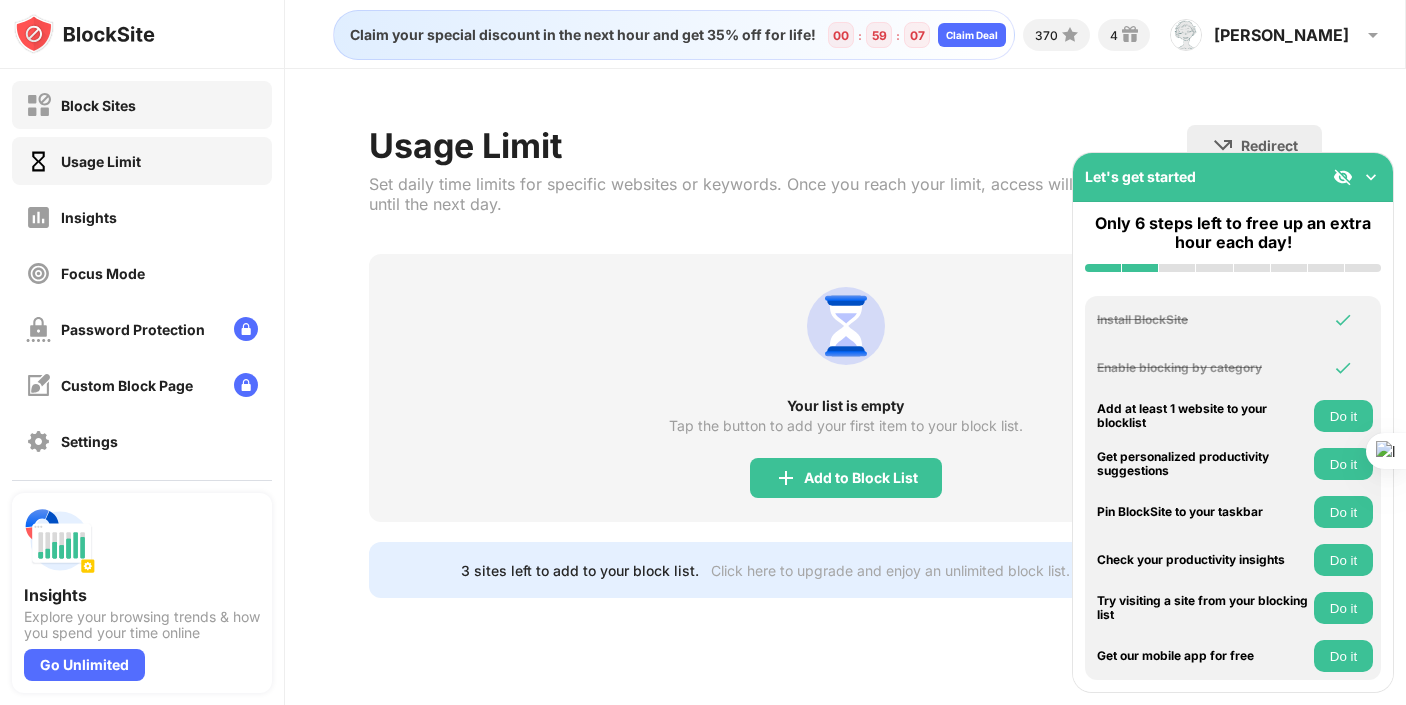 click on "Block Sites" at bounding box center [142, 105] 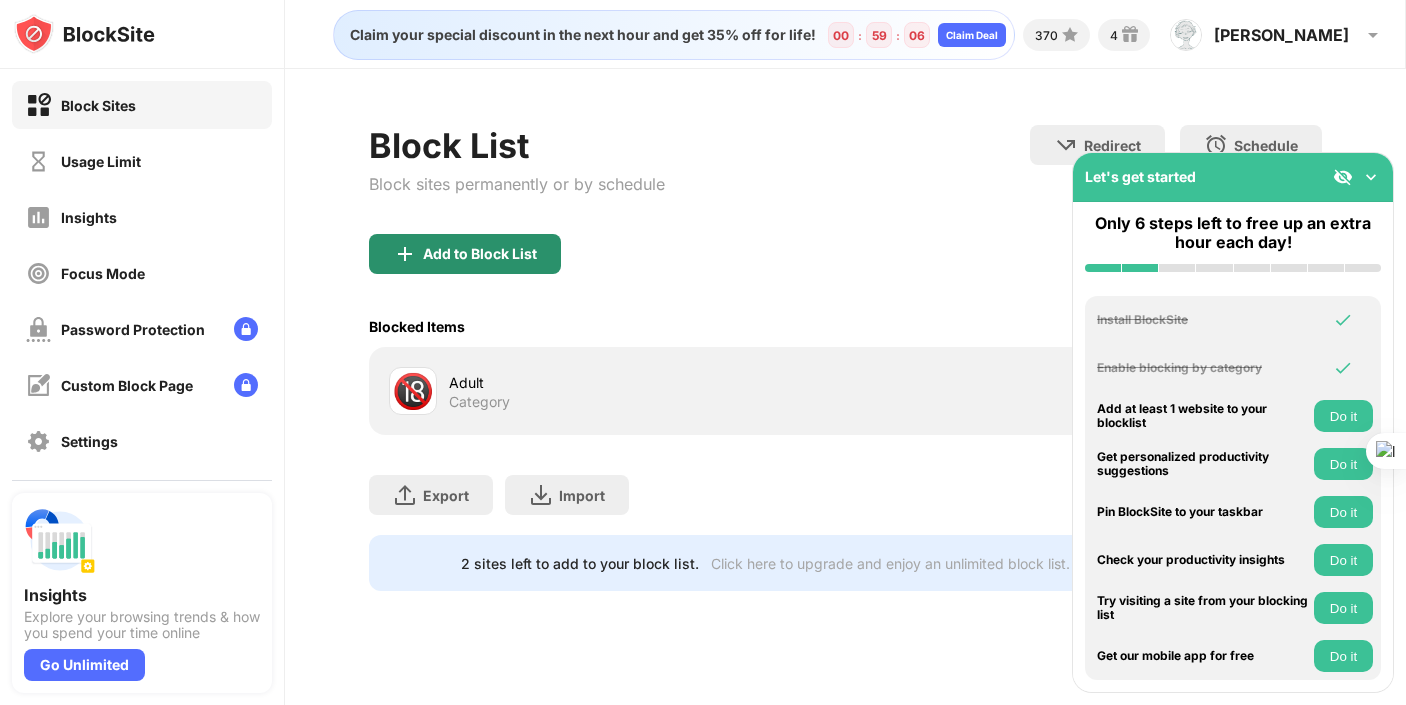 click on "Add to Block List" at bounding box center (480, 254) 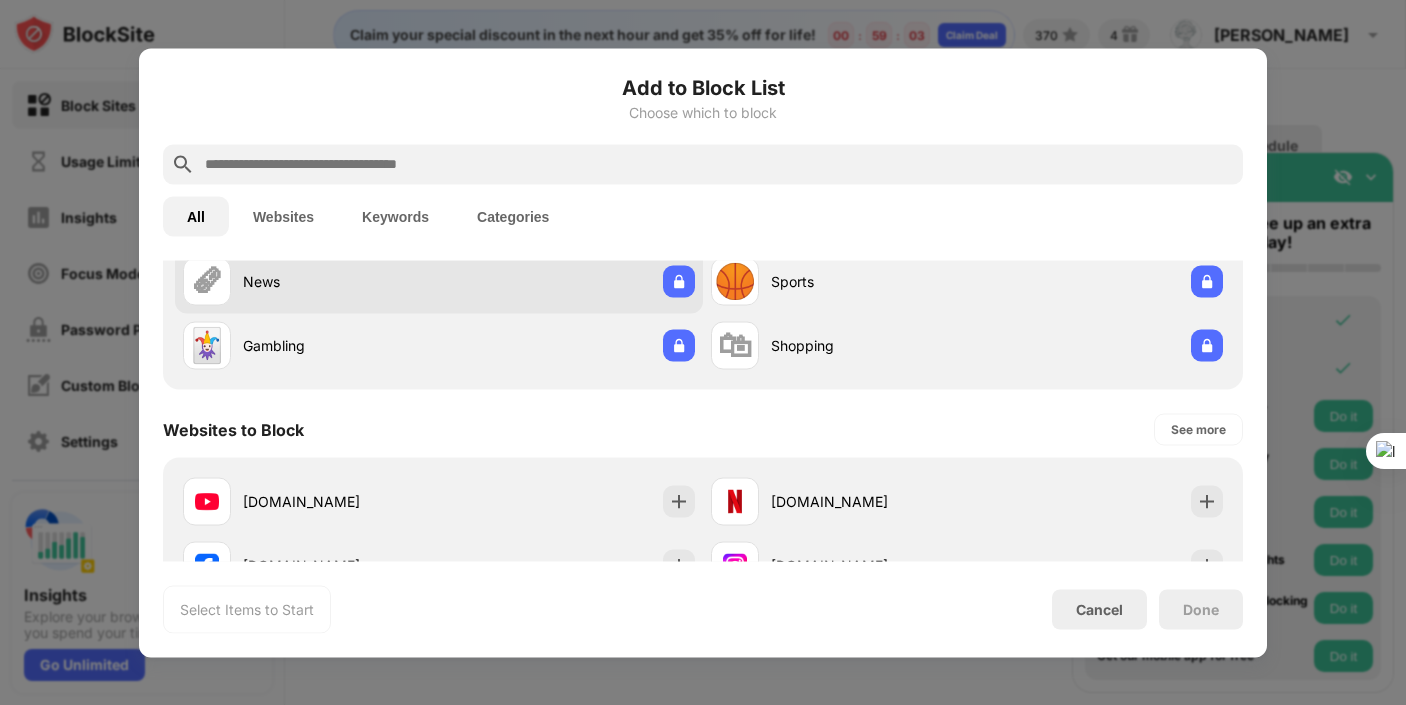 scroll, scrollTop: 305, scrollLeft: 0, axis: vertical 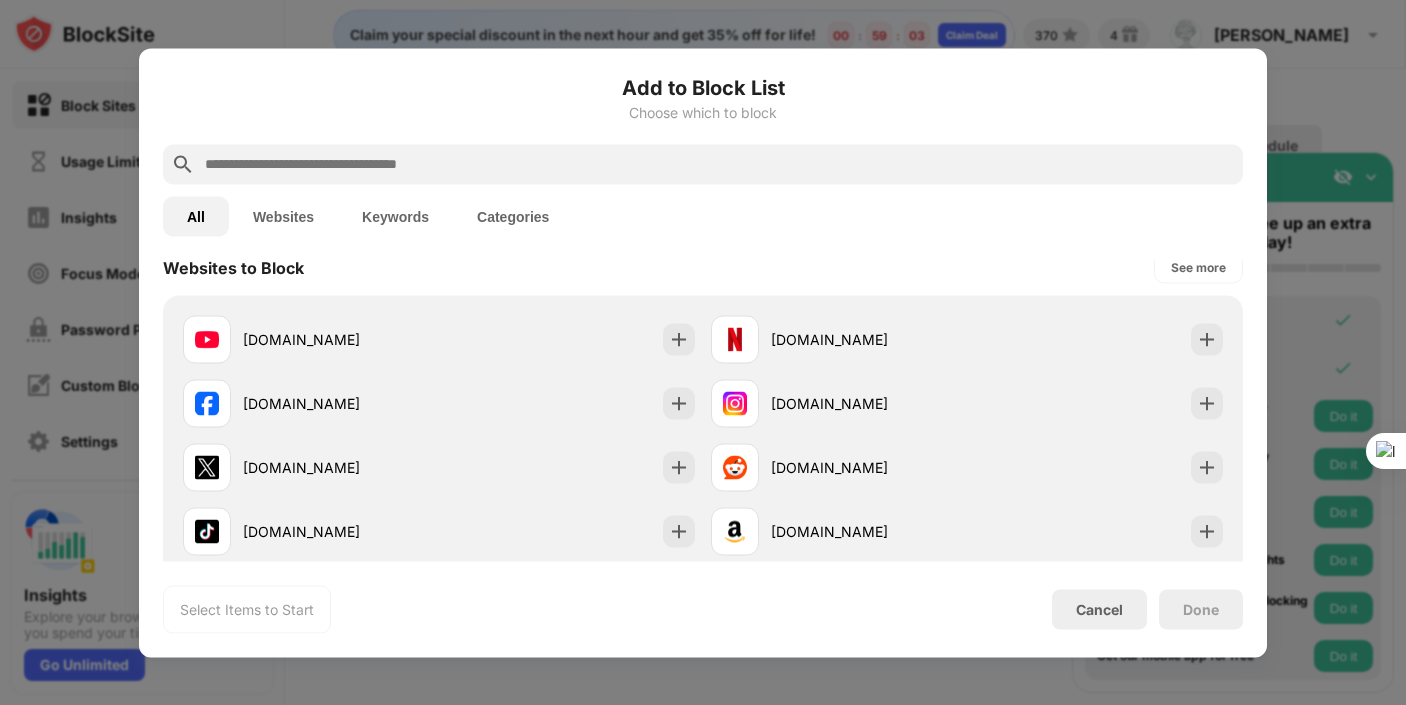 click on "Websites" at bounding box center [283, 216] 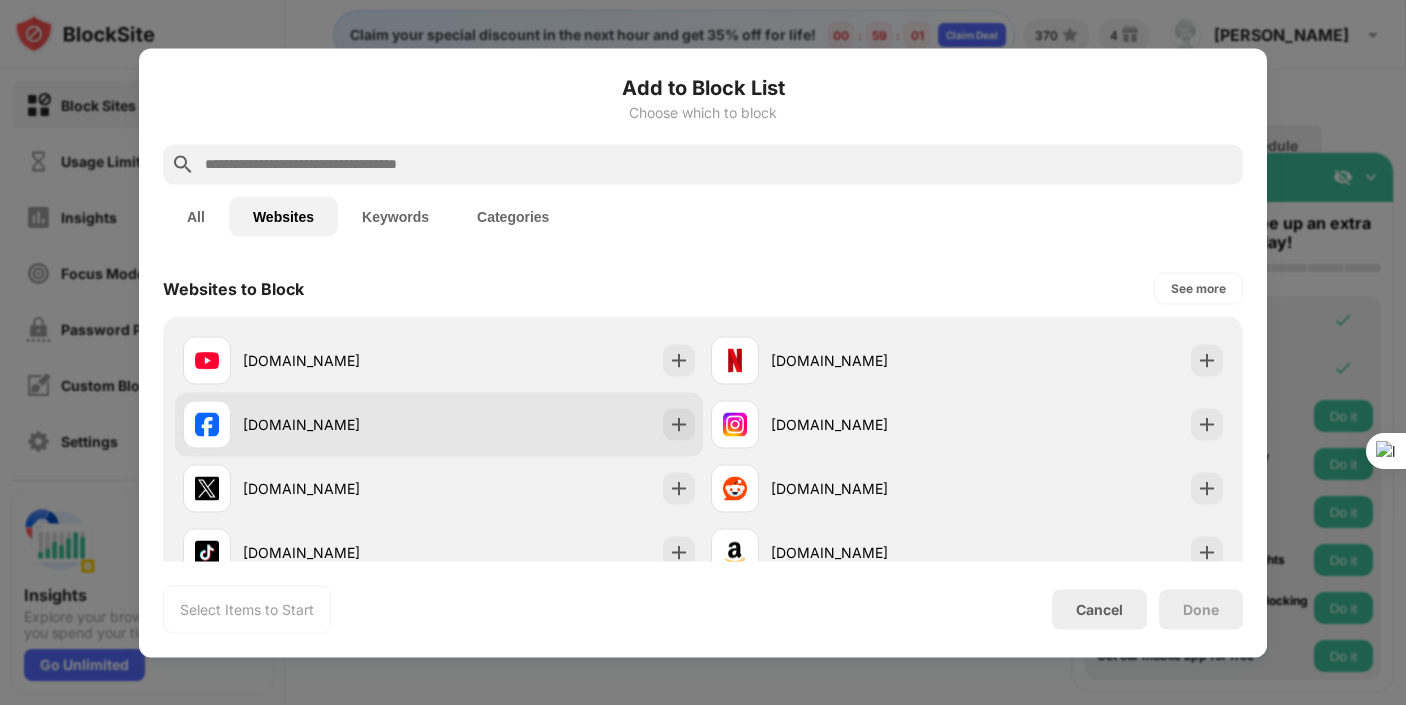 click on "facebook.com" at bounding box center (439, 424) 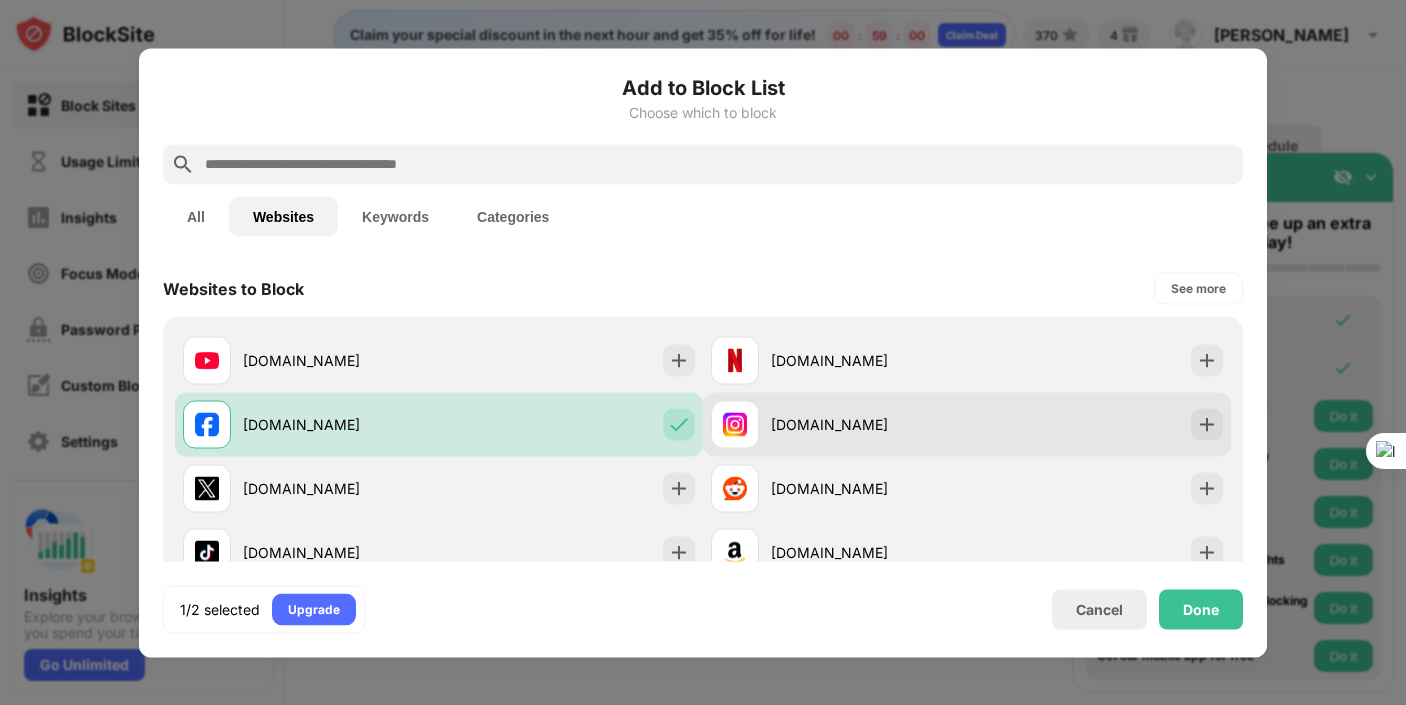 click on "instagram.com" at bounding box center [967, 424] 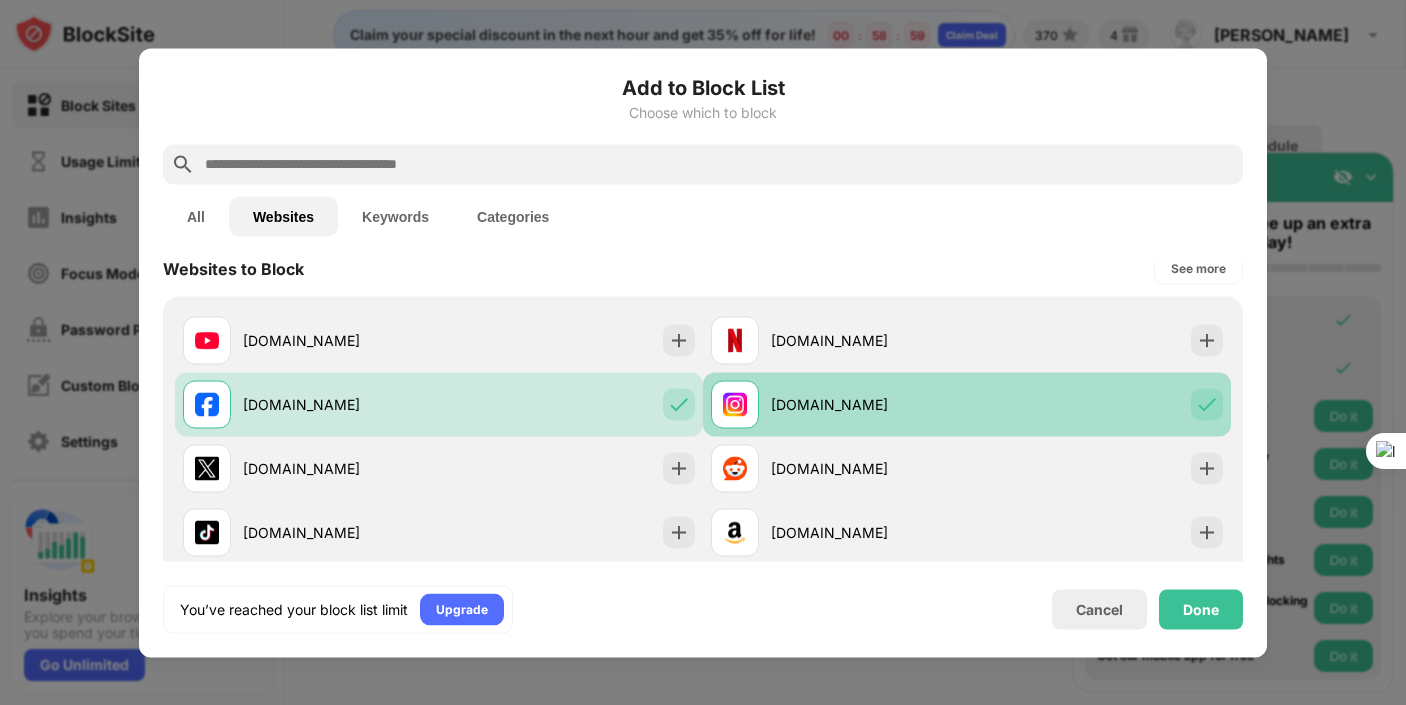 scroll, scrollTop: 24, scrollLeft: 0, axis: vertical 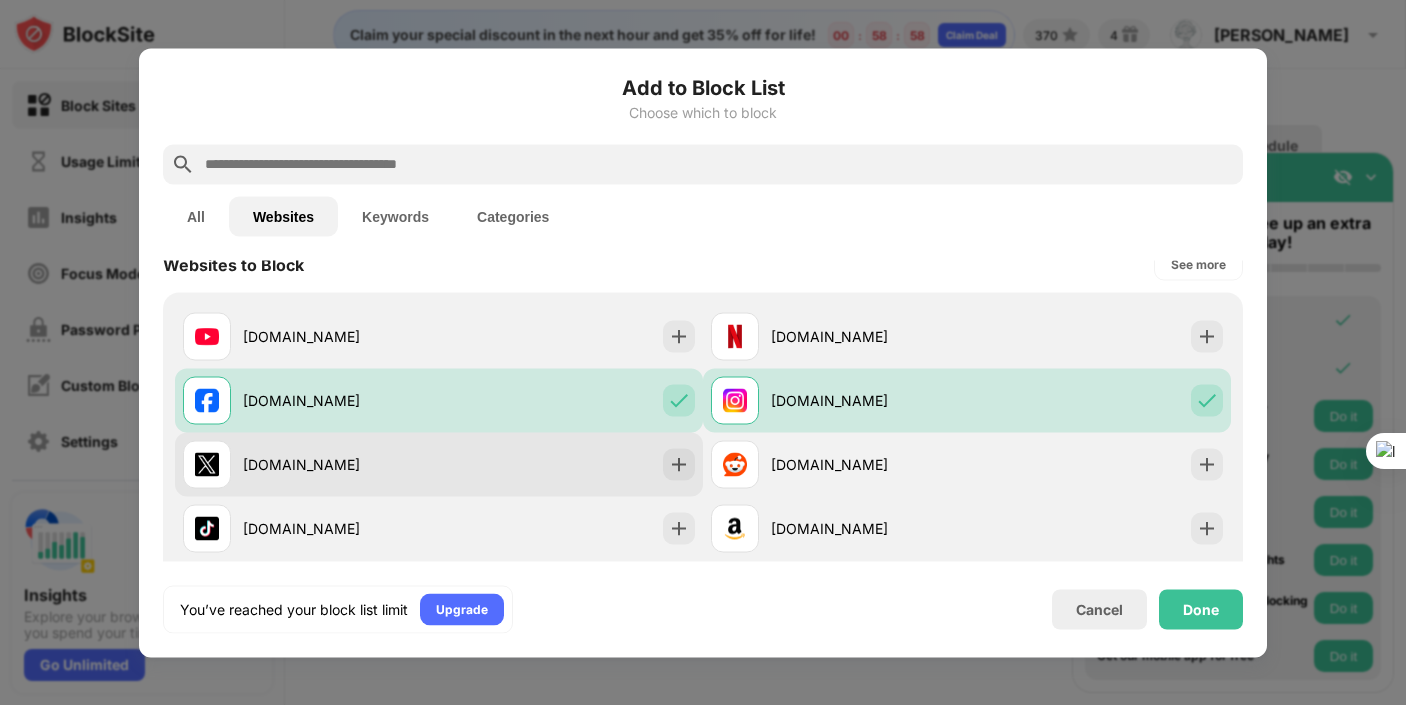 click on "x.com" at bounding box center (439, 464) 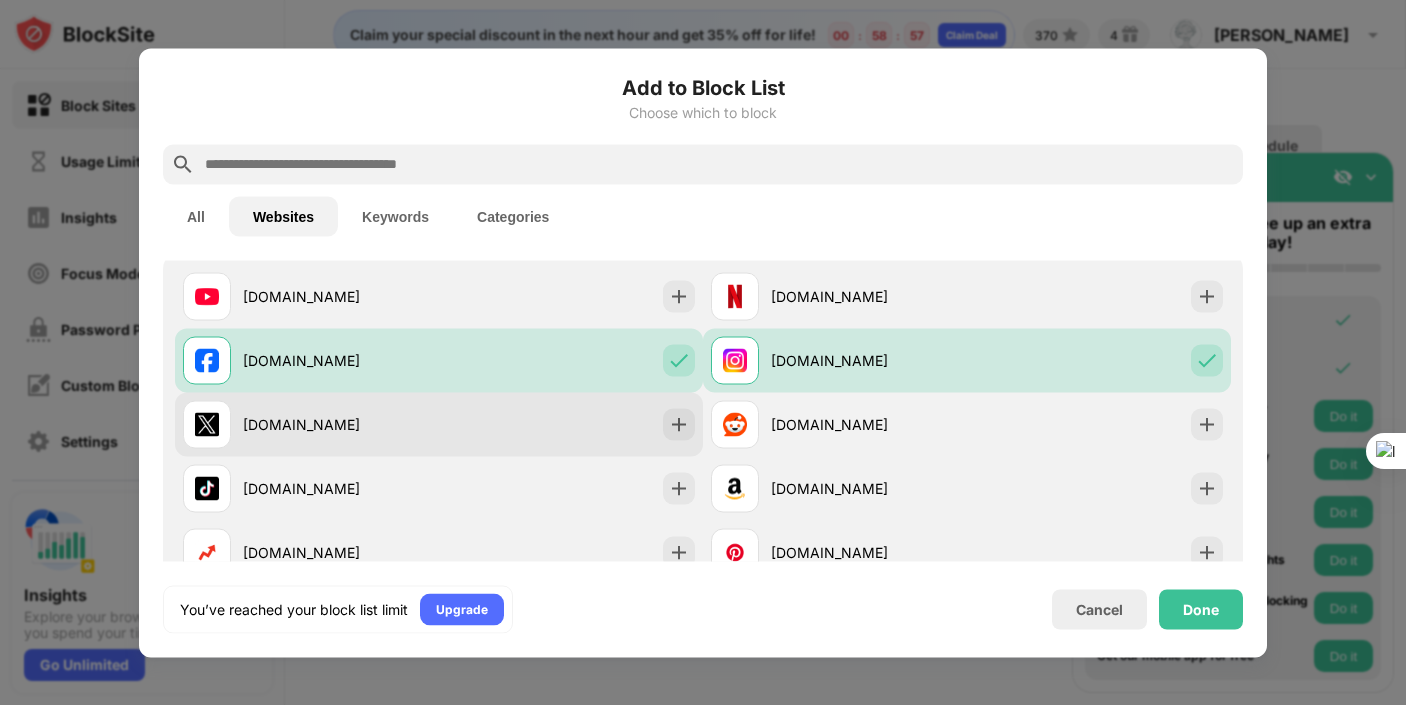scroll, scrollTop: 66, scrollLeft: 0, axis: vertical 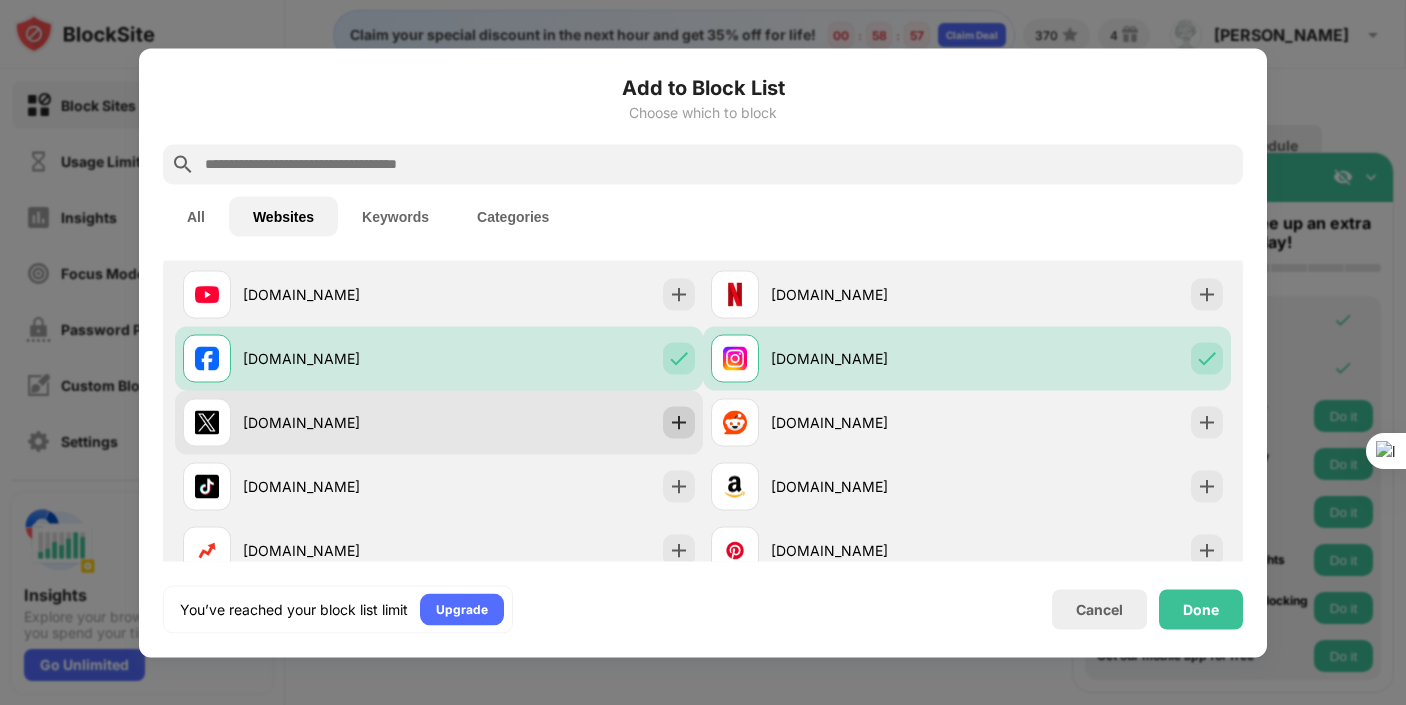click at bounding box center (679, 422) 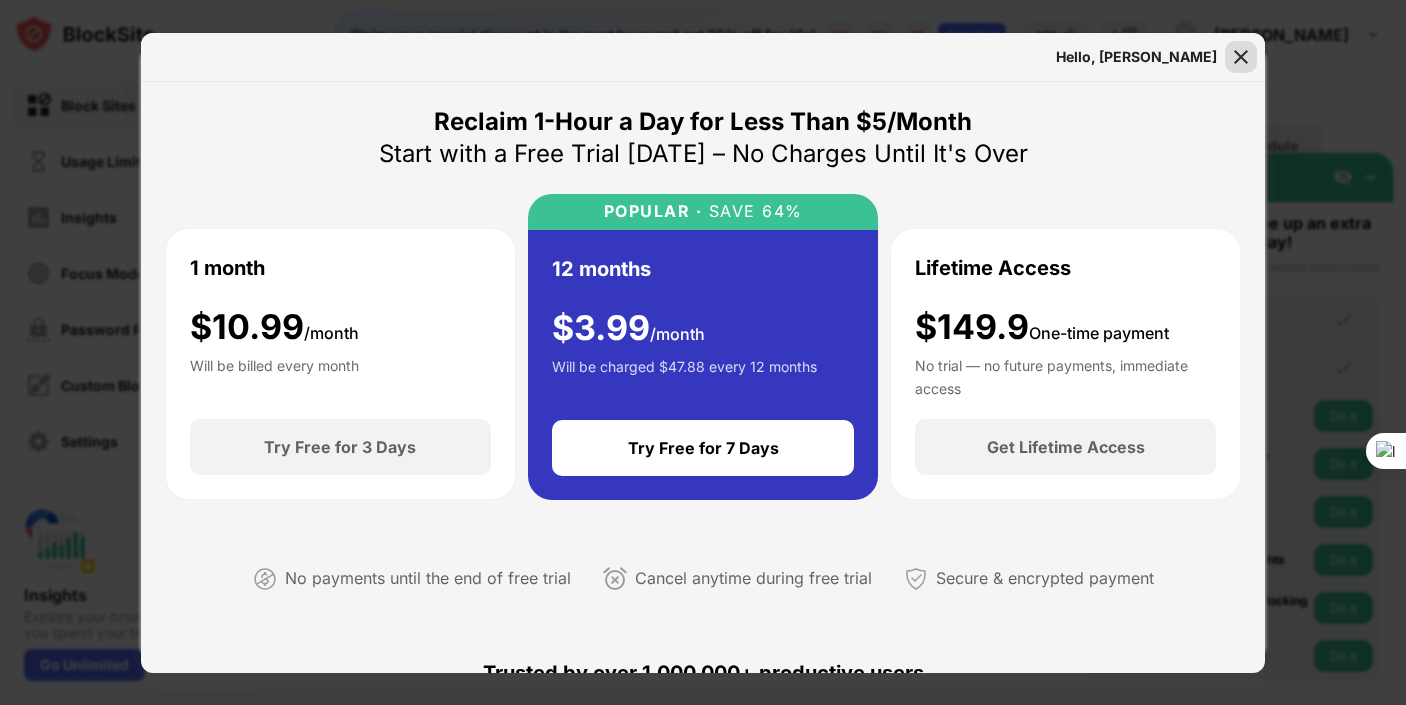click at bounding box center [1241, 57] 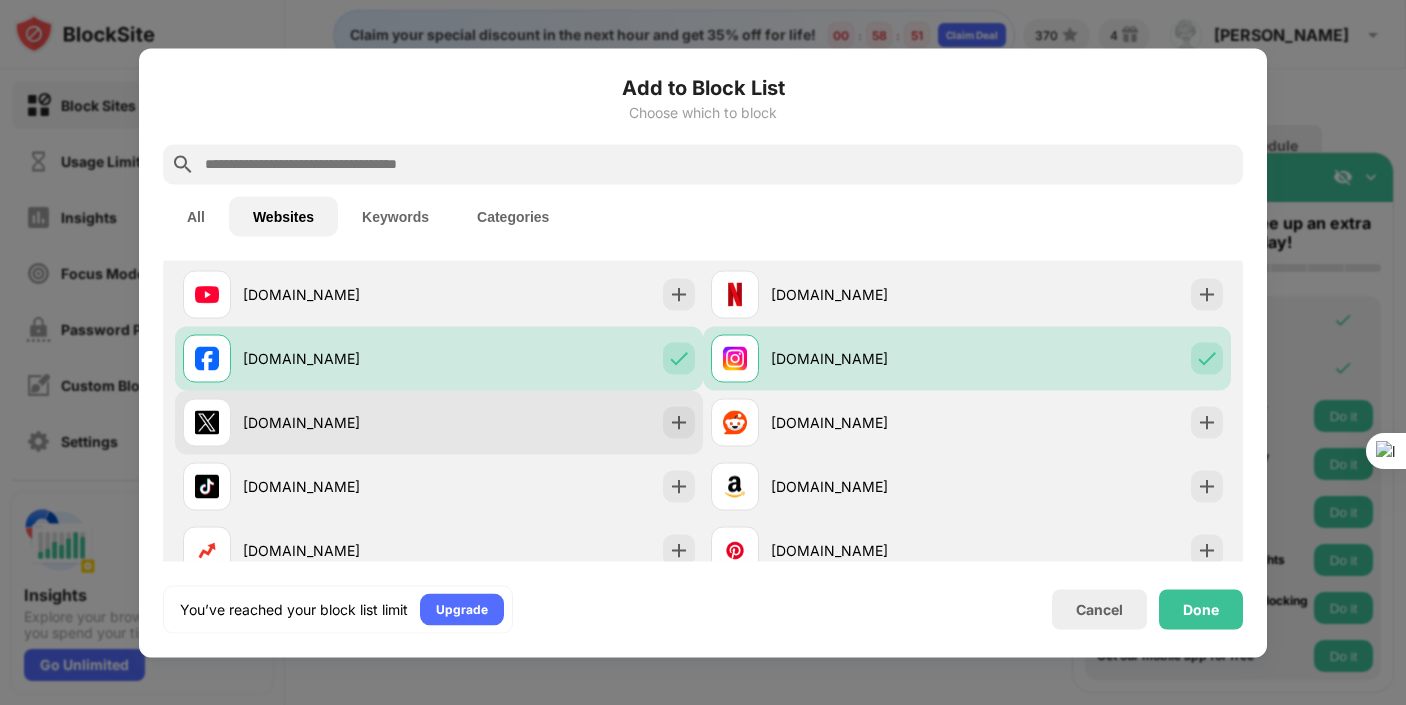 click on "x.com" at bounding box center [439, 422] 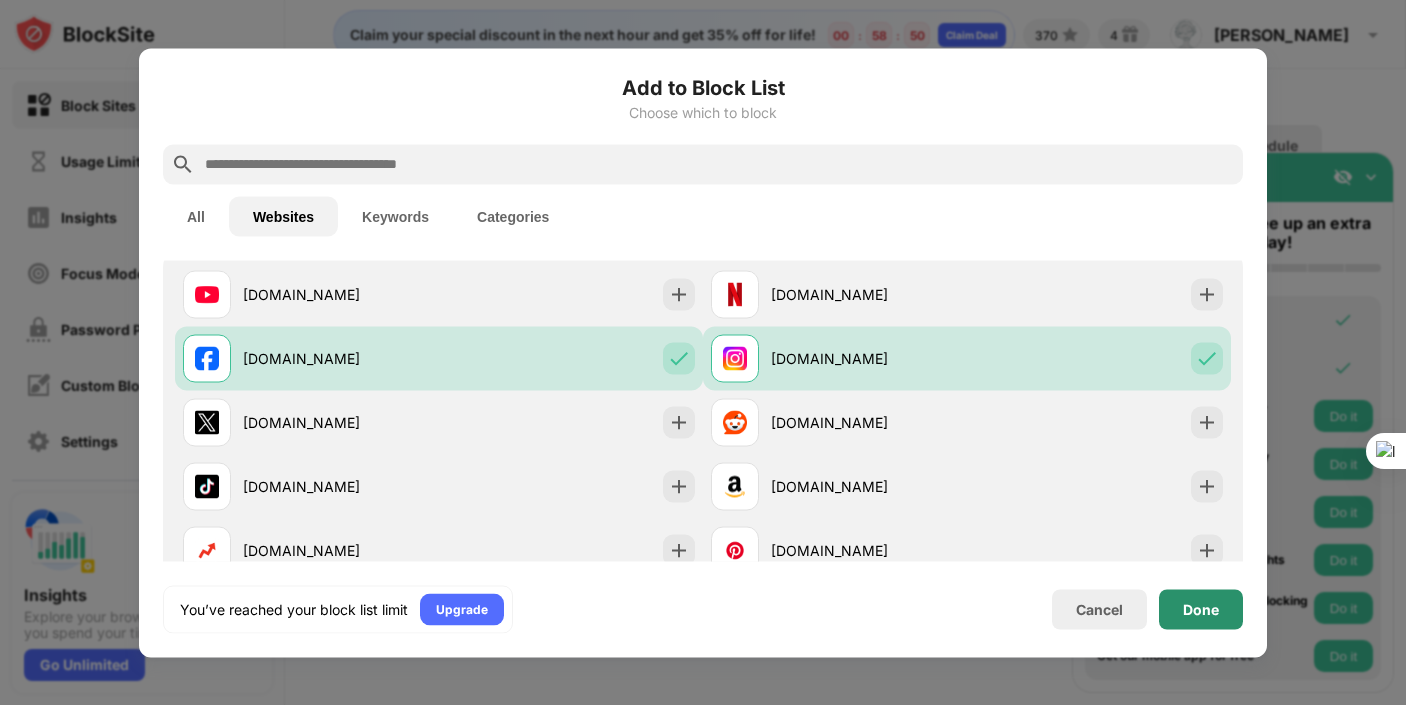 click on "Done" at bounding box center (1201, 609) 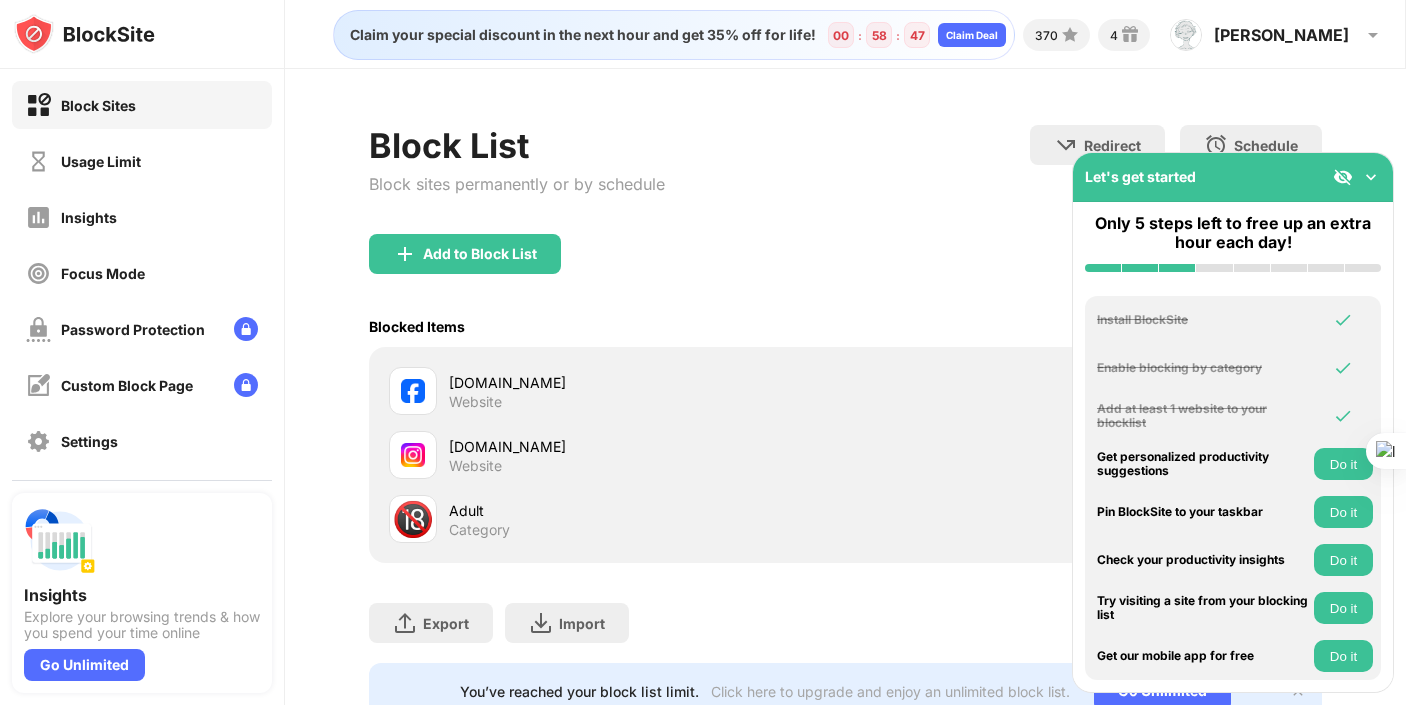click on "Do it" at bounding box center [1343, 464] 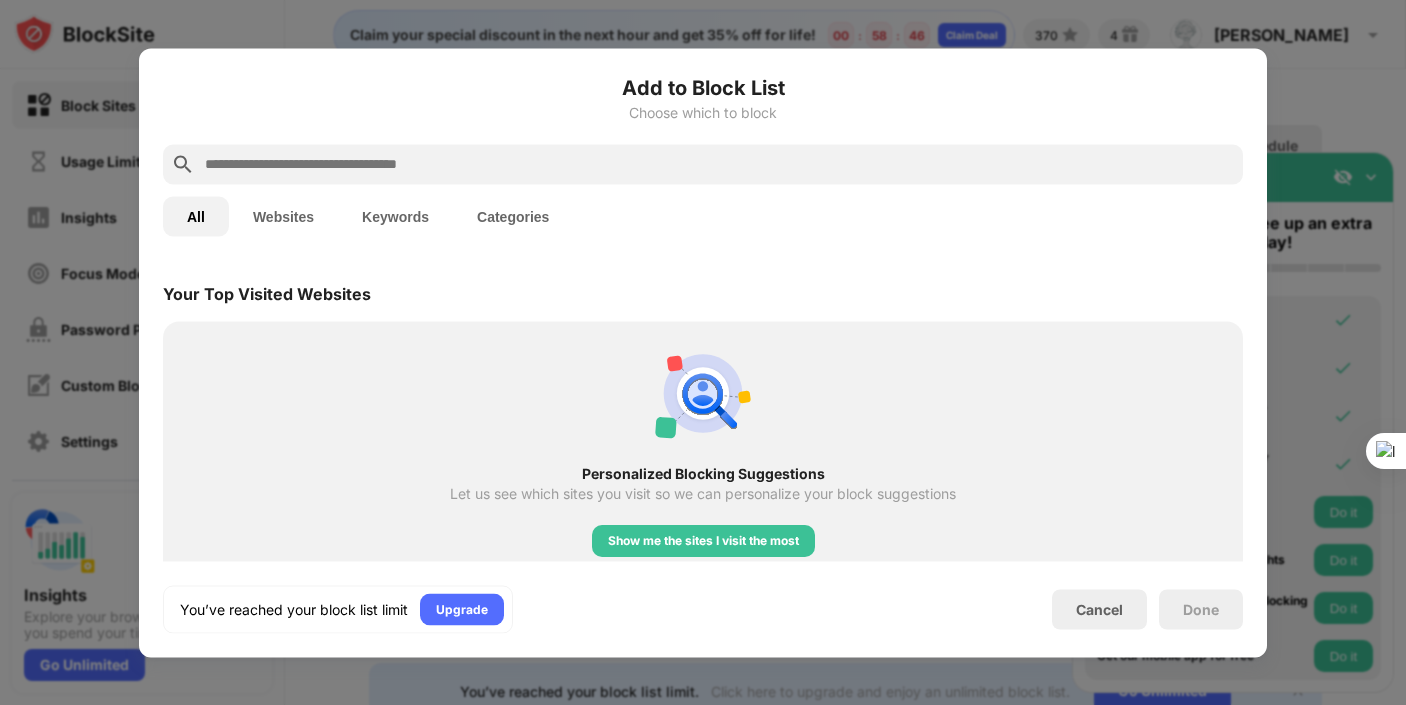 scroll, scrollTop: 696, scrollLeft: 0, axis: vertical 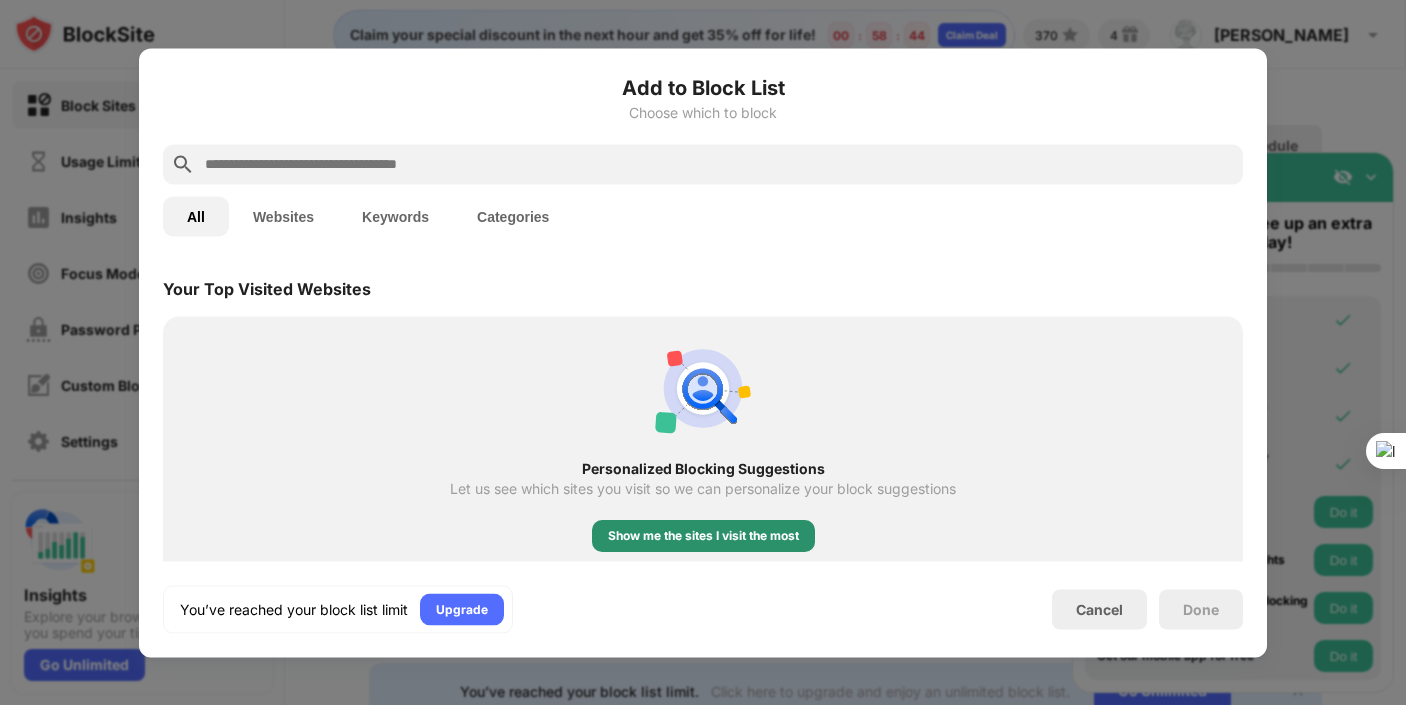 click on "Show me the sites I visit the most" at bounding box center [703, 536] 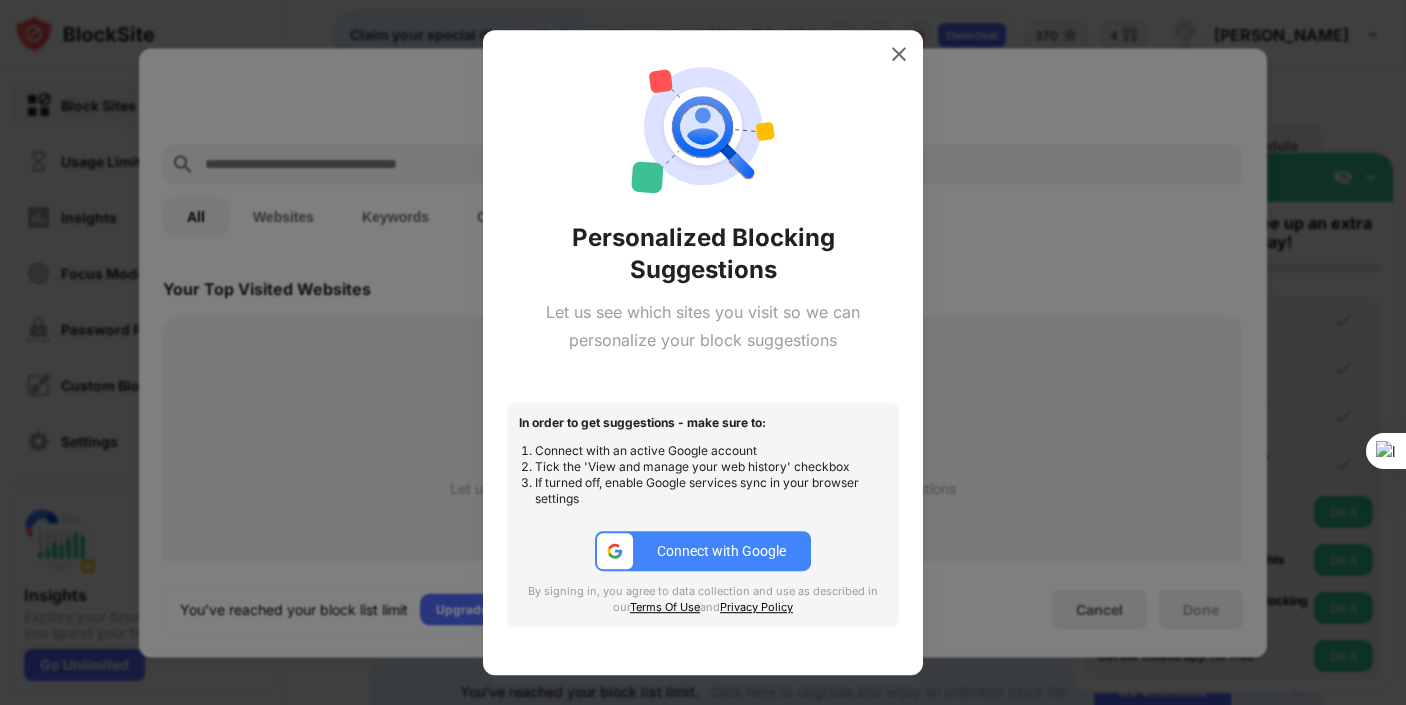 click on "Connect with Google" at bounding box center (721, 551) 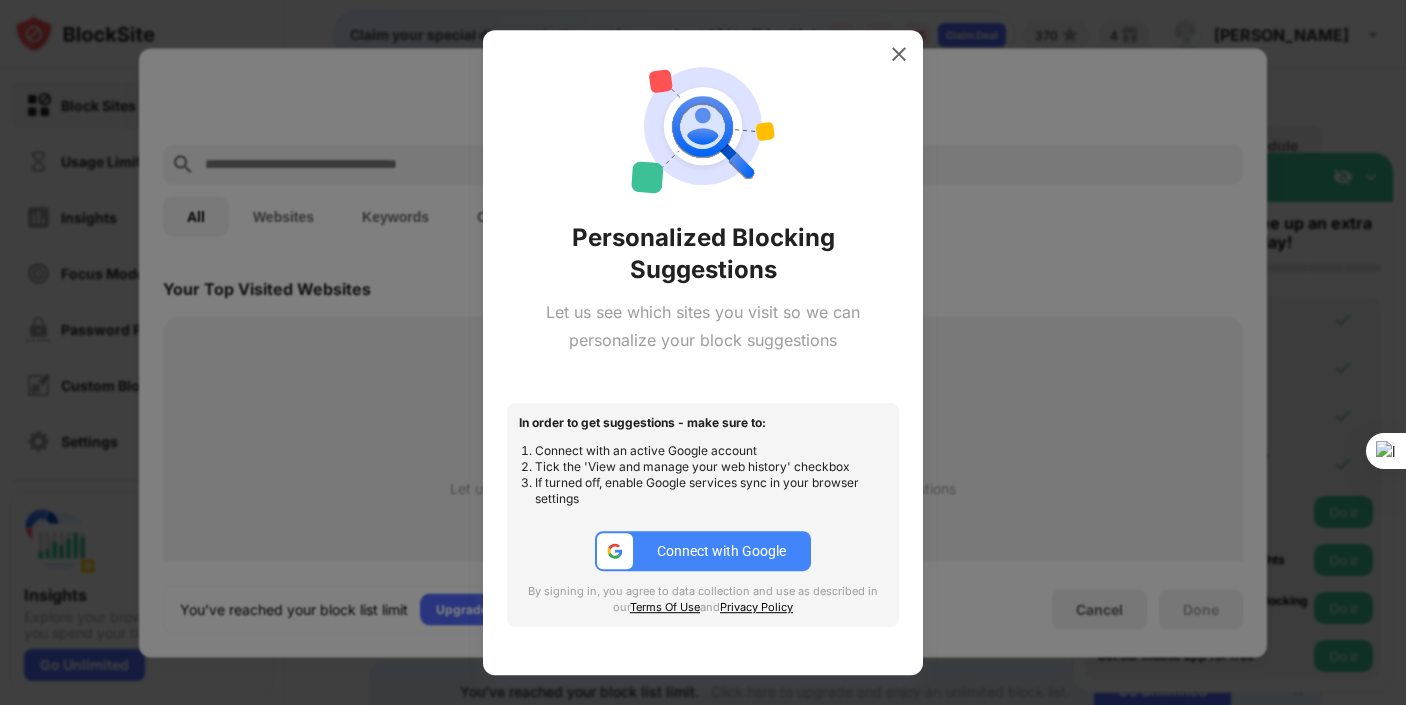 click on "Connect with Google" at bounding box center (721, 551) 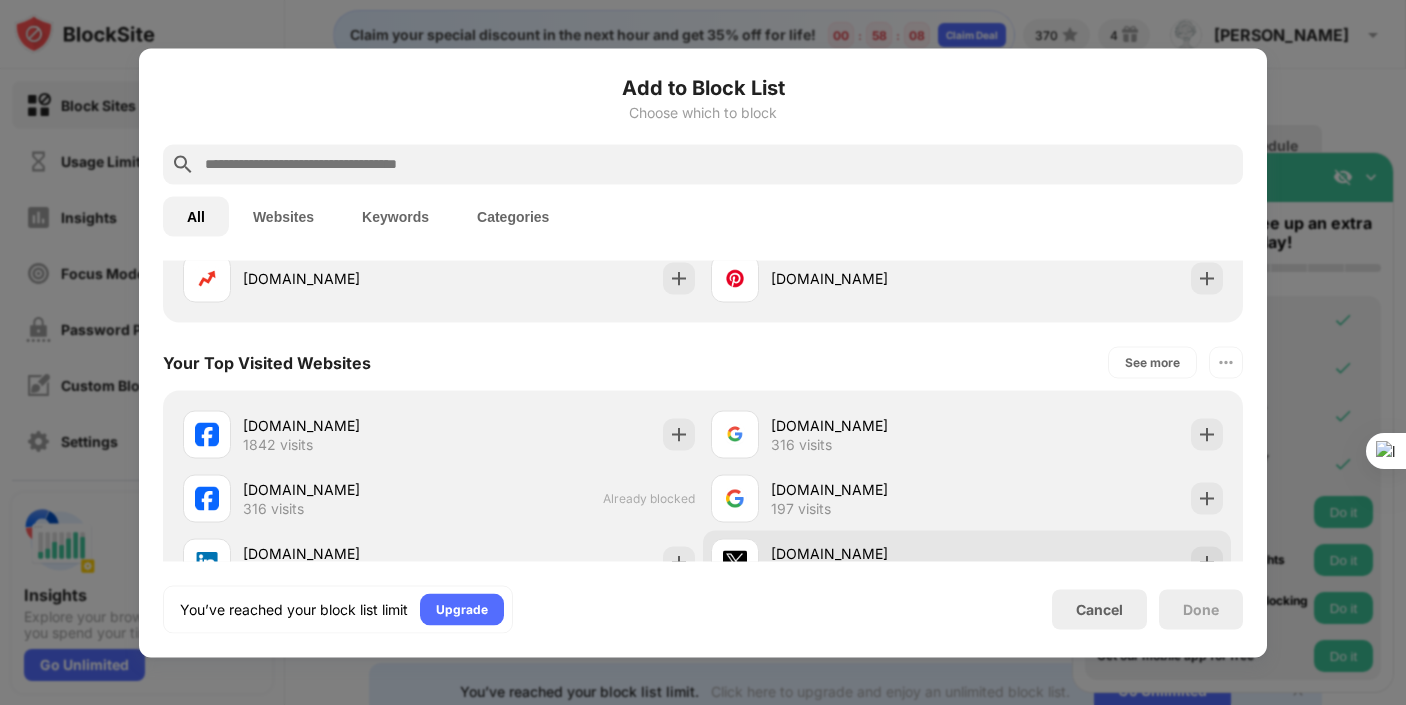 scroll, scrollTop: 621, scrollLeft: 0, axis: vertical 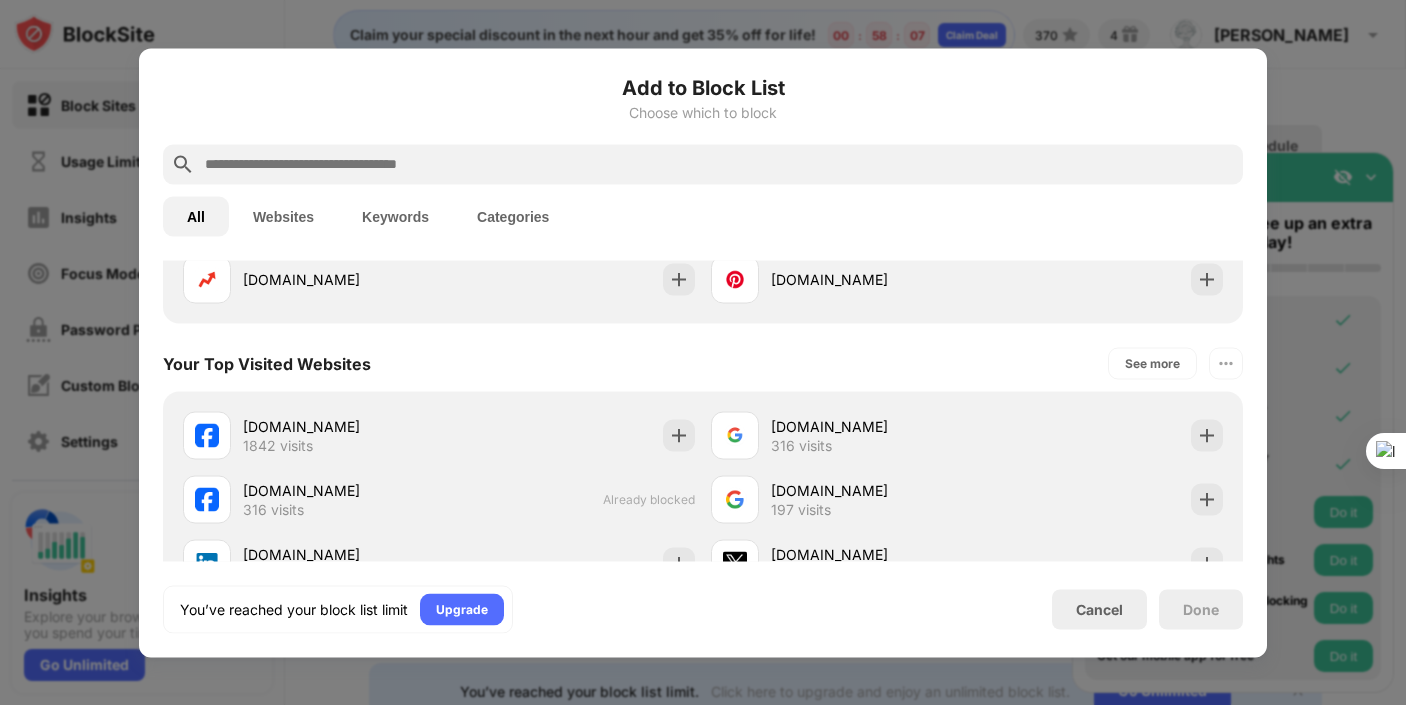 click at bounding box center [703, 352] 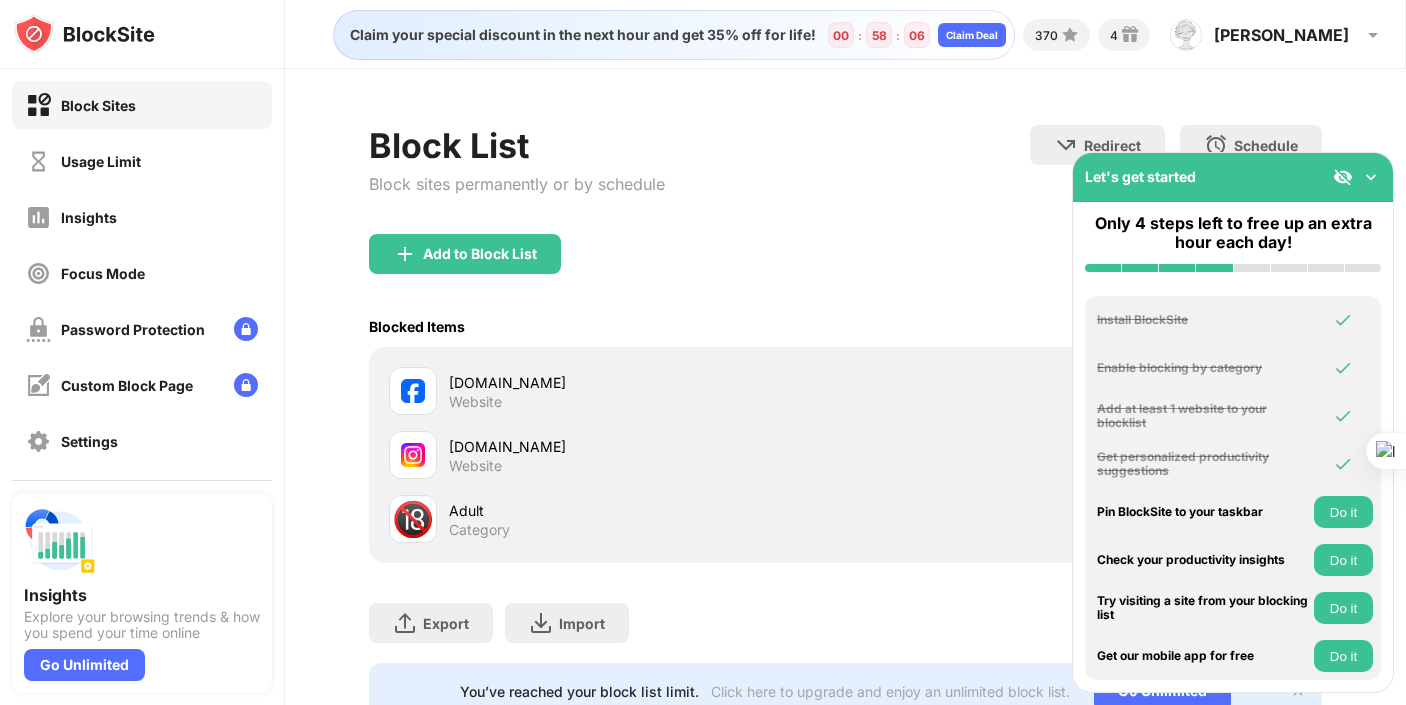 click on "Do it" at bounding box center (1343, 512) 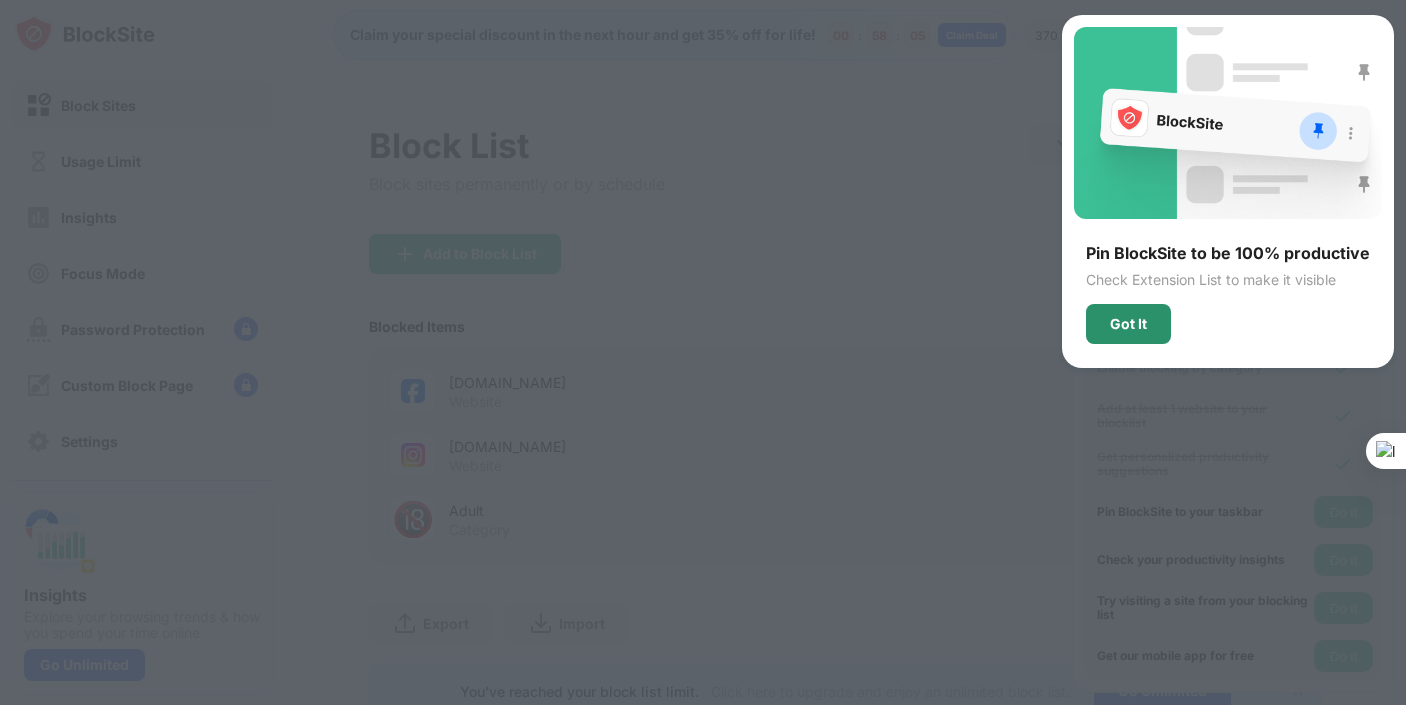 click on "Got It" at bounding box center (1128, 324) 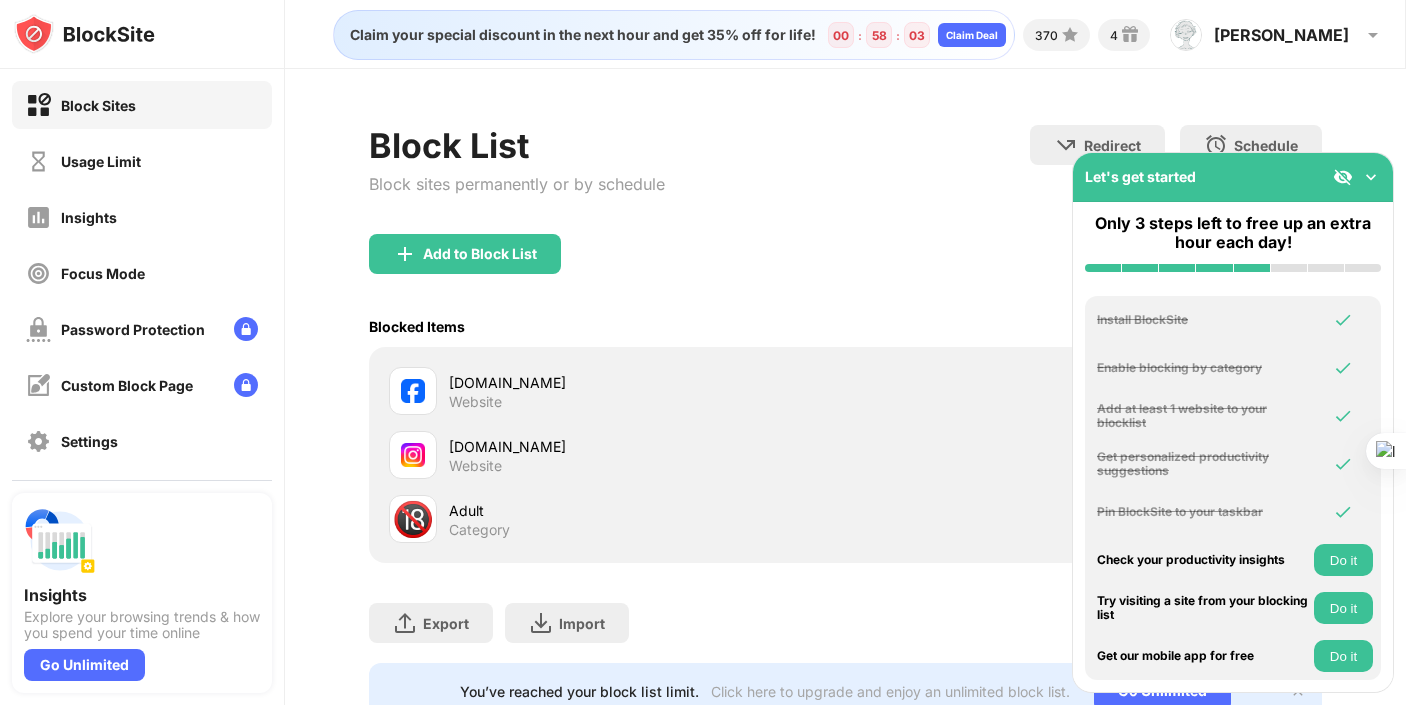 click on "Do it" at bounding box center [1343, 560] 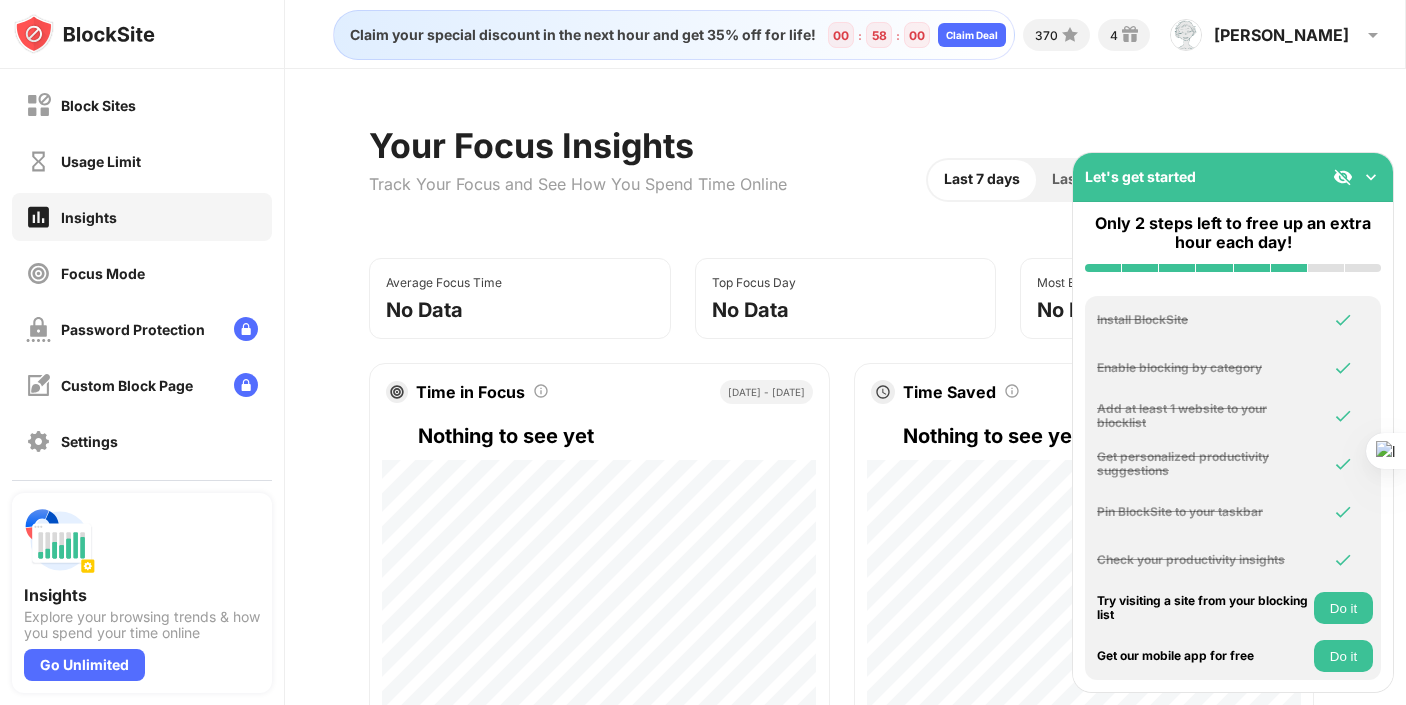 click on "Do it" at bounding box center (1343, 608) 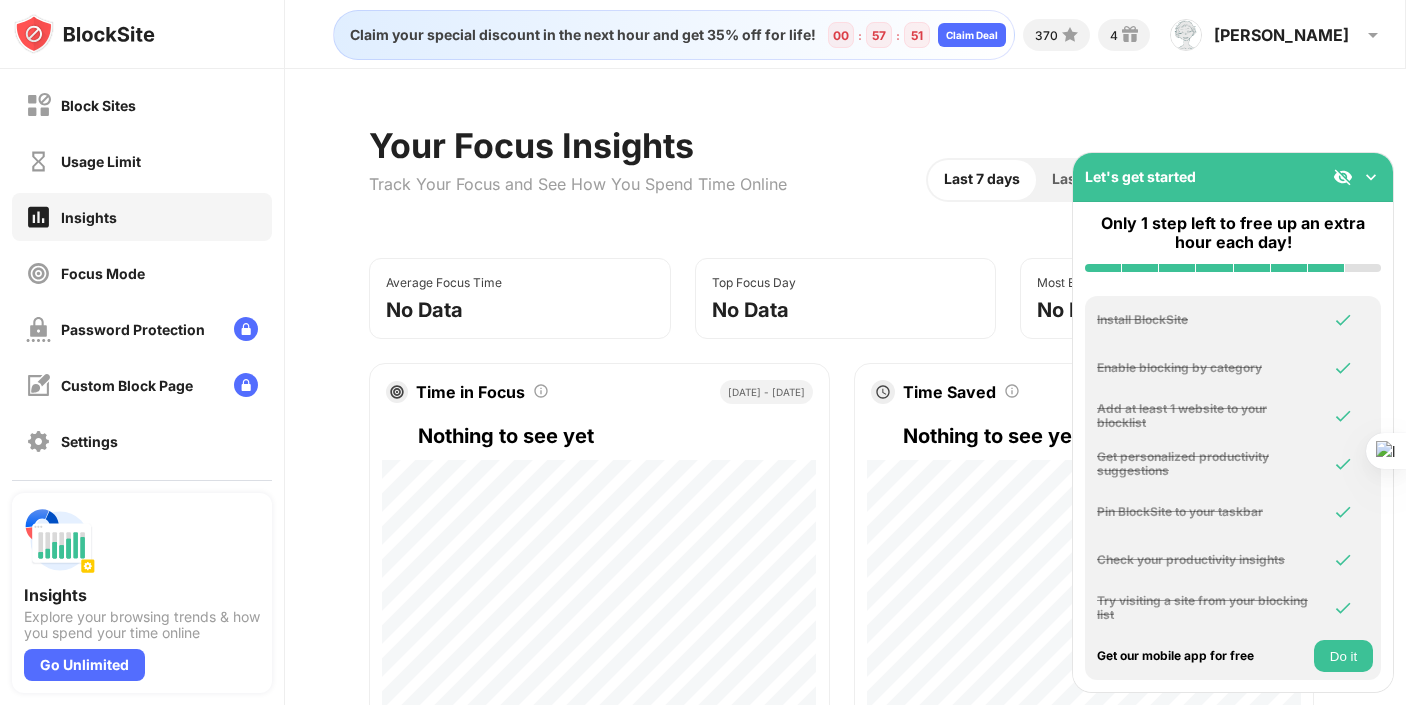 click at bounding box center [1371, 177] 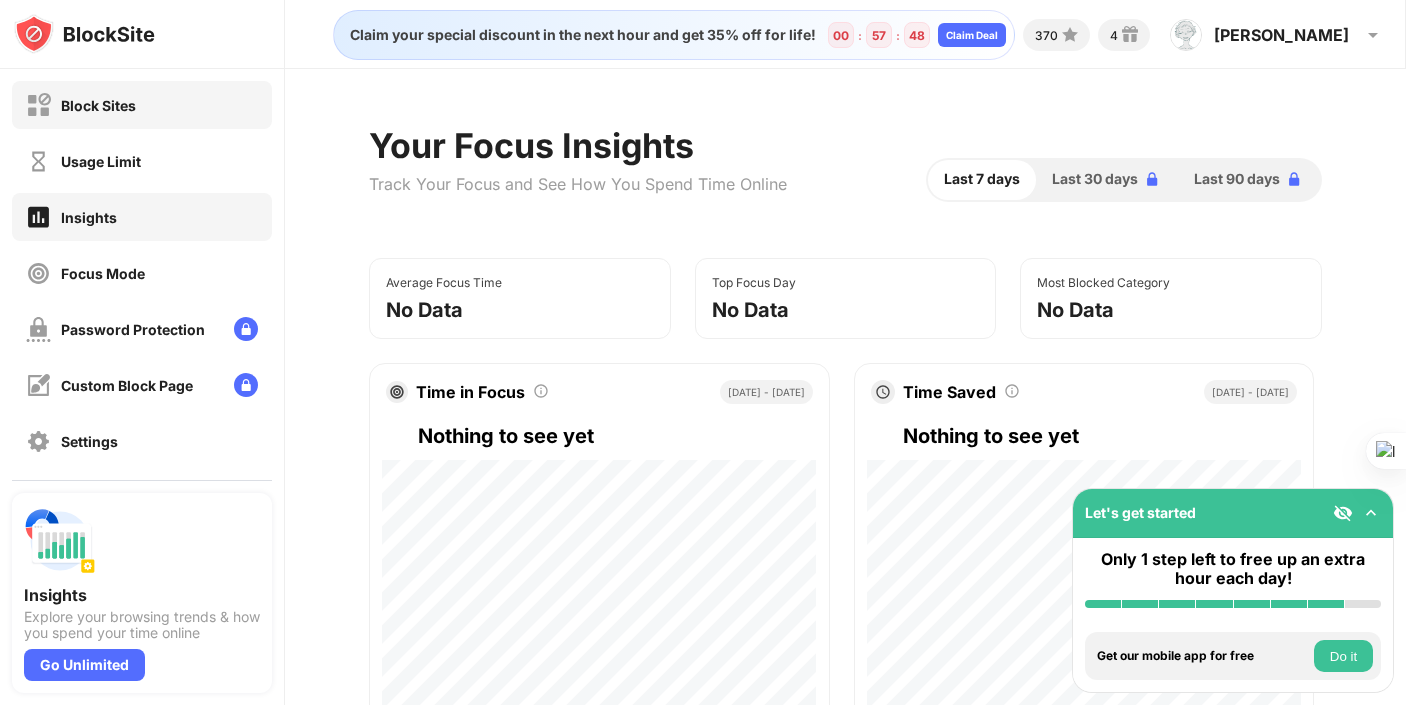 click on "Block Sites" at bounding box center (142, 105) 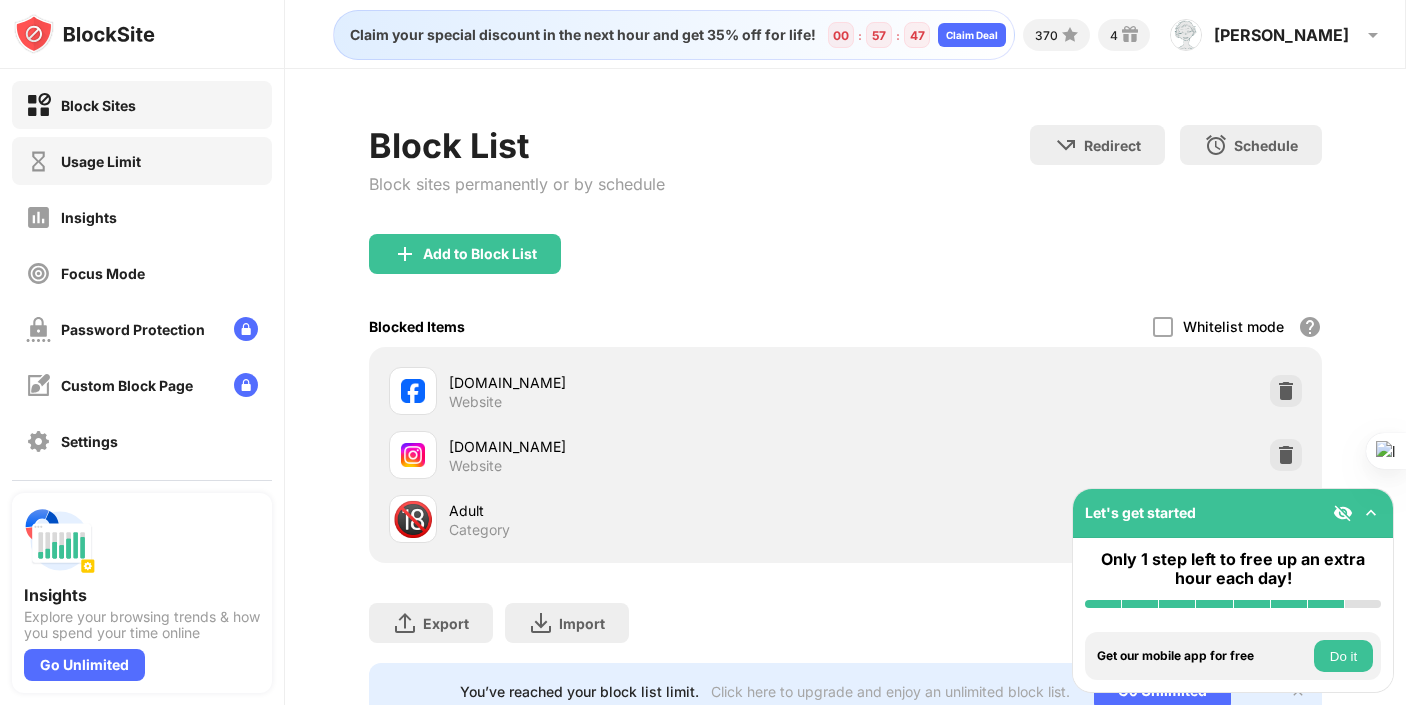 click on "Usage Limit" at bounding box center [142, 161] 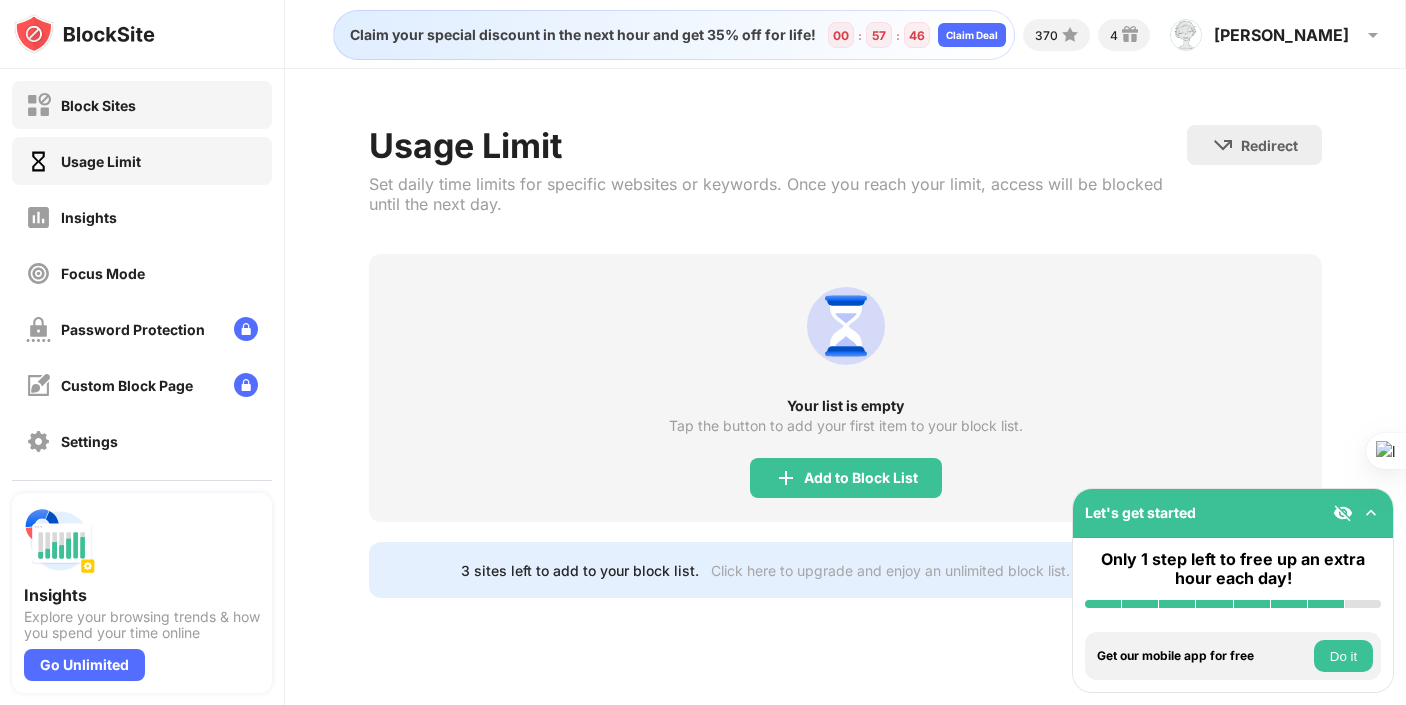click on "Block Sites" at bounding box center (142, 105) 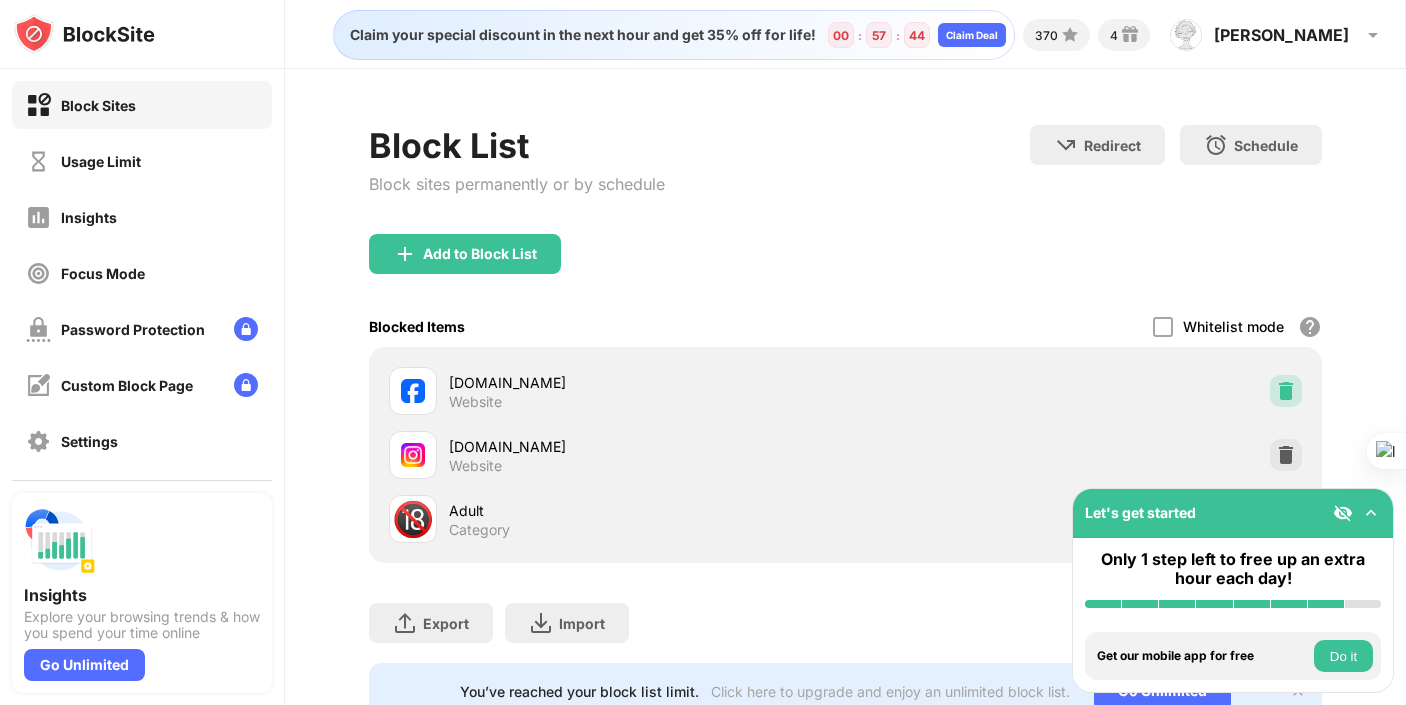 click at bounding box center (1286, 391) 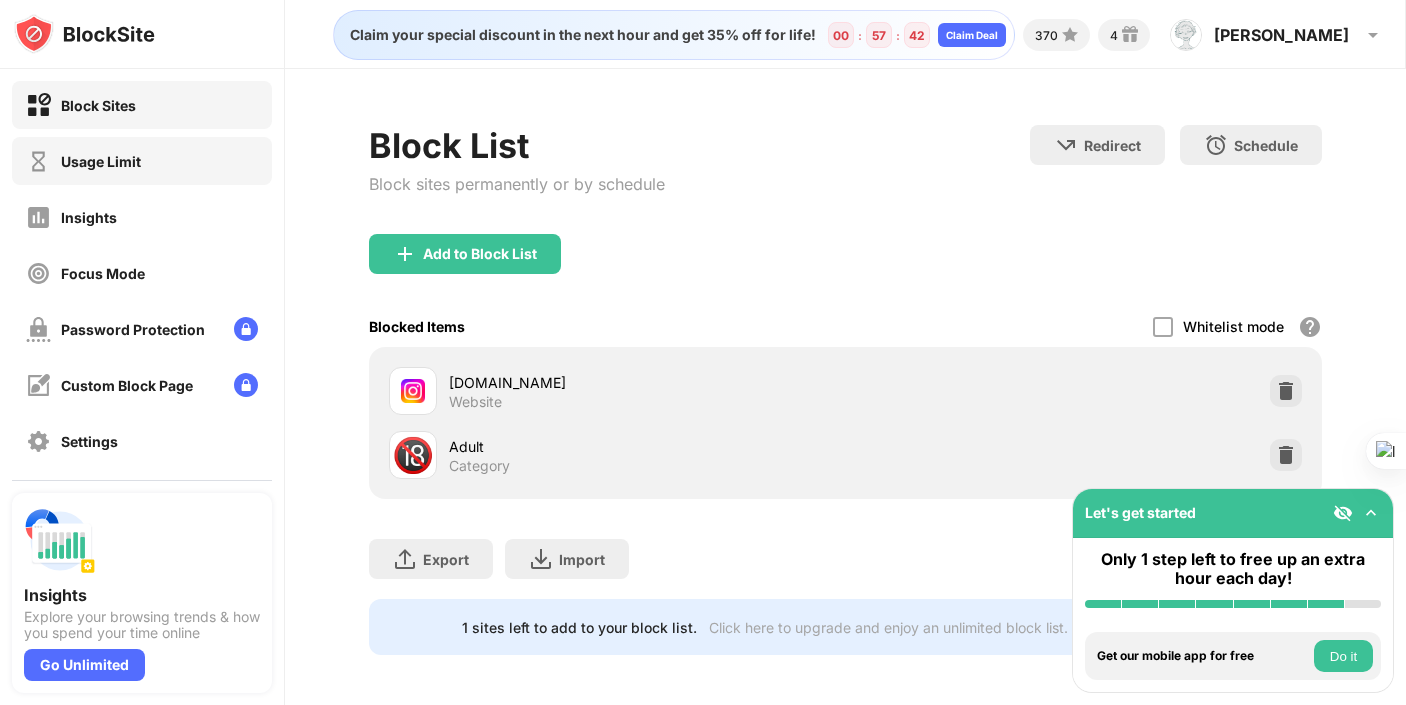 click on "Usage Limit" at bounding box center (142, 161) 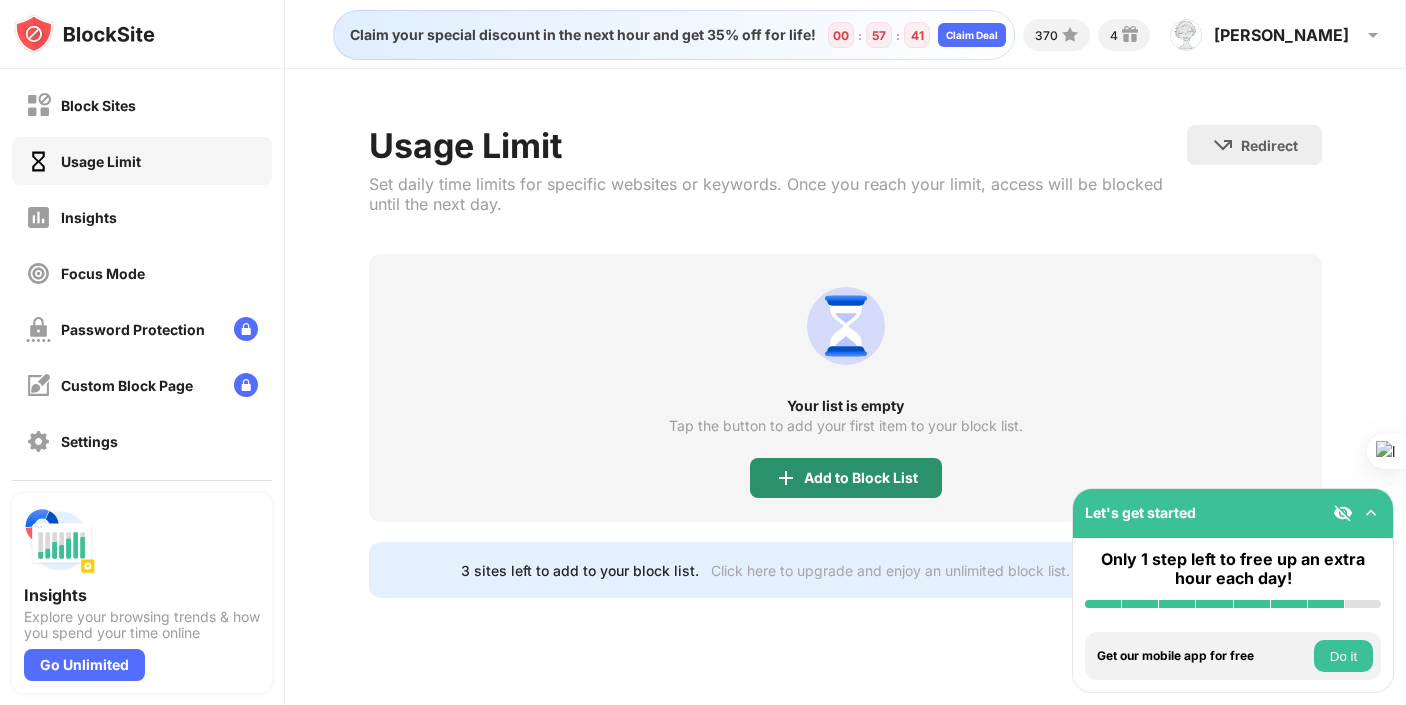 click on "Add to Block List" at bounding box center (861, 478) 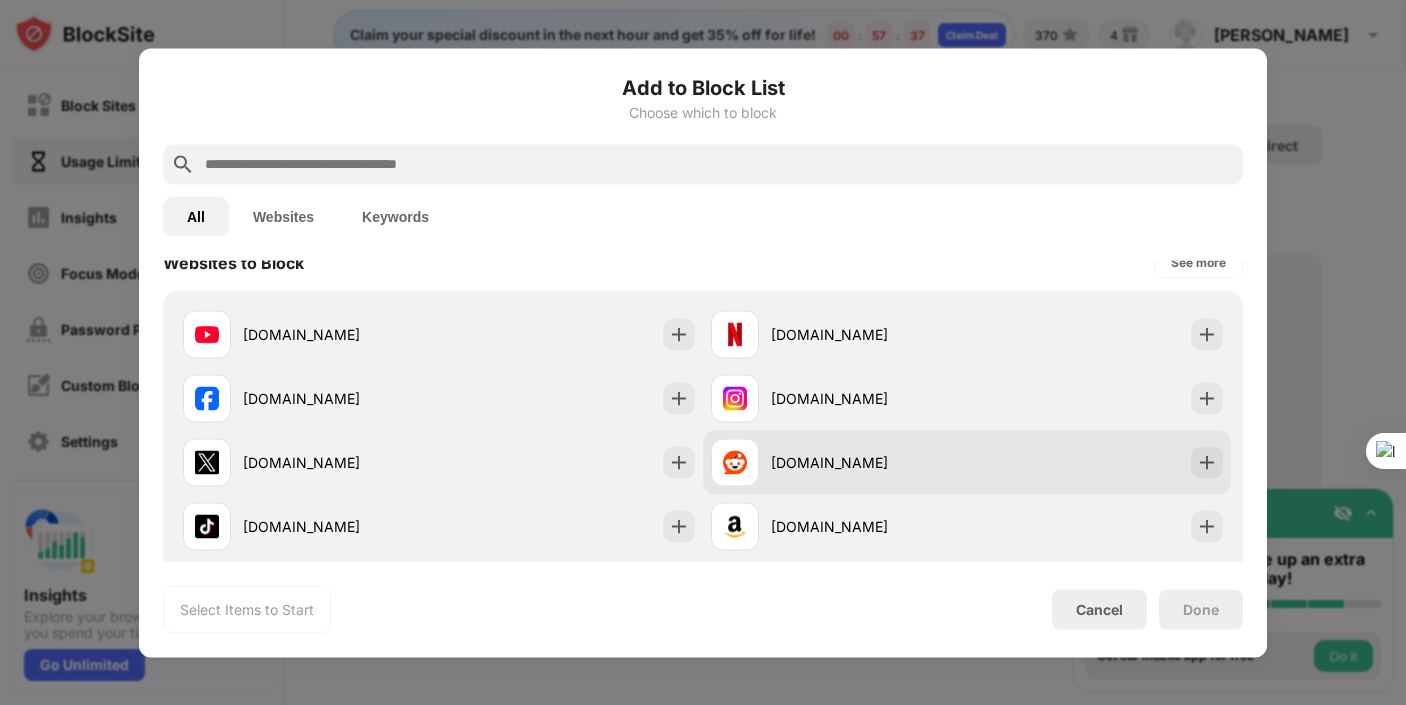 scroll, scrollTop: 32, scrollLeft: 0, axis: vertical 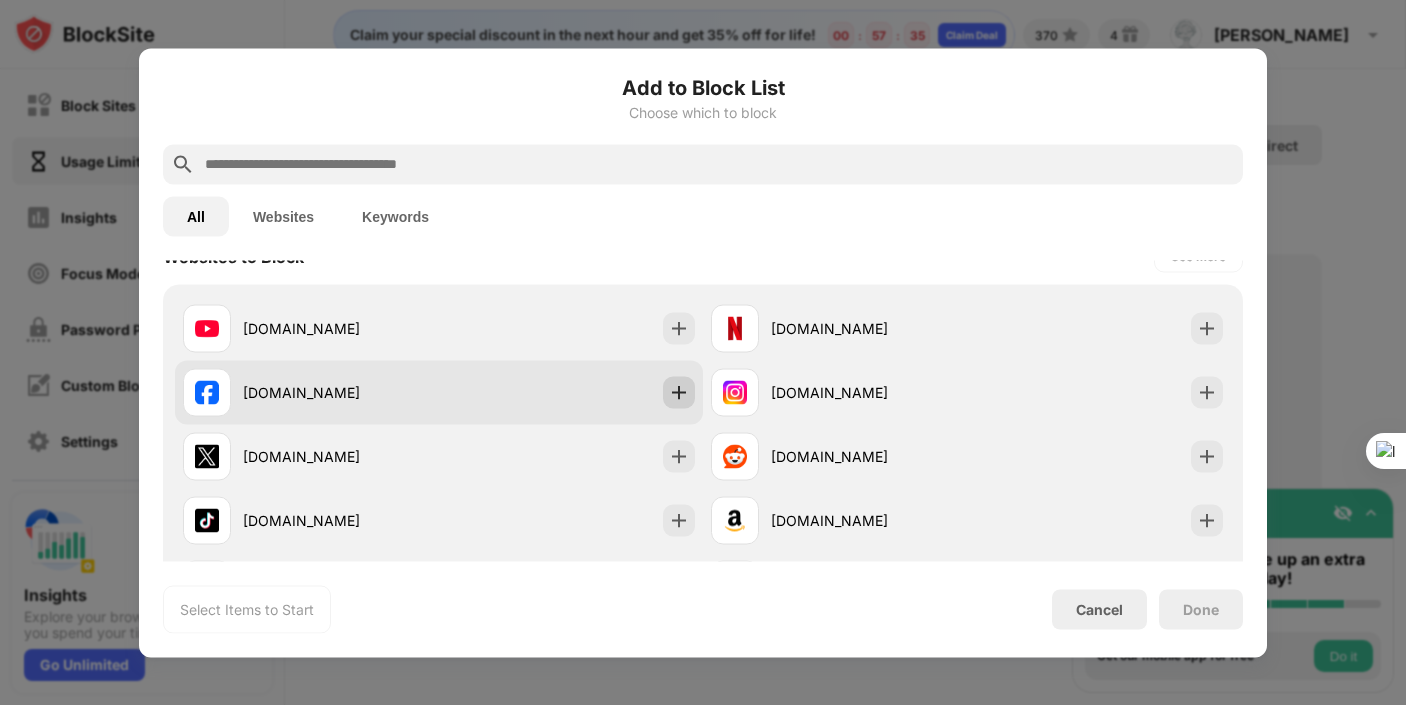 click at bounding box center [679, 392] 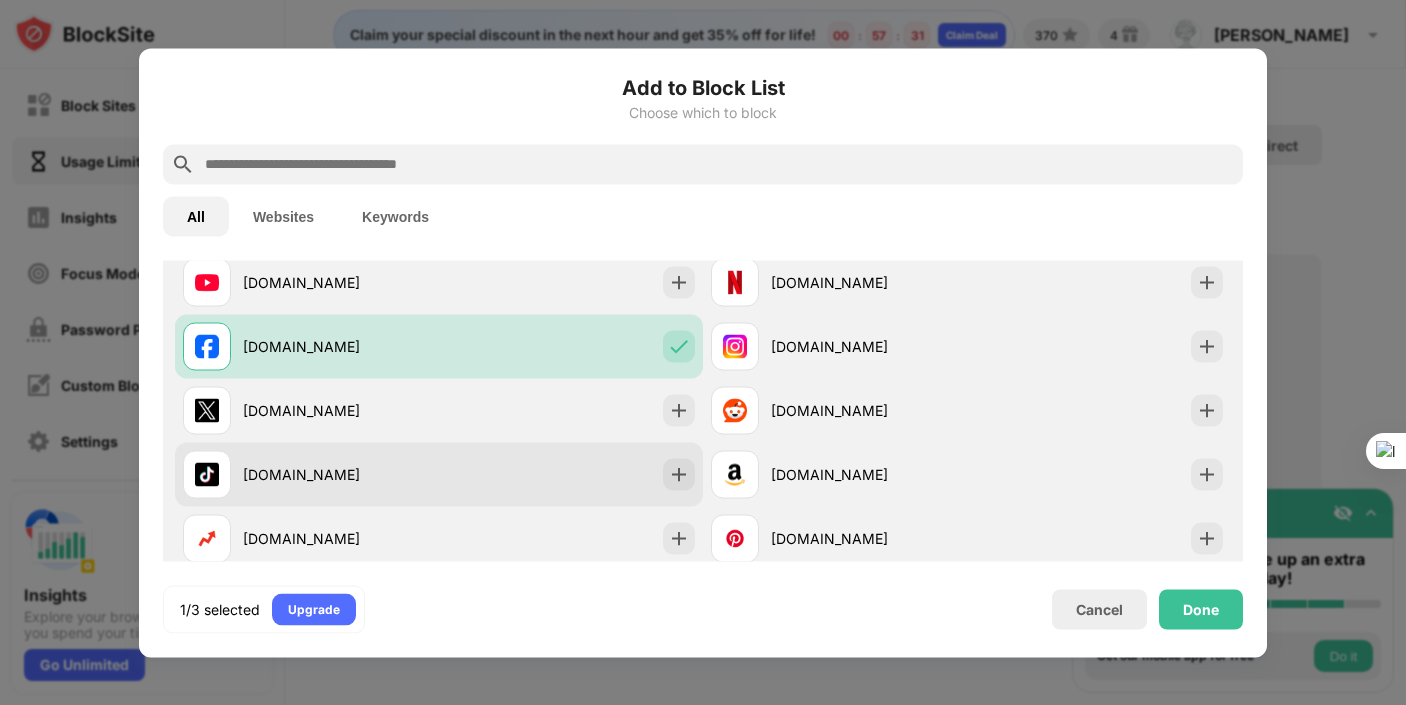 scroll, scrollTop: 75, scrollLeft: 0, axis: vertical 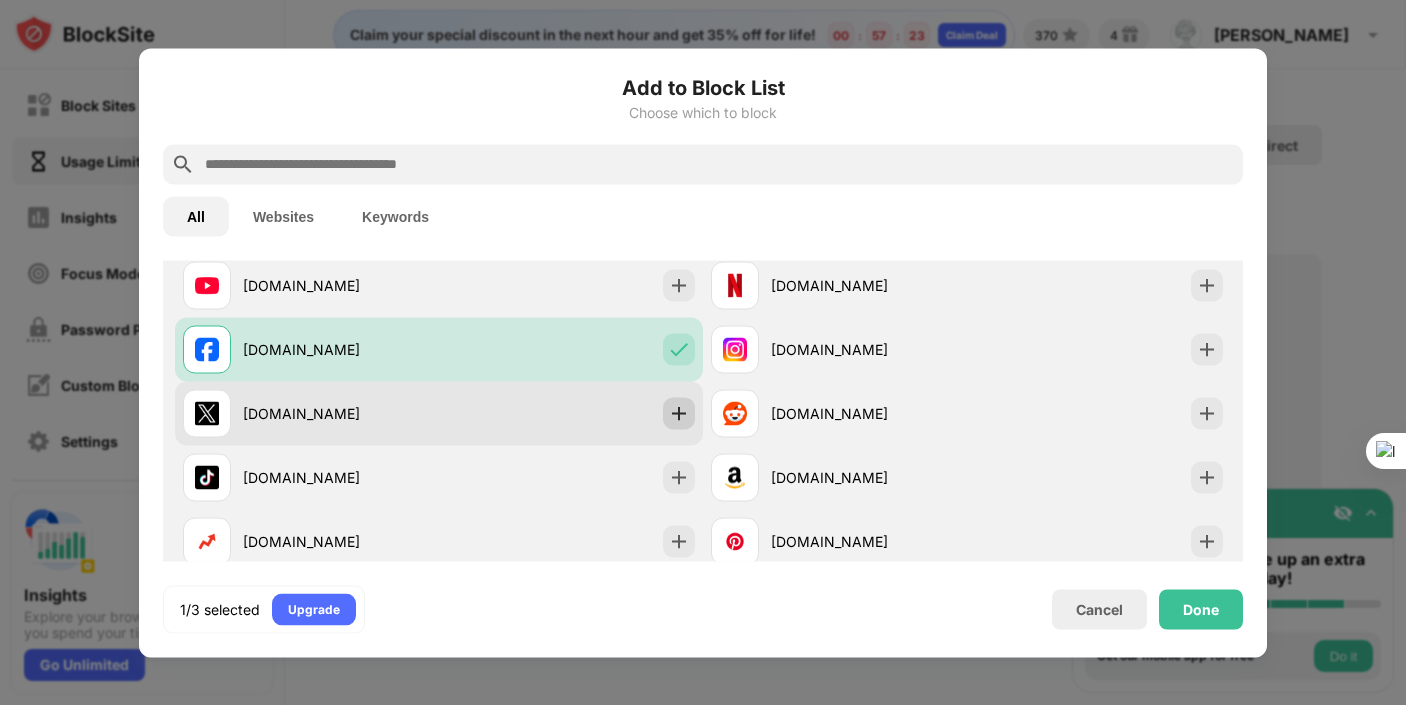 click at bounding box center (679, 413) 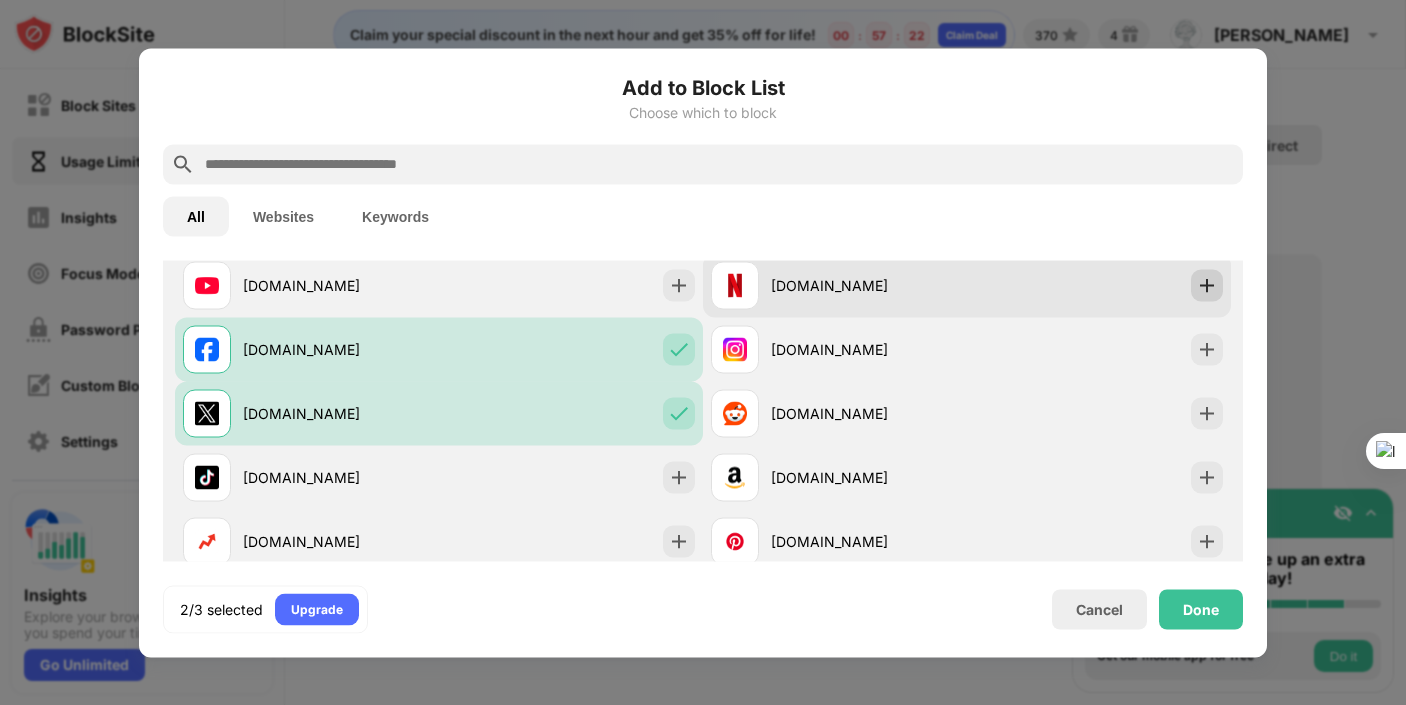 click at bounding box center (1207, 285) 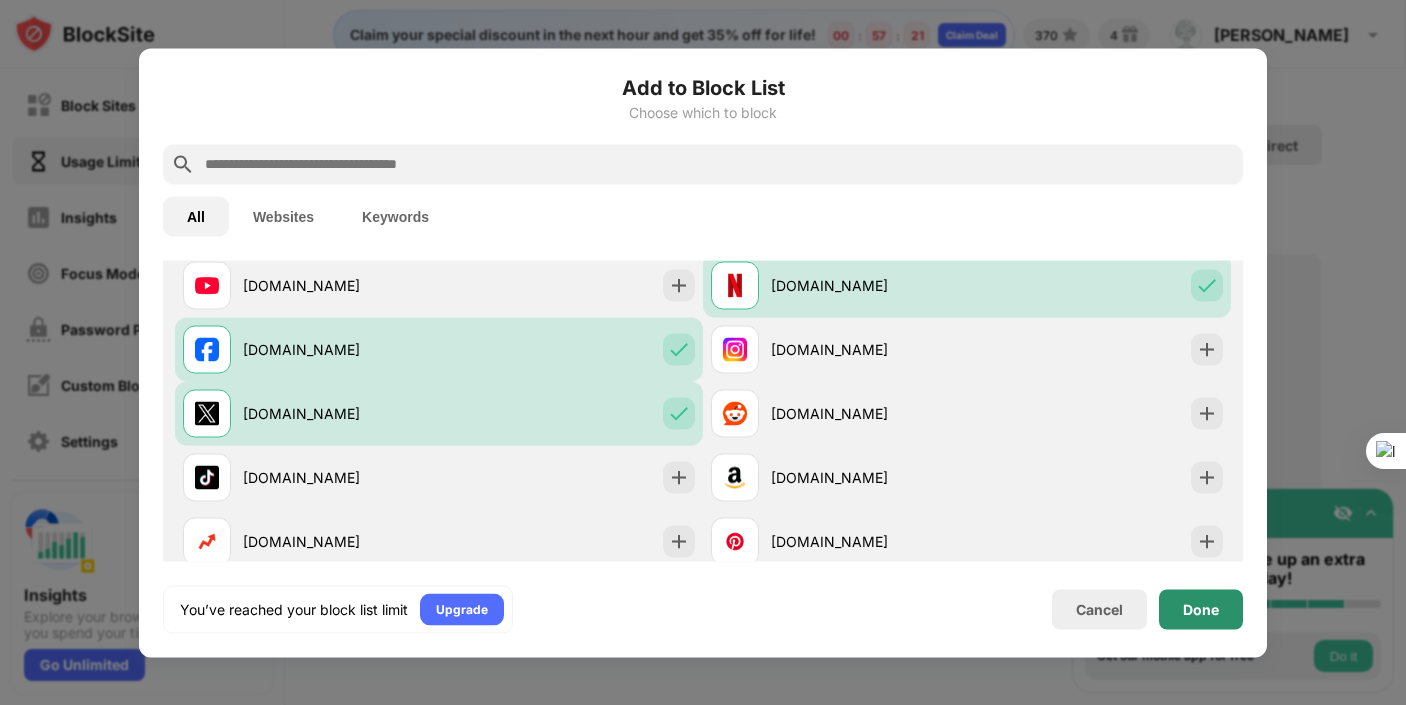 click on "Done" at bounding box center [1201, 609] 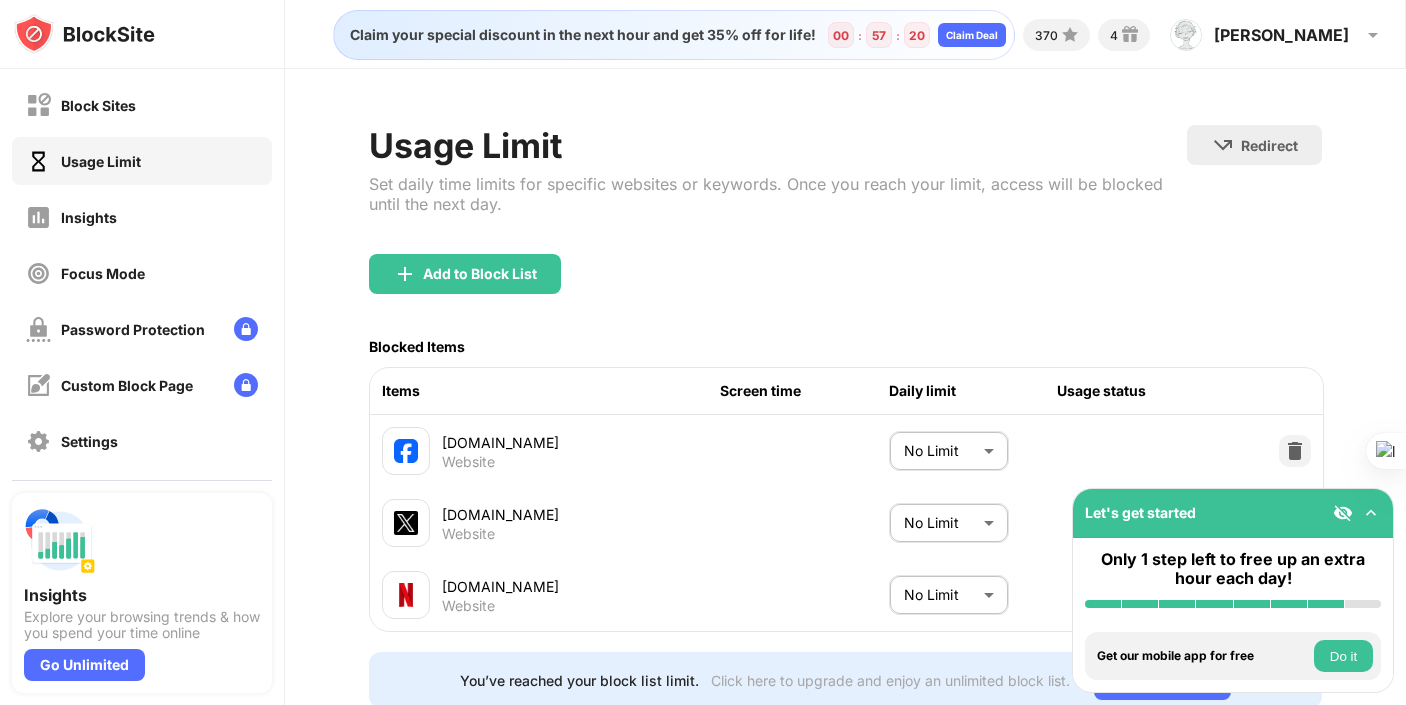 scroll, scrollTop: 58, scrollLeft: 0, axis: vertical 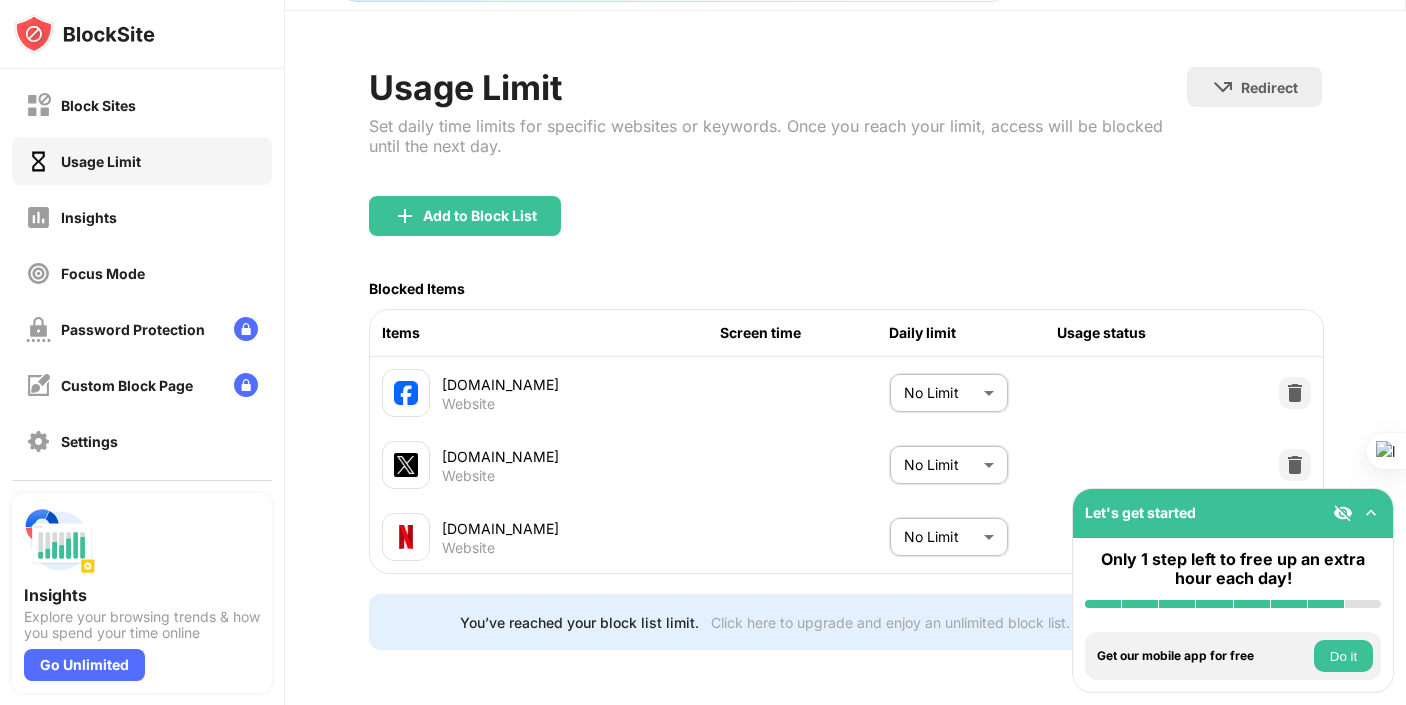 click on "Block Sites Usage Limit Insights Focus Mode Password Protection Custom Block Page Settings About Blocking Sync with other devices Disabled Insights Explore your browsing trends & how you spend your time online  Go Unlimited Let's get started Only 1 step left to free up an extra hour each day! Install BlockSite Enable blocking by category Add at least 1 website to your blocklist Get personalized productivity suggestions Pin BlockSite to your taskbar Check your productivity insights Try visiting a site from your blocking list Get our mobile app for free Do it Claim your special discount in the next hour and get 35% off for life! 00 : 57 : 19 Claim Deal 370 4 Ken Ken Sanico View Account Insights Premium Rewards Settings Support Log Out Usage Limit Set daily time limits for specific websites or keywords. Once you reach your limit, access will be blocked until the next day. Redirect Choose a site to be redirected to when blocking is active Add to Block List Blocked Items Items Screen time Daily limit Usage status" at bounding box center (703, 352) 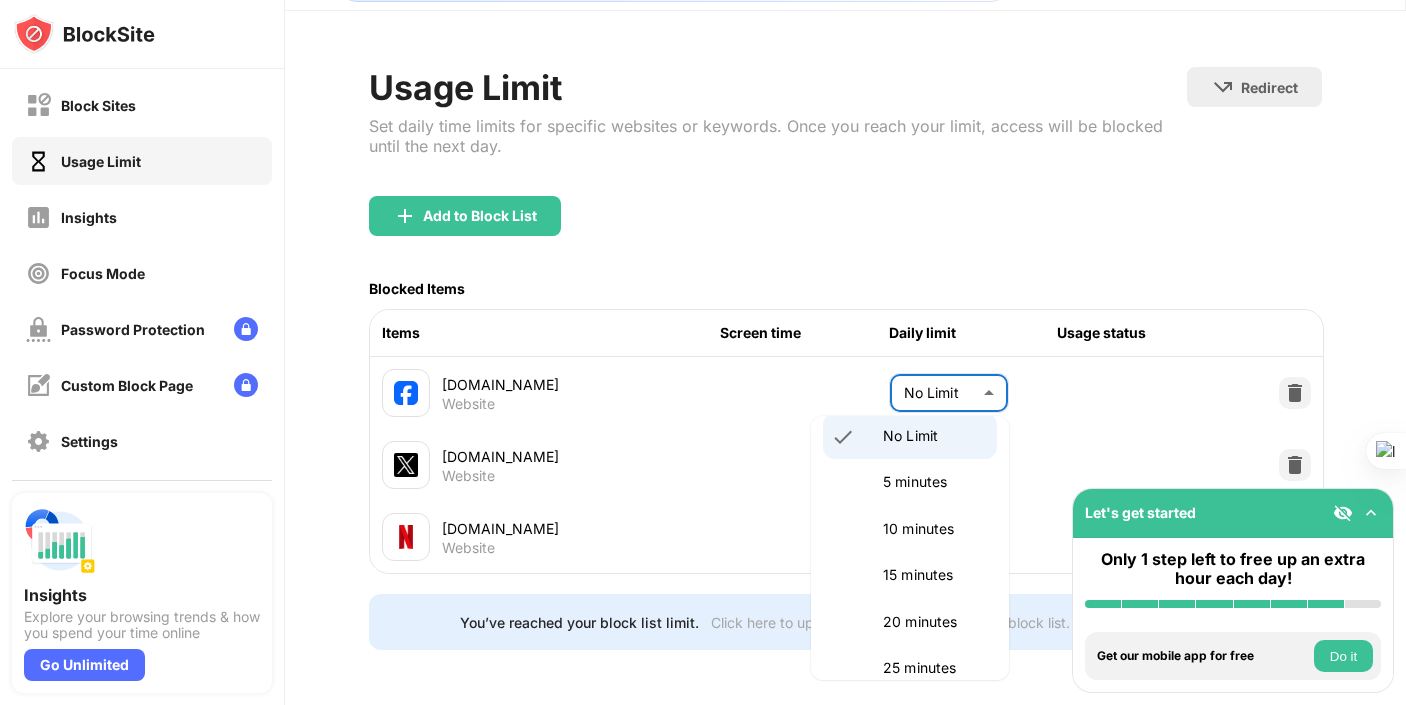 scroll, scrollTop: 28, scrollLeft: 0, axis: vertical 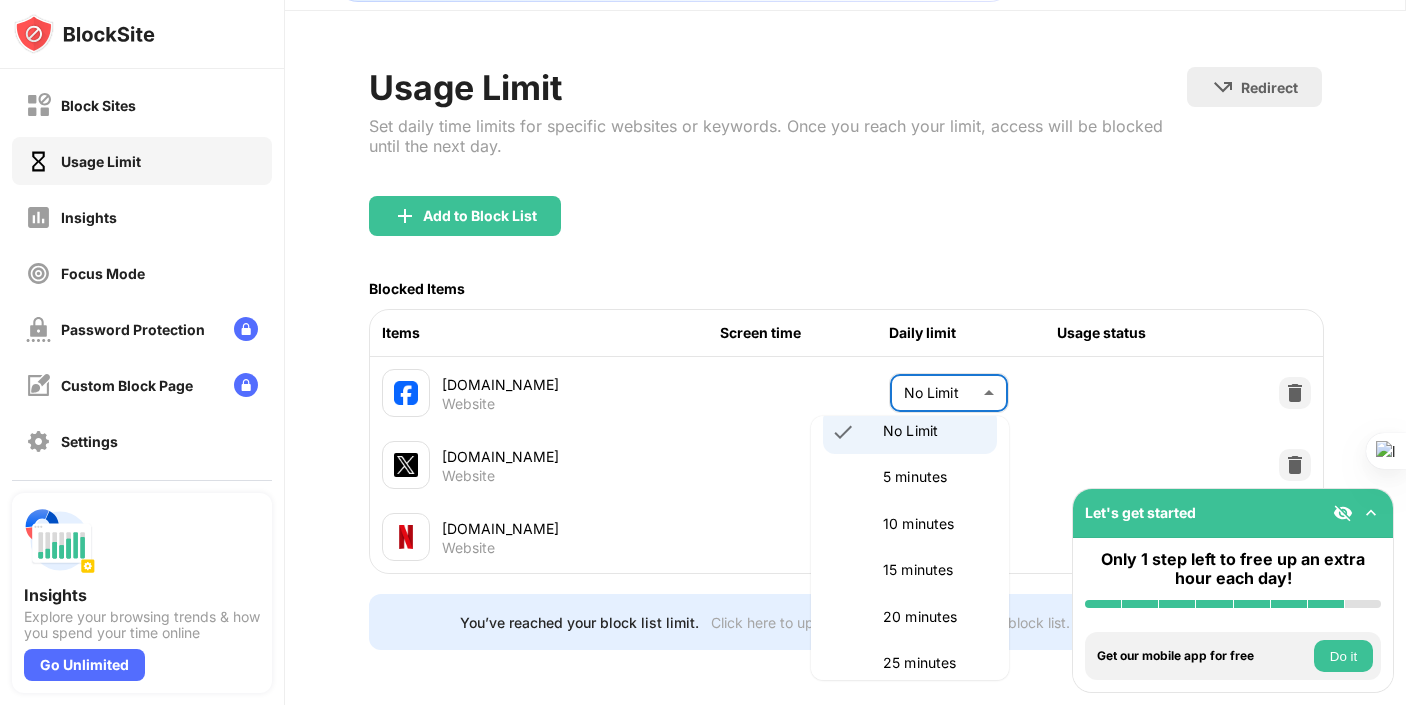 click on "15 minutes" at bounding box center [934, 570] 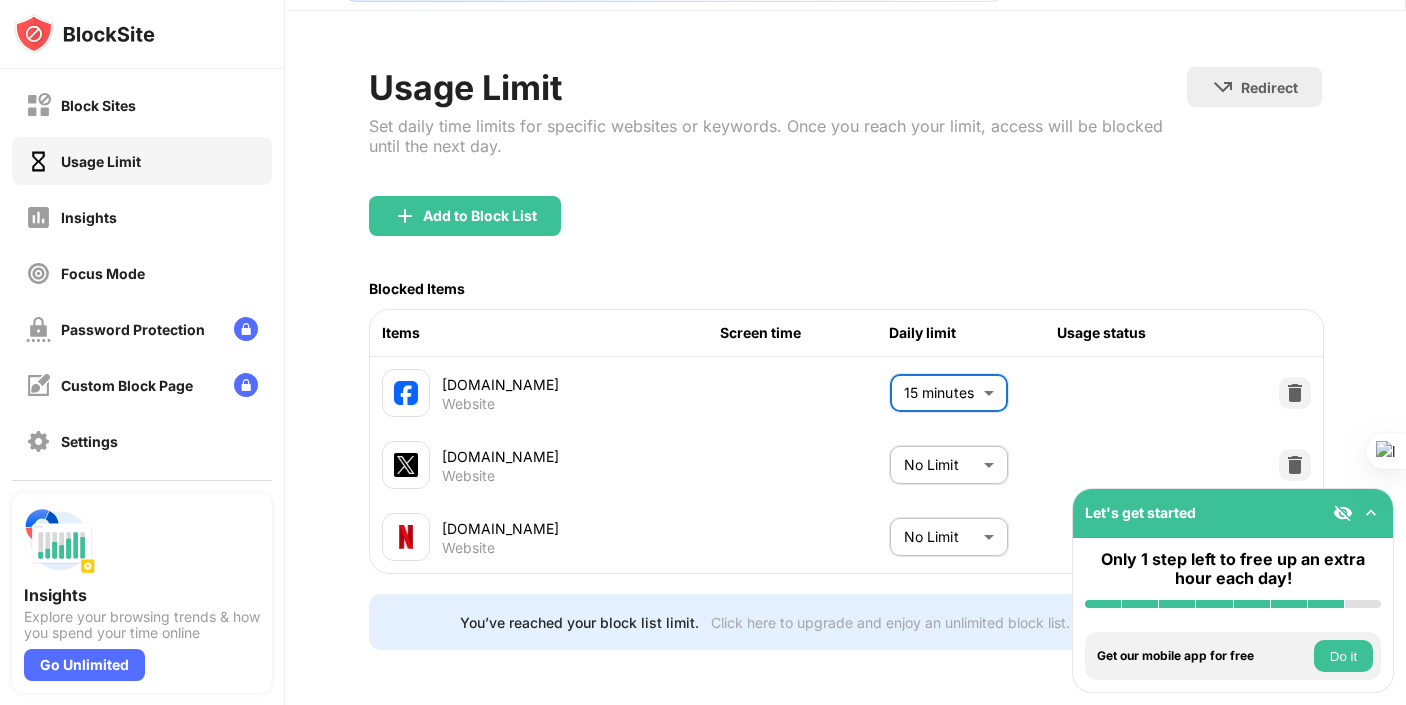click on "Block Sites Usage Limit Insights Focus Mode Password Protection Custom Block Page Settings About Blocking Sync with other devices Disabled Insights Explore your browsing trends & how you spend your time online  Go Unlimited Let's get started Only 1 step left to free up an extra hour each day! Install BlockSite Enable blocking by category Add at least 1 website to your blocklist Get personalized productivity suggestions Pin BlockSite to your taskbar Check your productivity insights Try visiting a site from your blocking list Get our mobile app for free Do it Claim your special discount in the next hour and get 35% off for life! 00 : 57 : 15 Claim Deal 370 4 Ken Ken Sanico View Account Insights Premium Rewards Settings Support Log Out Usage Limit Set daily time limits for specific websites or keywords. Once you reach your limit, access will be blocked until the next day. Redirect Choose a site to be redirected to when blocking is active Add to Block List Blocked Items Items Screen time Daily limit Usage status" at bounding box center (703, 352) 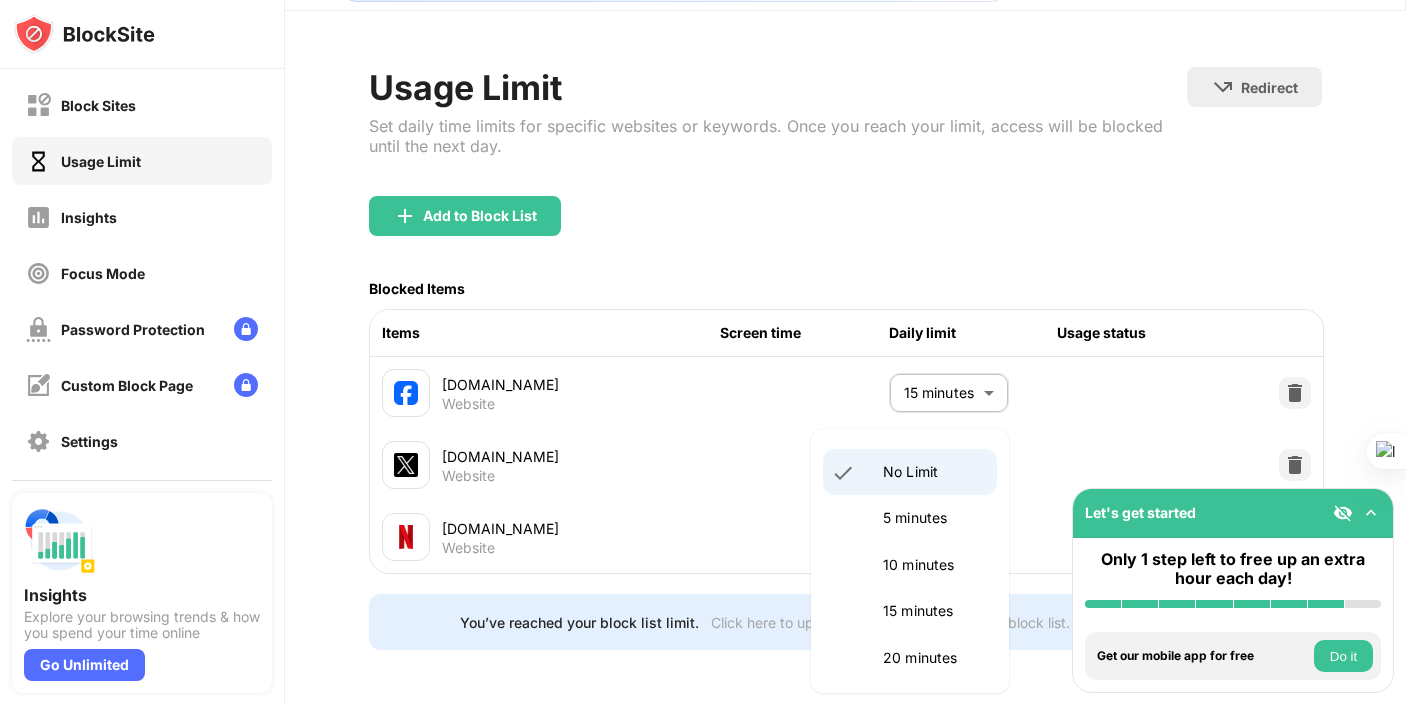 click on "5 minutes" at bounding box center (934, 518) 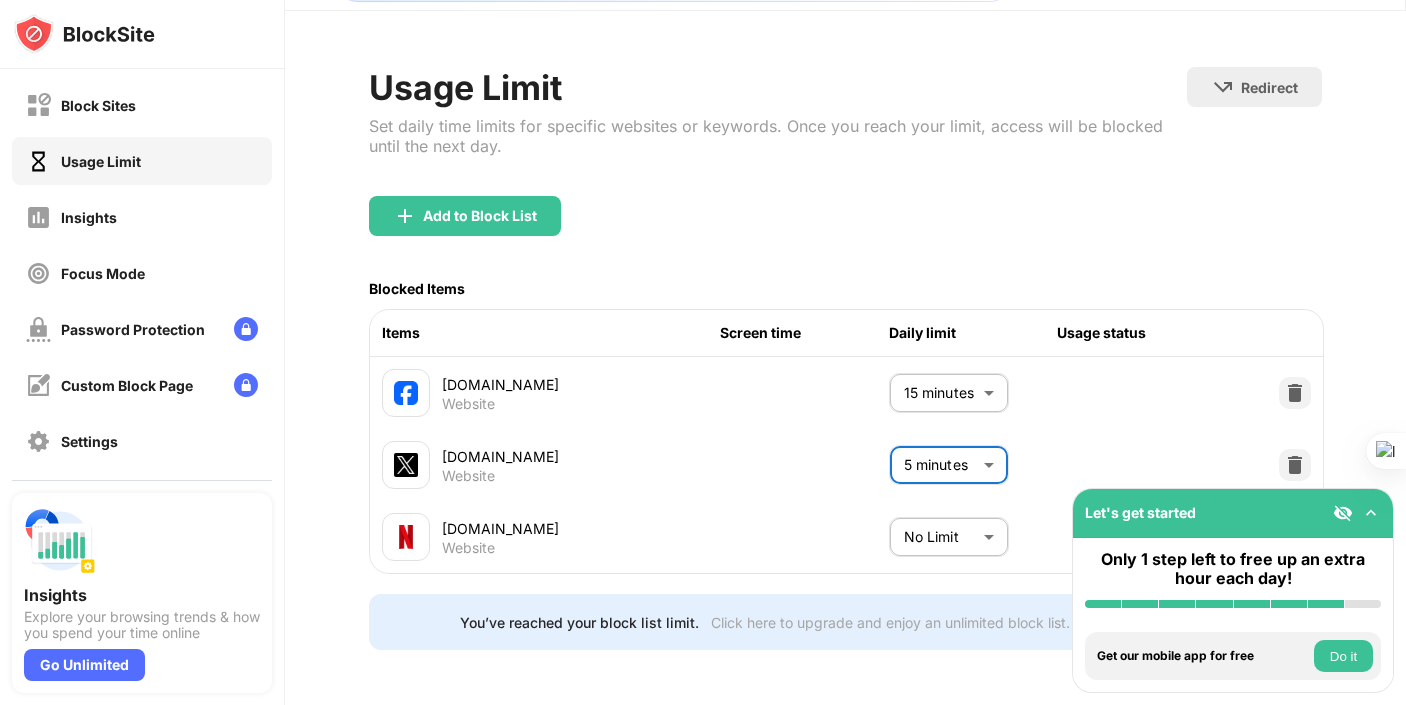 click on "Block Sites Usage Limit Insights Focus Mode Password Protection Custom Block Page Settings About Blocking Sync with other devices Disabled Insights Explore your browsing trends & how you spend your time online  Go Unlimited Let's get started Only 1 step left to free up an extra hour each day! Install BlockSite Enable blocking by category Add at least 1 website to your blocklist Get personalized productivity suggestions Pin BlockSite to your taskbar Check your productivity insights Try visiting a site from your blocking list Get our mobile app for free Do it Claim your special discount in the next hour and get 35% off for life! 00 : 57 : 13 Claim Deal 370 4 Ken Ken Sanico View Account Insights Premium Rewards Settings Support Log Out Usage Limit Set daily time limits for specific websites or keywords. Once you reach your limit, access will be blocked until the next day. Redirect Choose a site to be redirected to when blocking is active Add to Block List Blocked Items Items Screen time Daily limit Usage status" at bounding box center [703, 352] 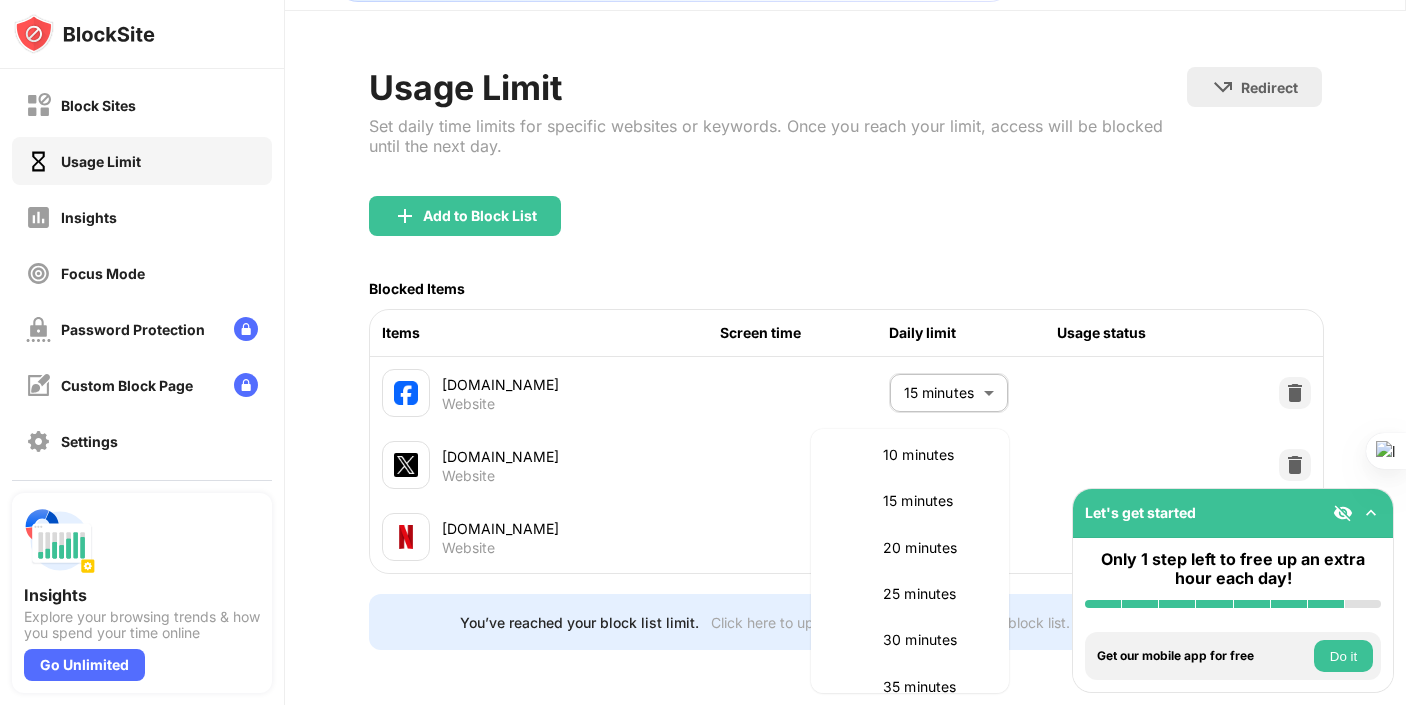 scroll, scrollTop: 123, scrollLeft: 0, axis: vertical 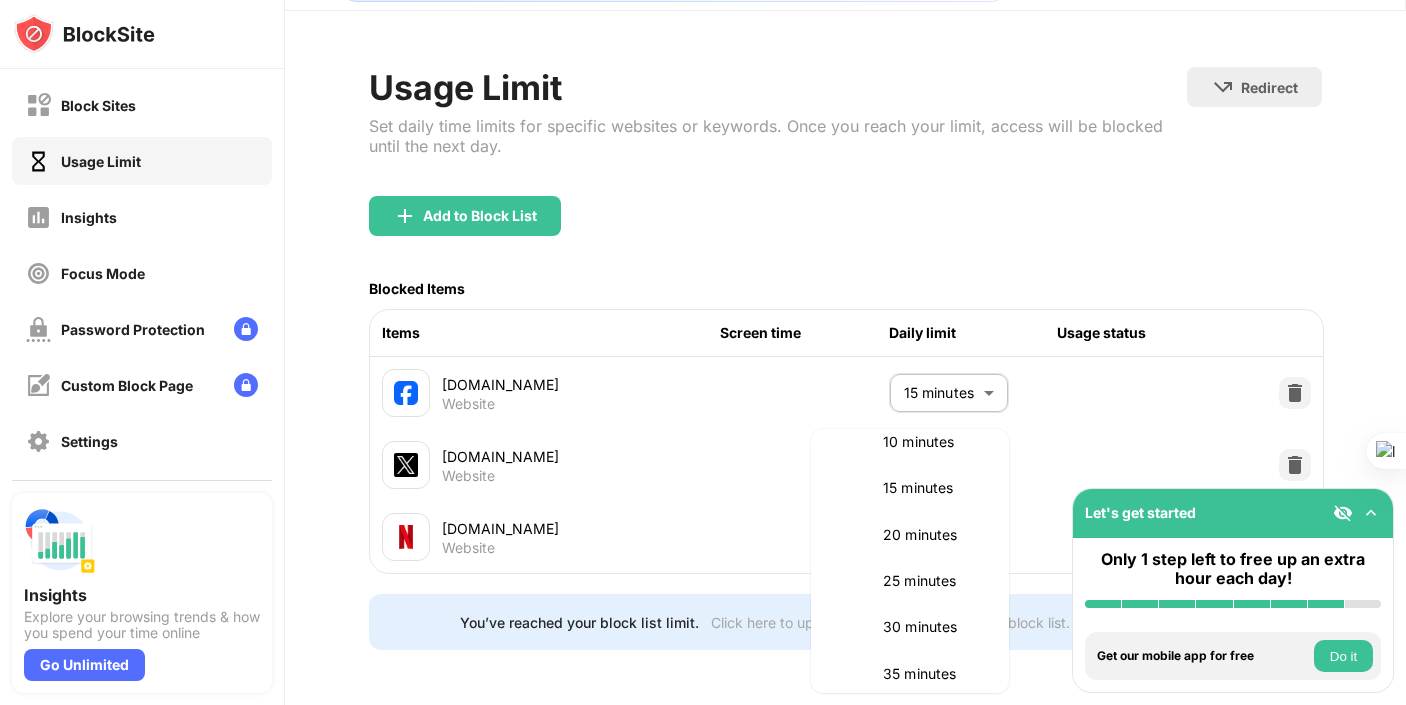 click on "30 minutes" at bounding box center (934, 627) 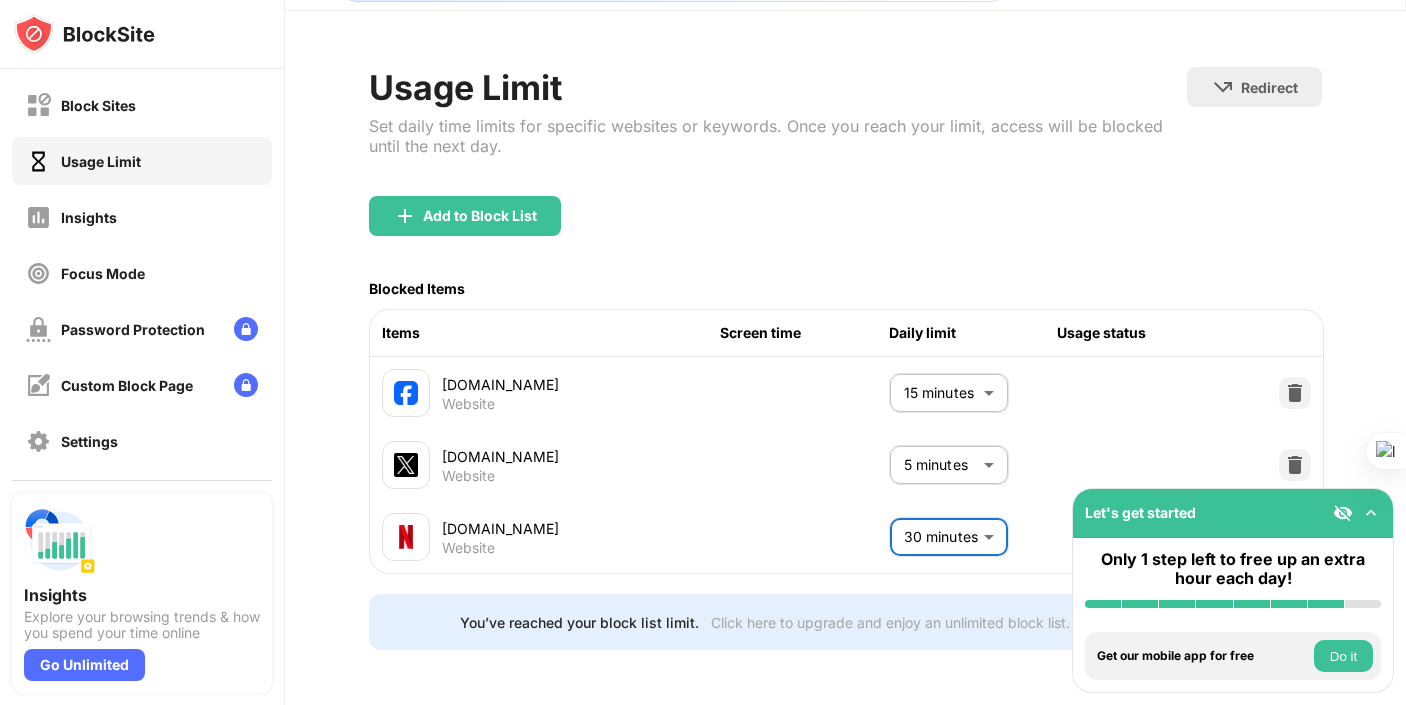 scroll, scrollTop: 66, scrollLeft: 0, axis: vertical 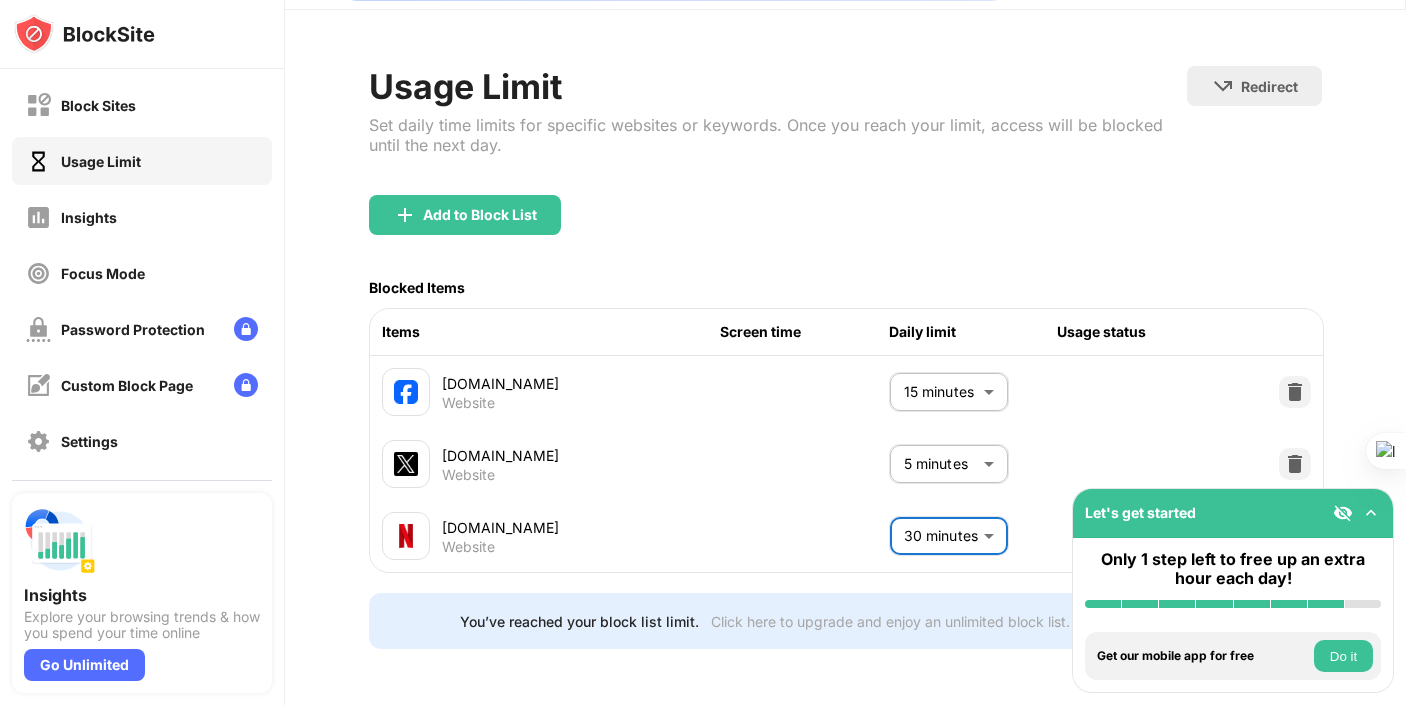 click on "Do it" at bounding box center [1343, 656] 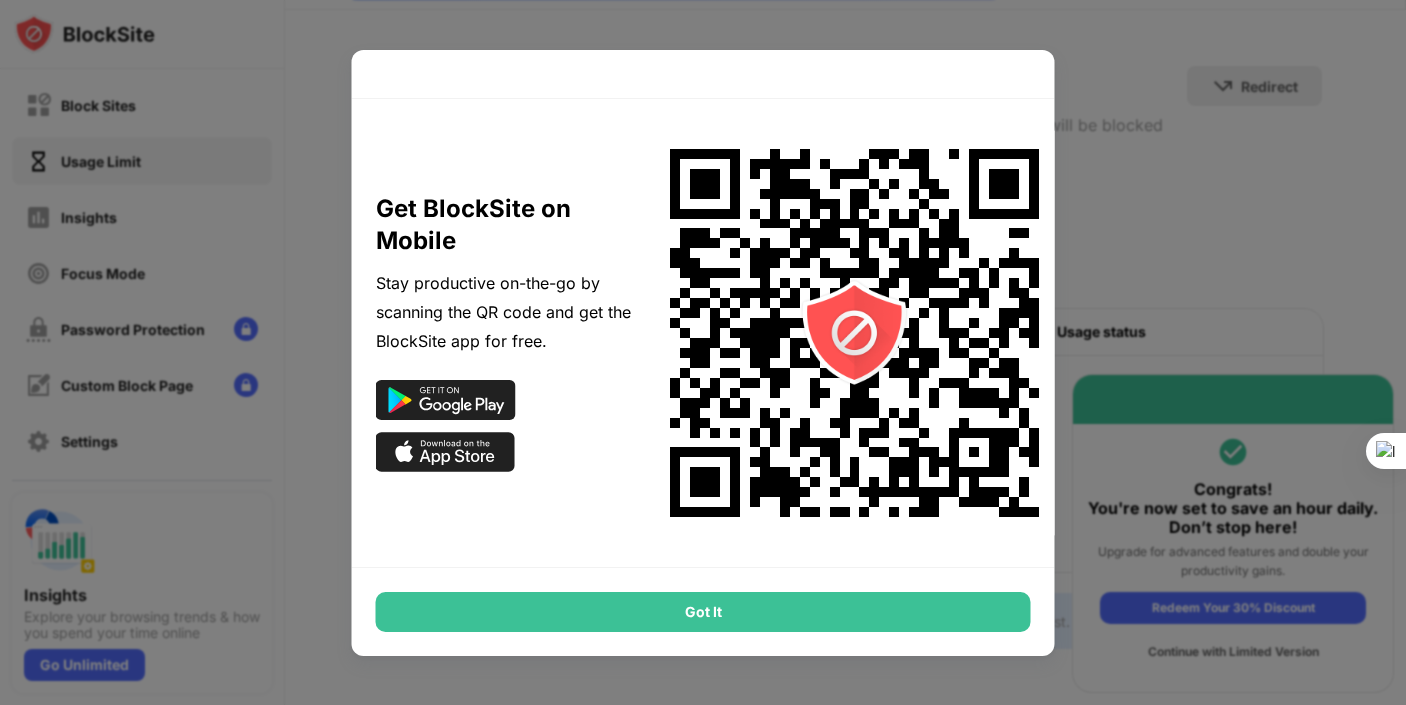 click on "Got It" at bounding box center [703, 612] 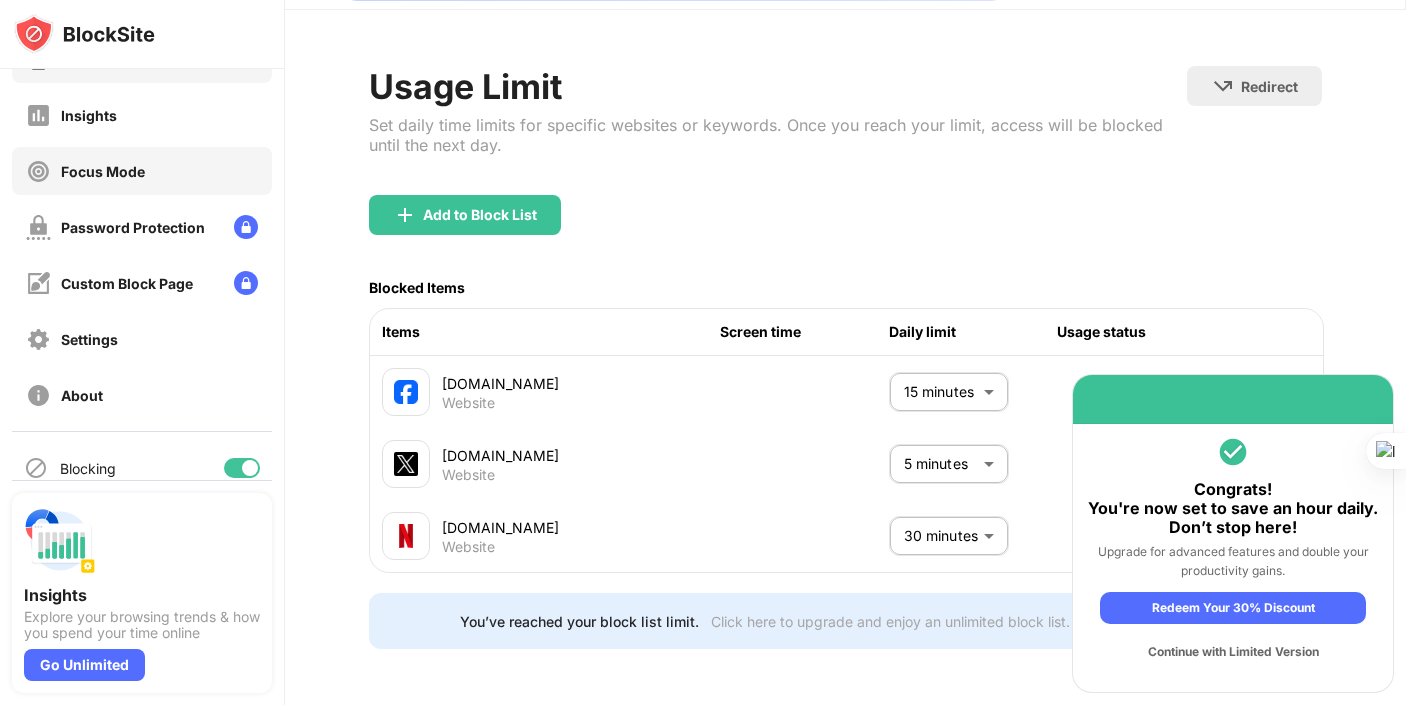 scroll, scrollTop: 103, scrollLeft: 0, axis: vertical 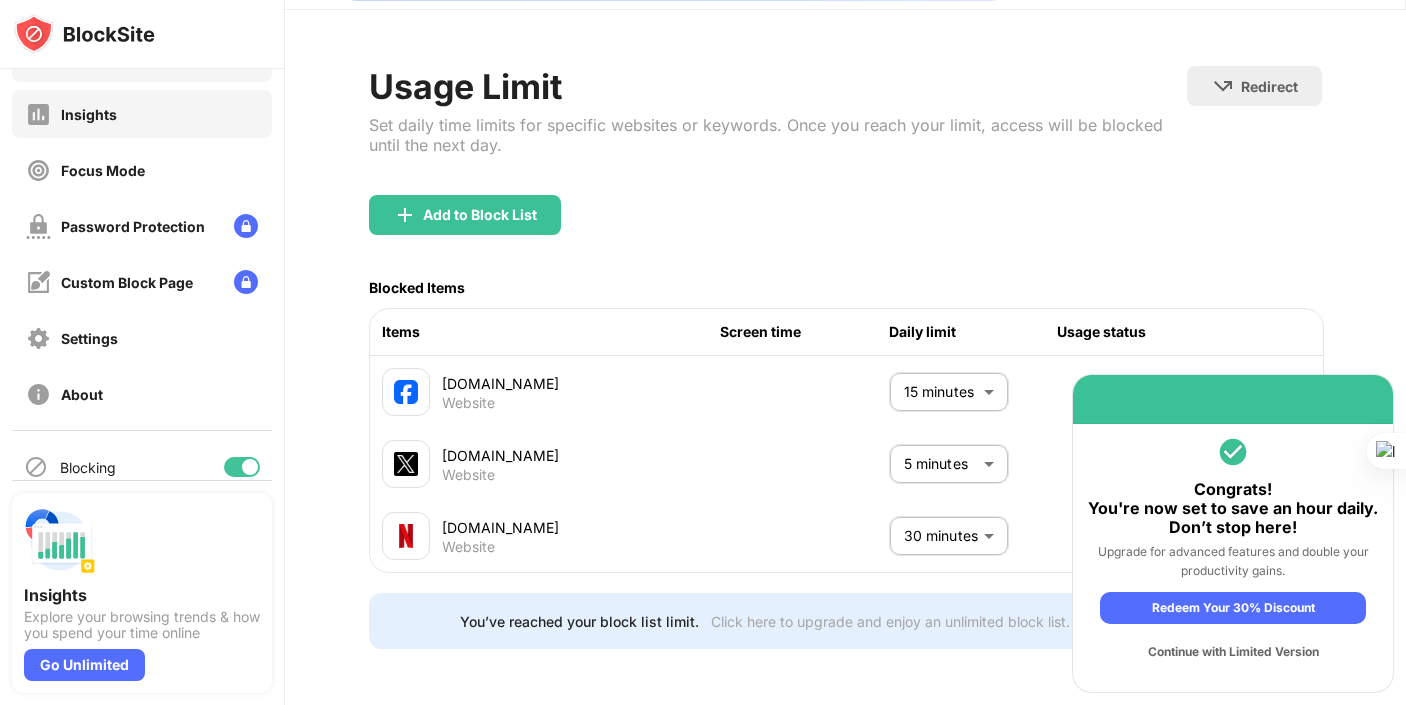 click on "Insights" at bounding box center (142, 114) 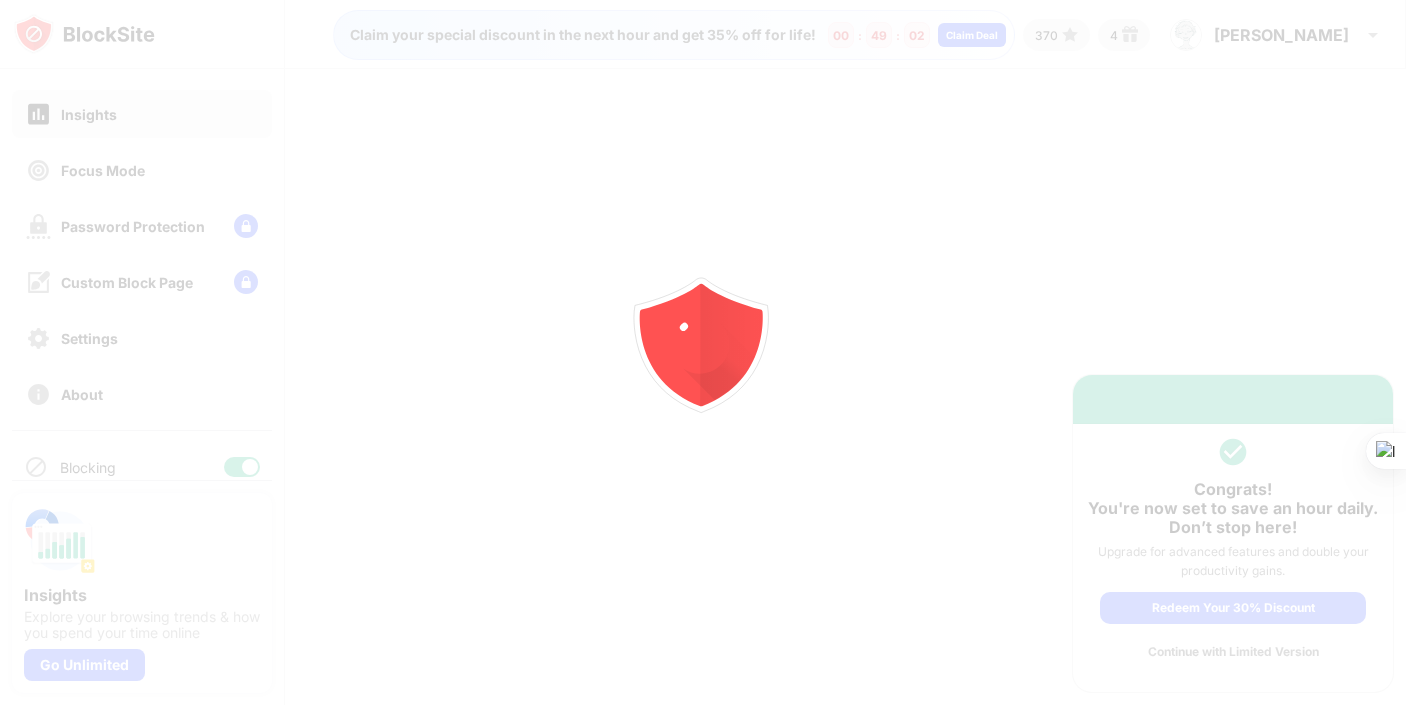 scroll, scrollTop: 0, scrollLeft: 0, axis: both 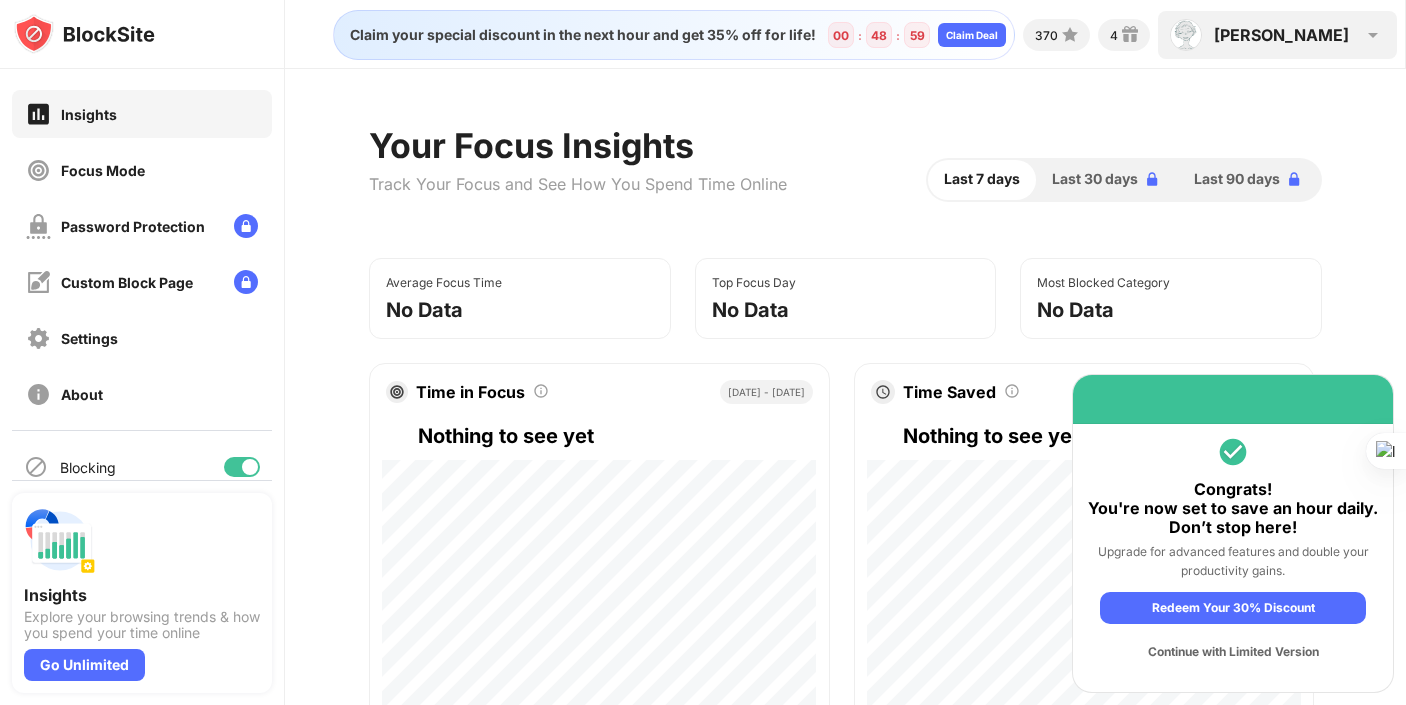 click on "Ken Ken Sanico View Account Insights Premium Rewards Settings Support Log Out" at bounding box center (1277, 35) 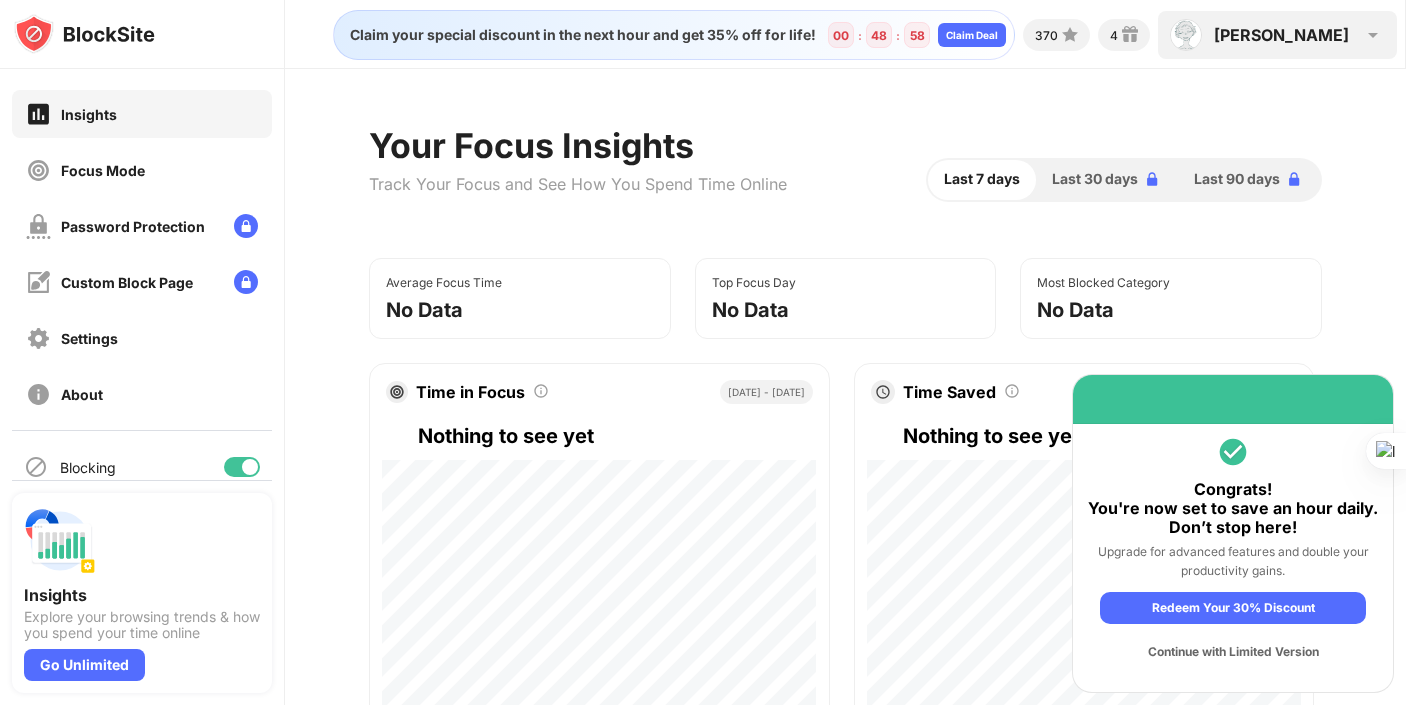 click on "Ken Ken Sanico View Account Insights Premium Rewards Settings Support Log Out" at bounding box center (1277, 35) 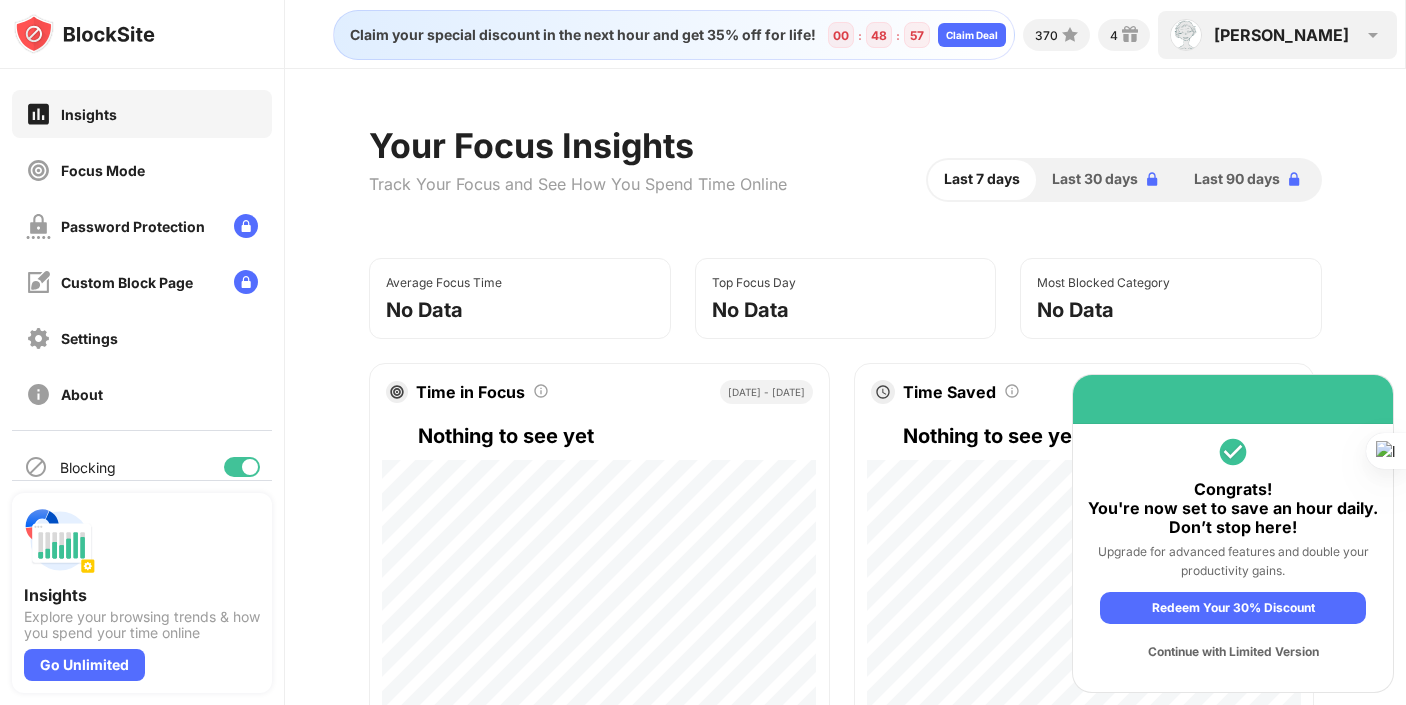 click at bounding box center [1186, 35] 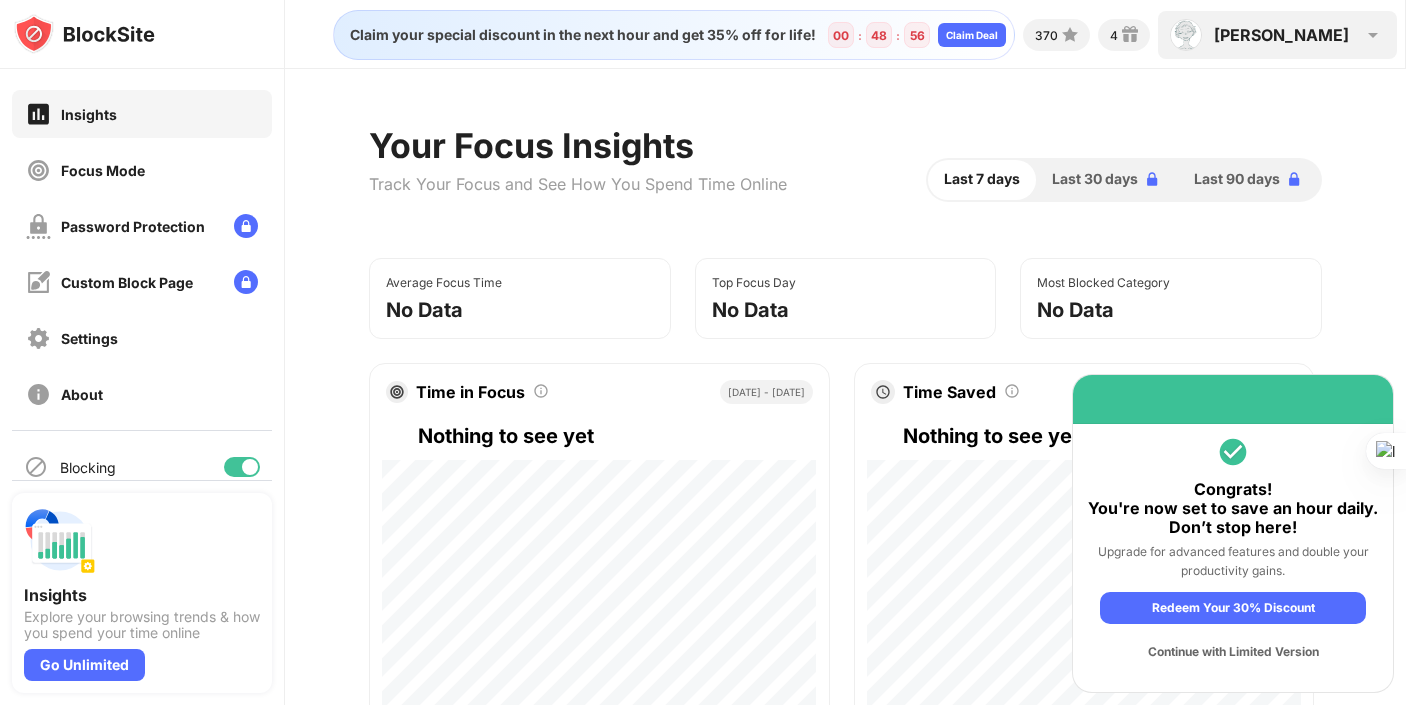 click at bounding box center (1186, 35) 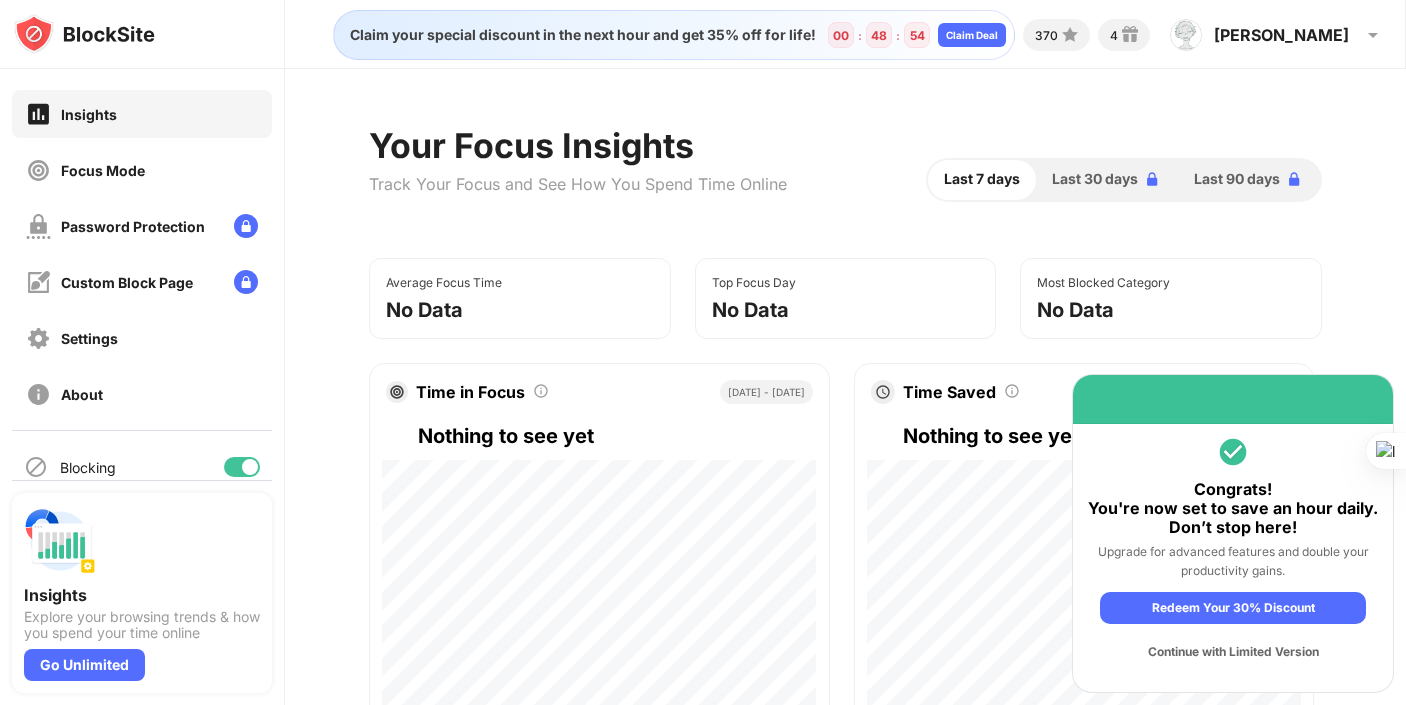 click on "Continue with Limited Version" at bounding box center [1233, 652] 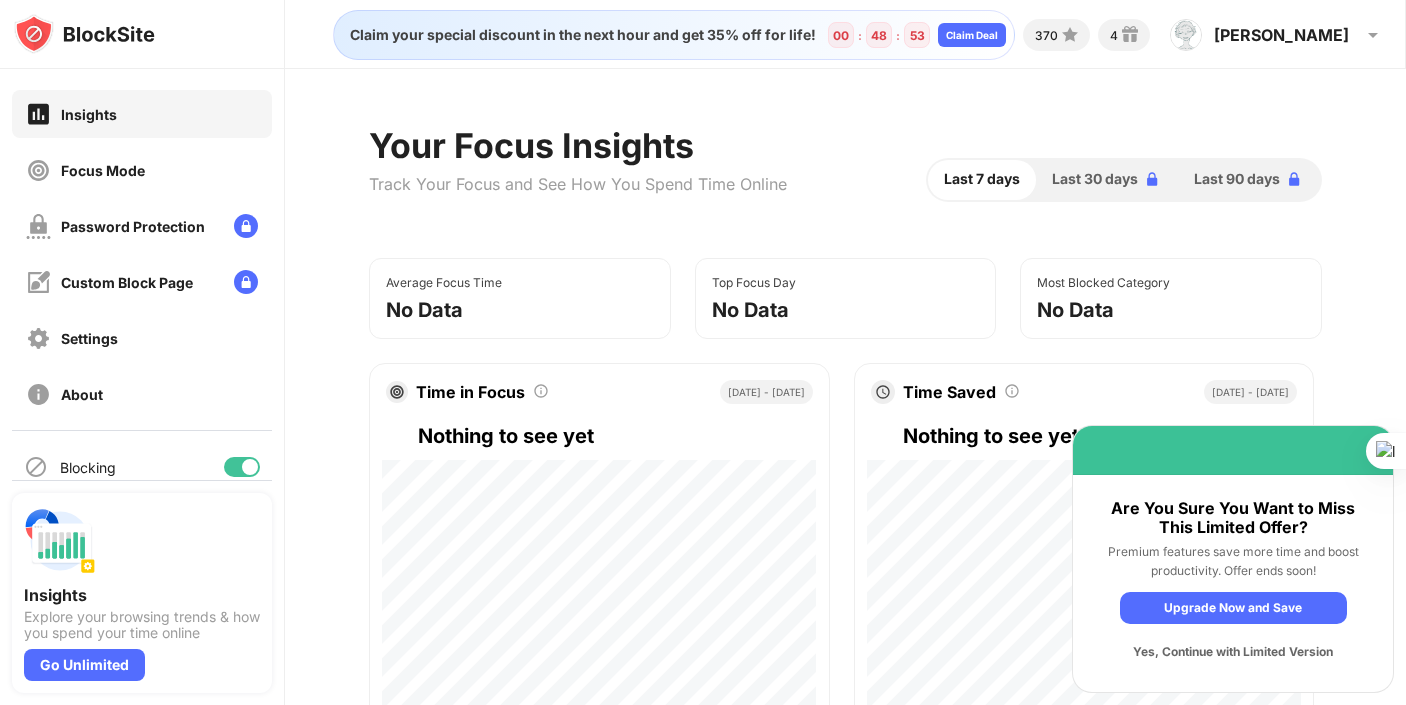 click on "Yes, Continue with Limited Version" at bounding box center (1233, 652) 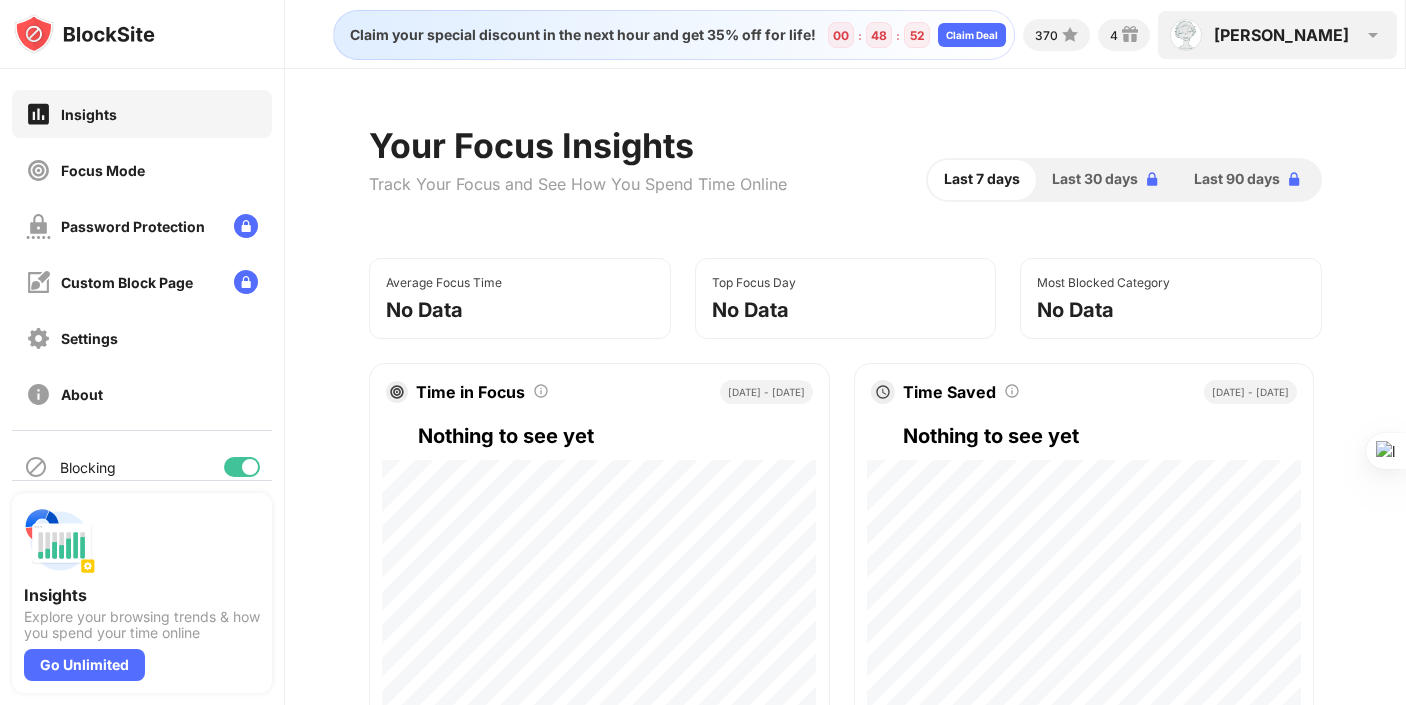 click on "Ken Ken Sanico View Account Insights Premium Rewards Settings Support Log Out" at bounding box center [1277, 35] 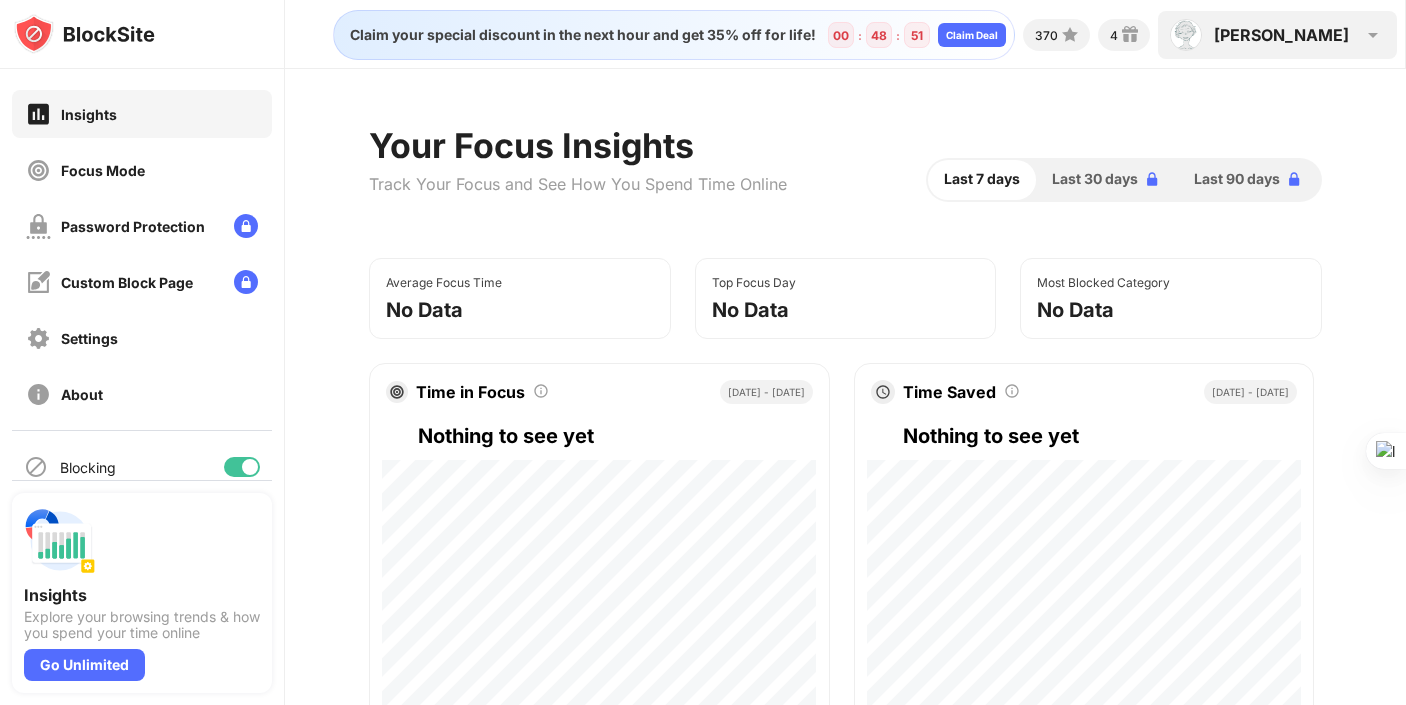click on "[PERSON_NAME]" at bounding box center (1281, 35) 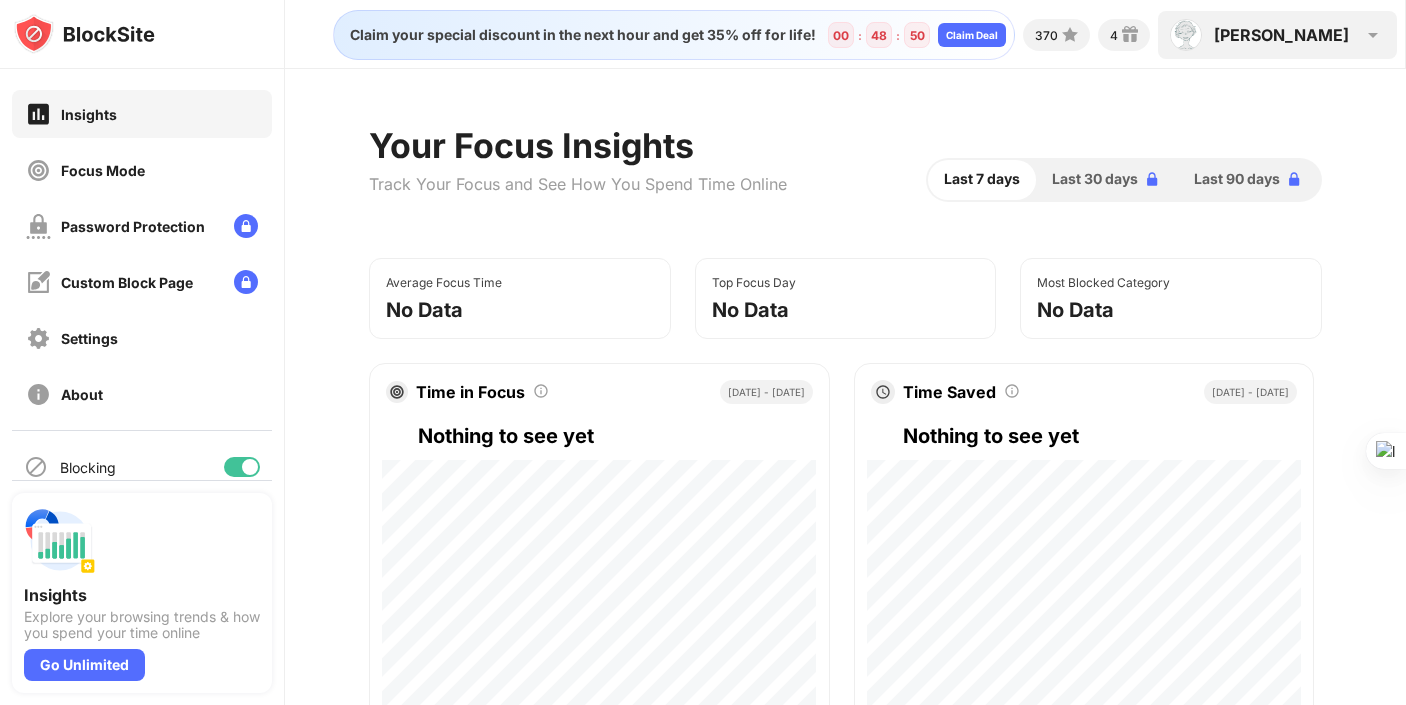 click at bounding box center (1186, 35) 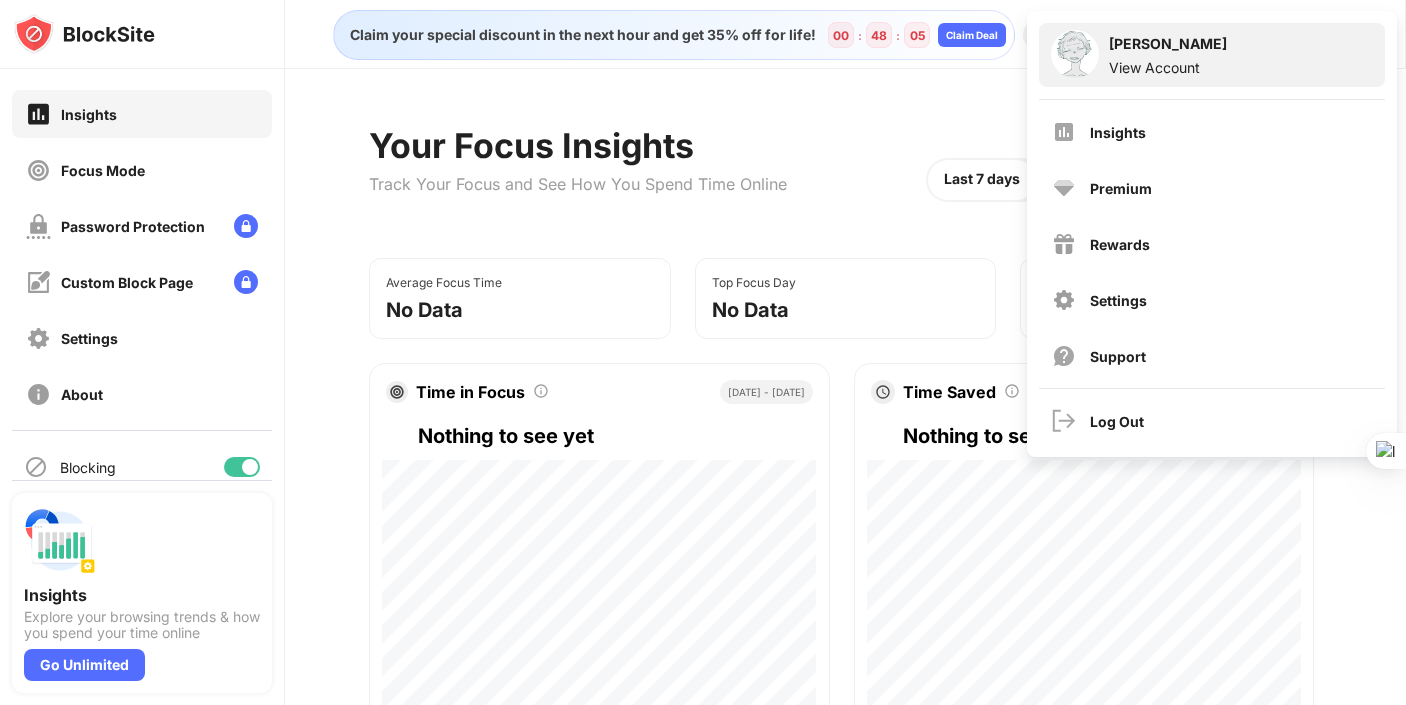 click on "Ken Sanico View Account" at bounding box center (1212, 55) 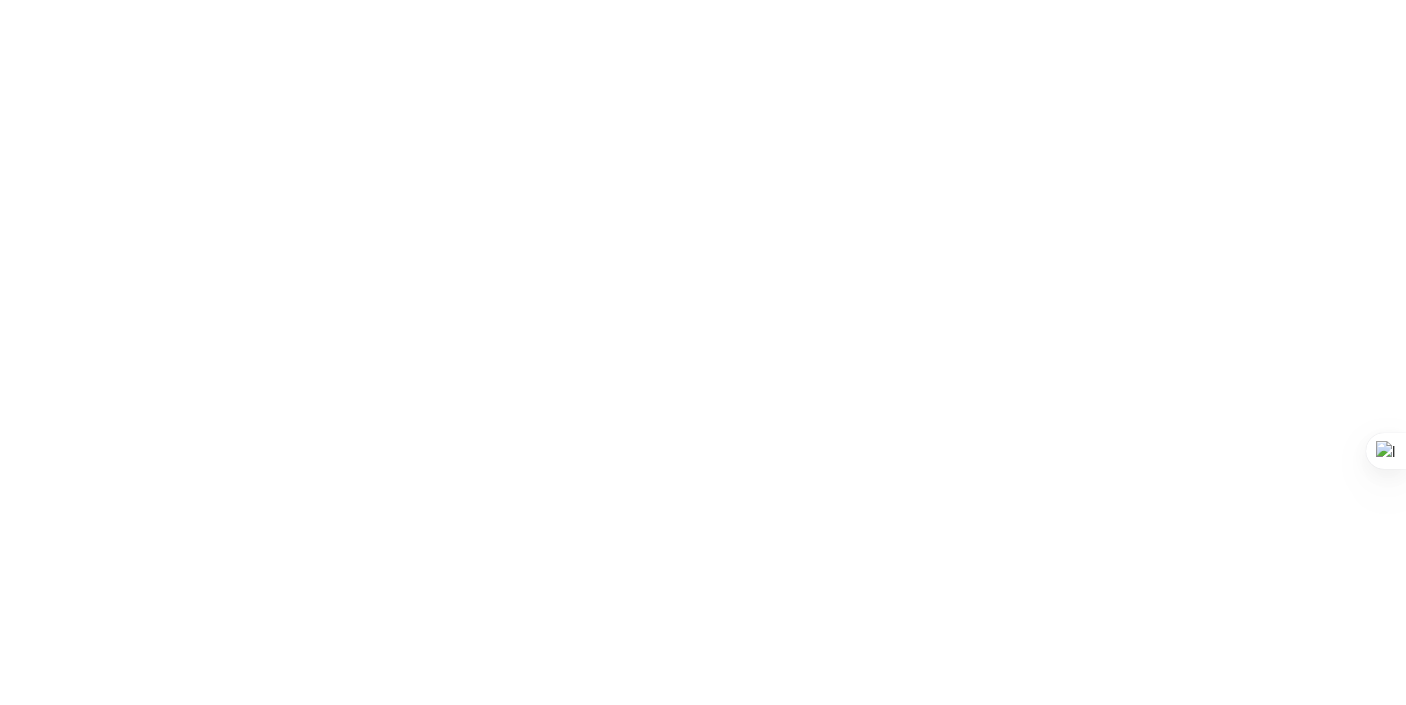 scroll, scrollTop: 0, scrollLeft: 0, axis: both 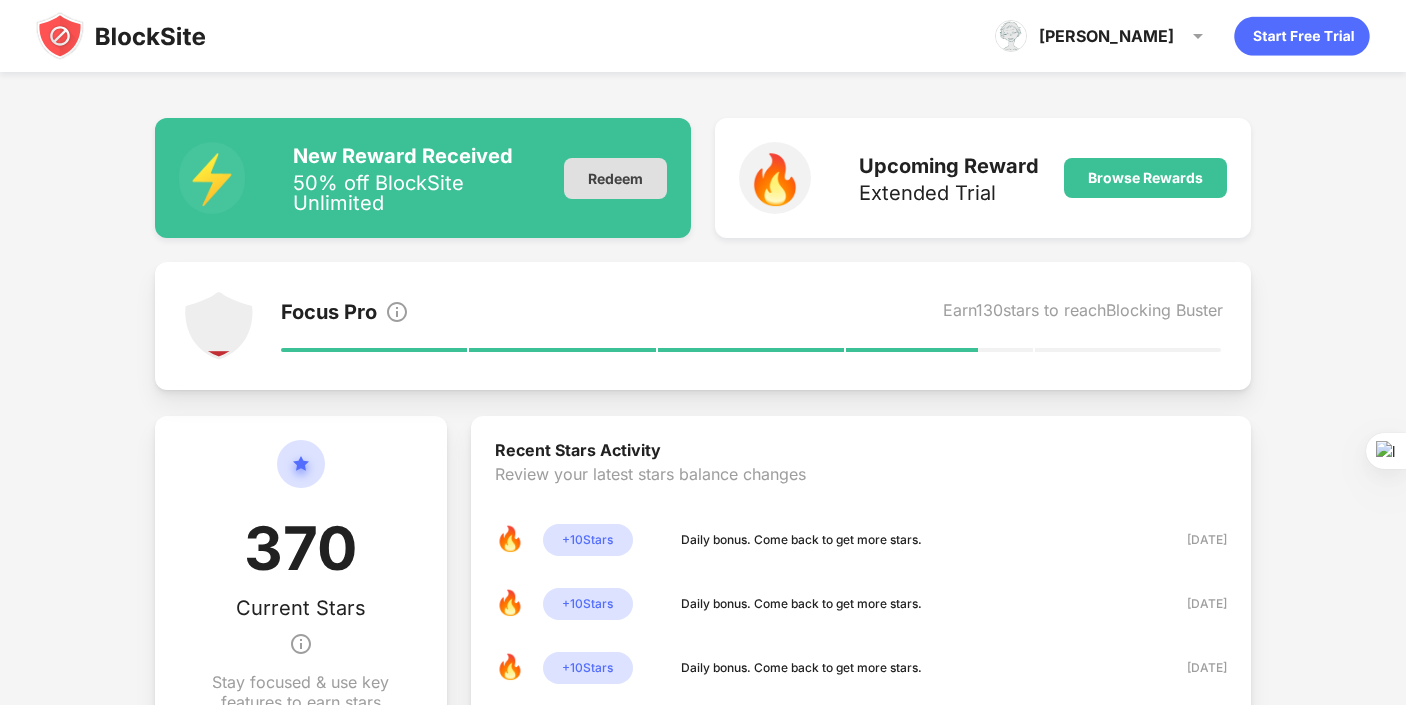 click on "Redeem" at bounding box center [615, 178] 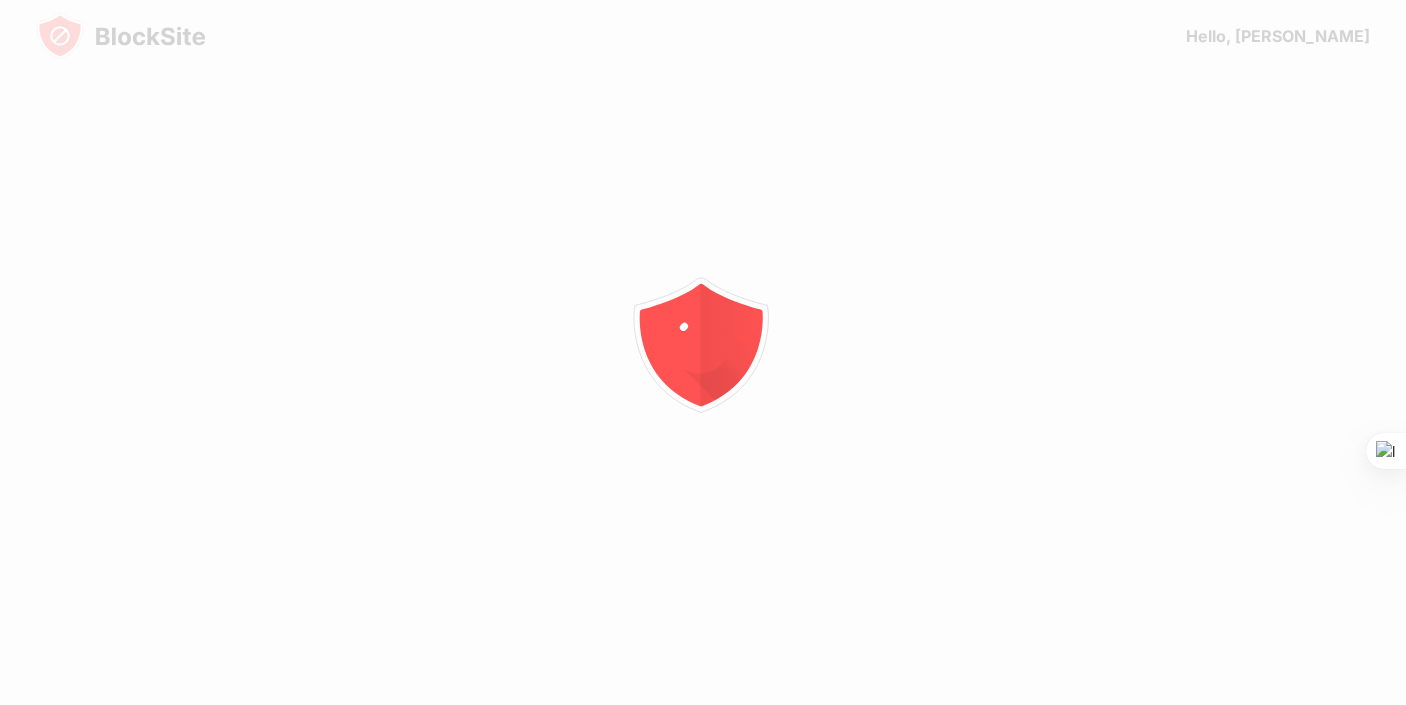 scroll, scrollTop: 0, scrollLeft: 0, axis: both 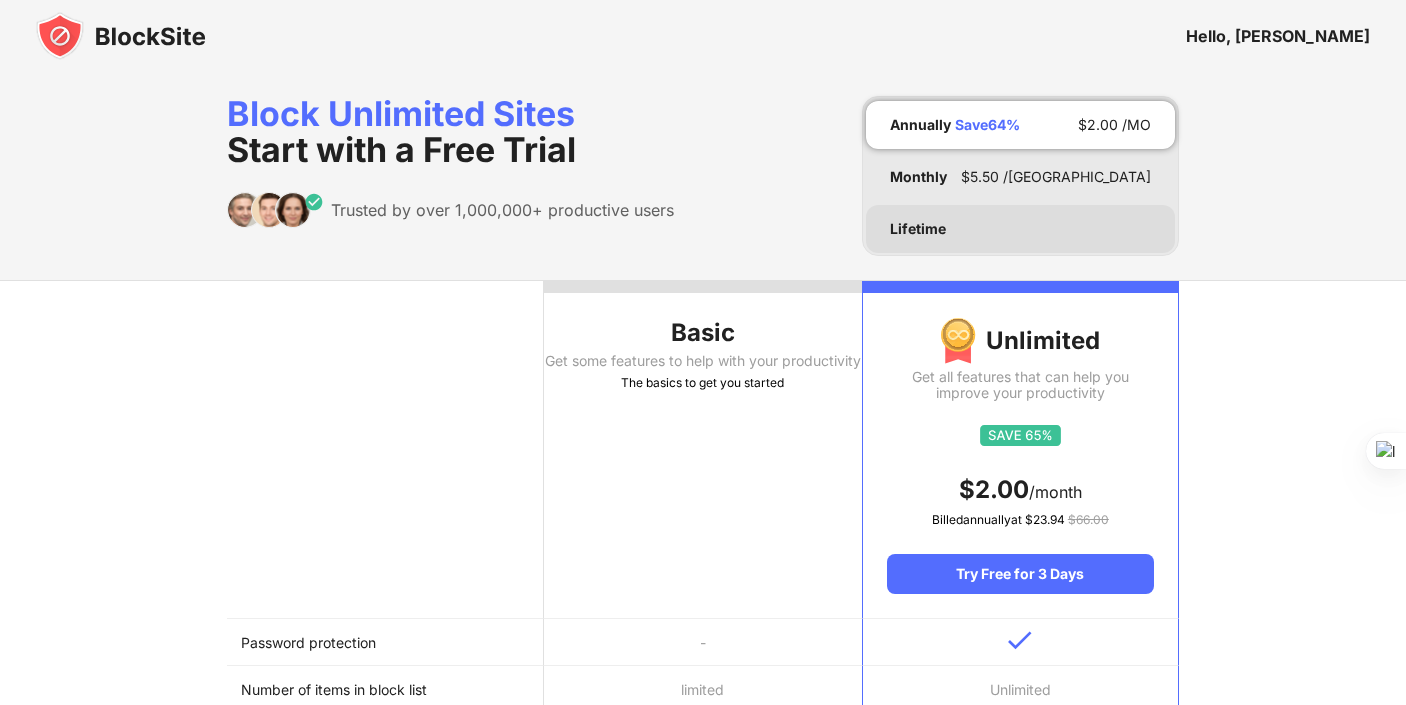 click on "Lifetime" at bounding box center [1020, 229] 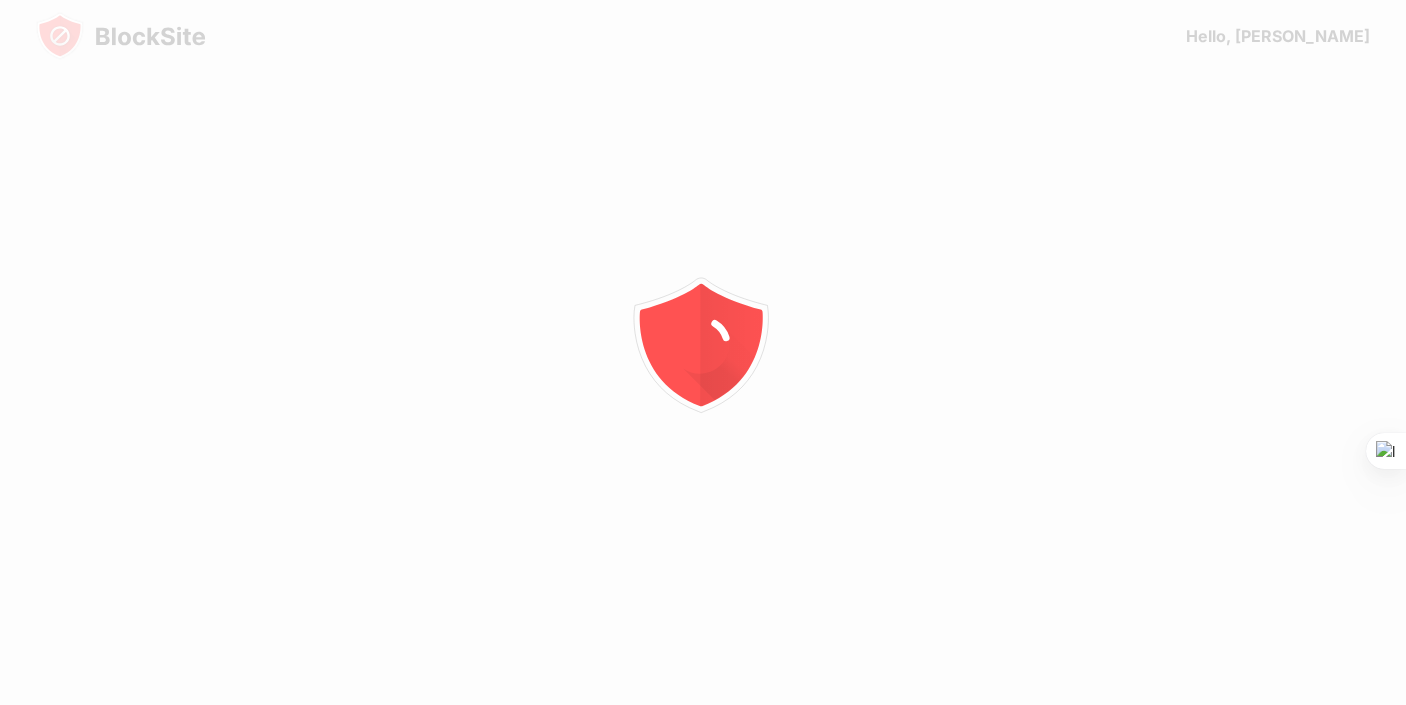 scroll, scrollTop: 0, scrollLeft: 0, axis: both 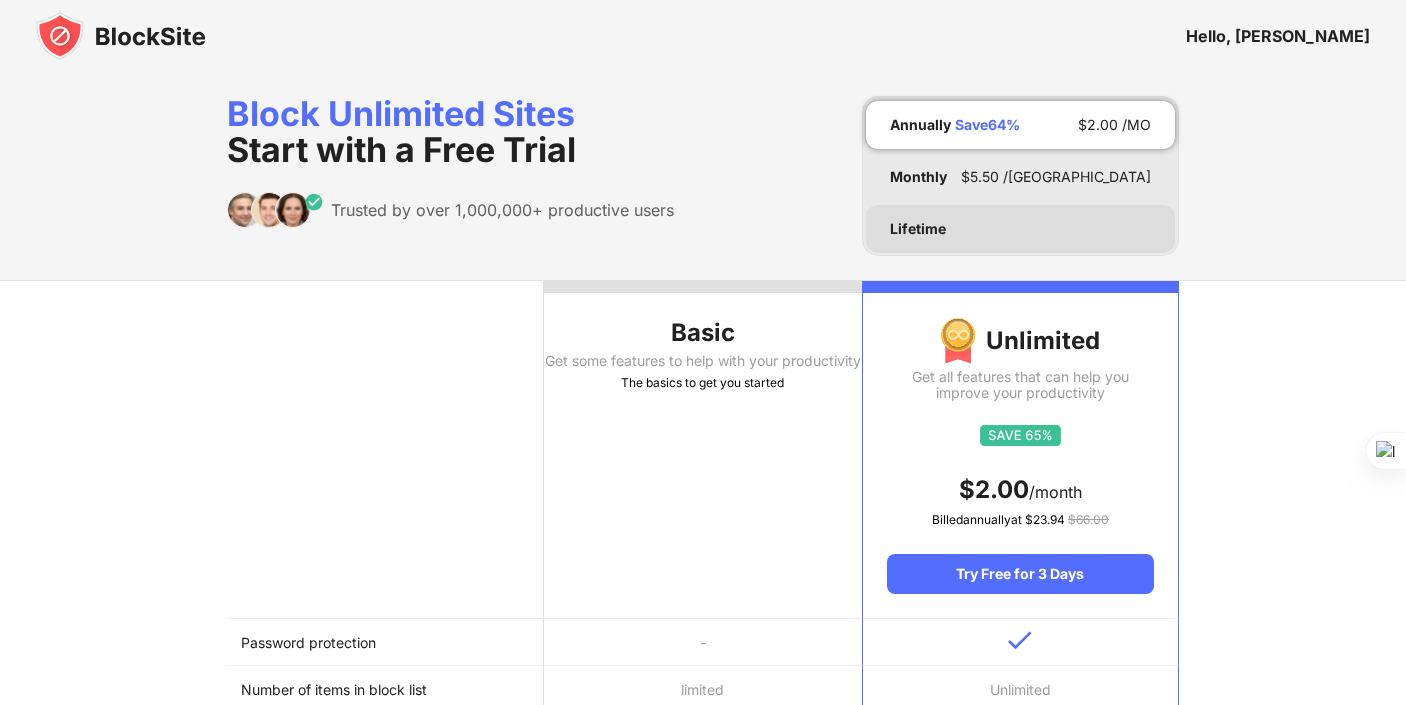 click on "Lifetime" at bounding box center [1020, 229] 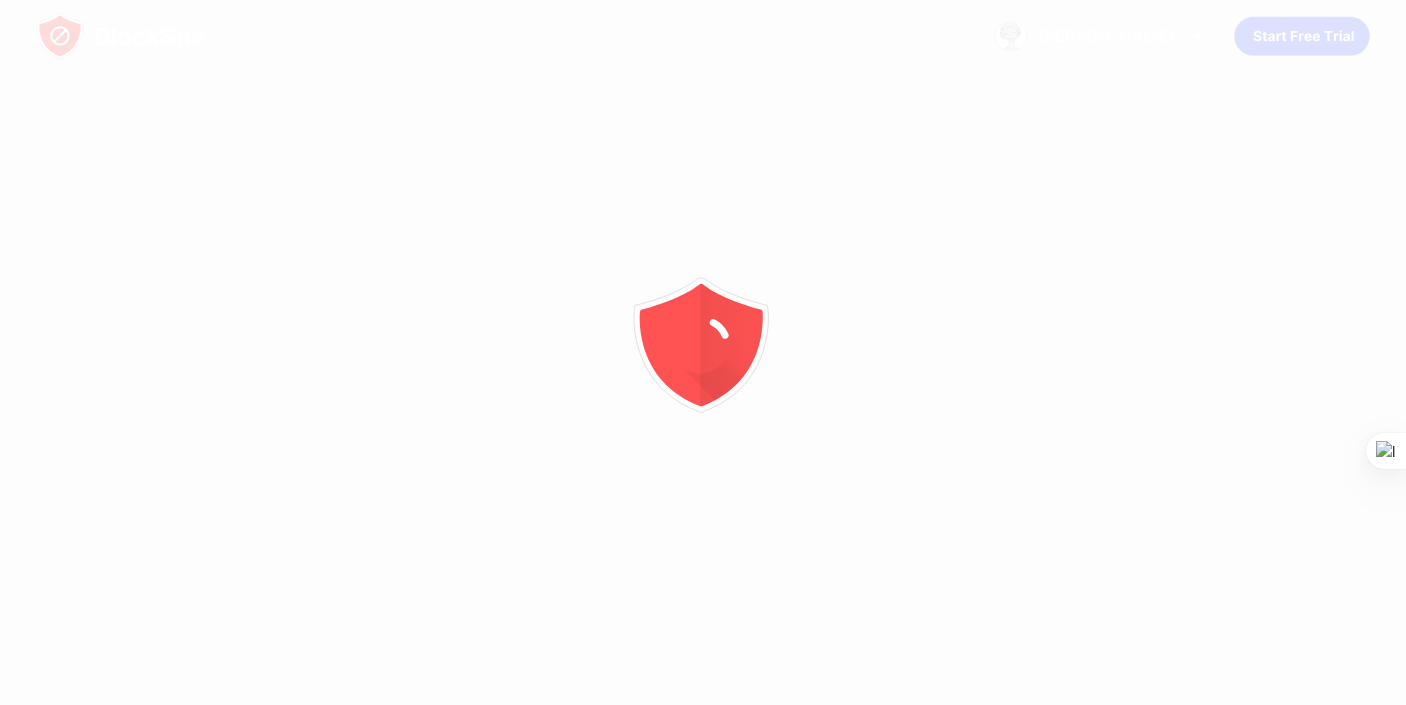 scroll, scrollTop: 0, scrollLeft: 0, axis: both 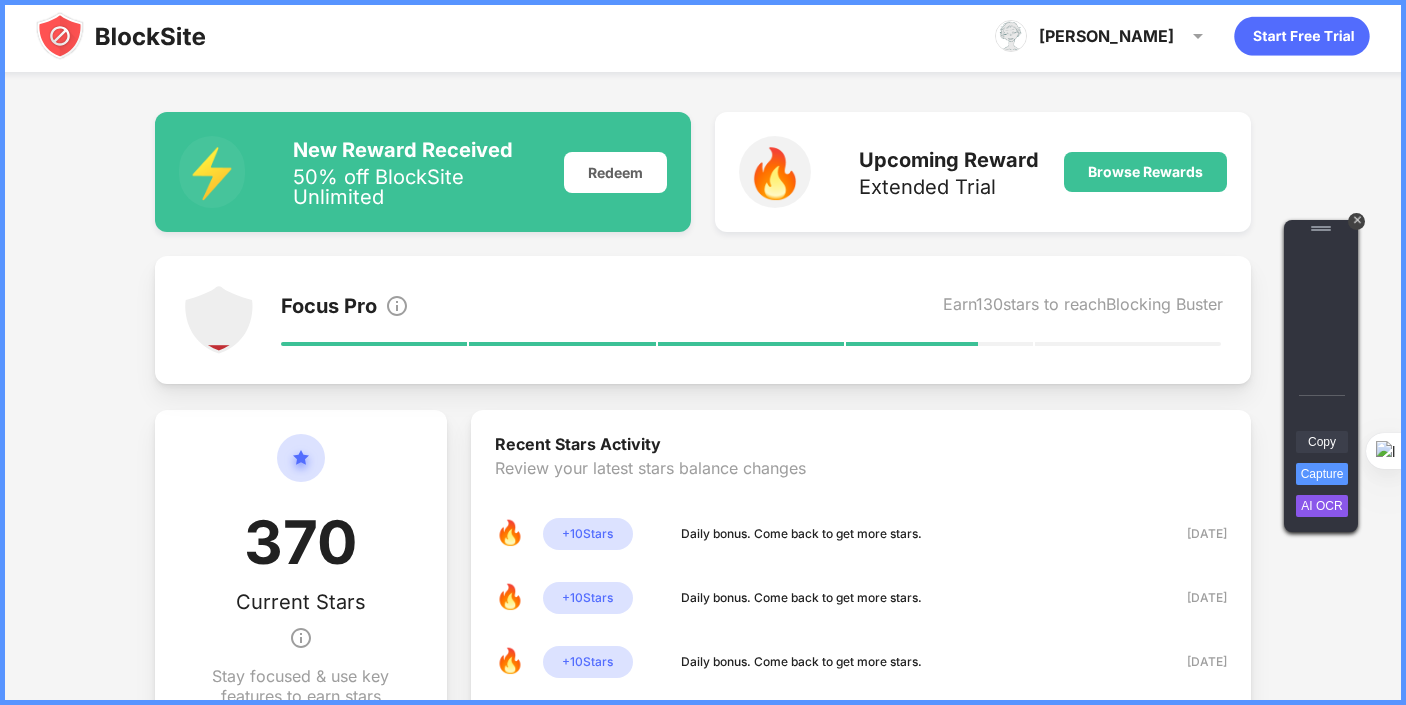 click on "Copy" at bounding box center (1322, 442) 